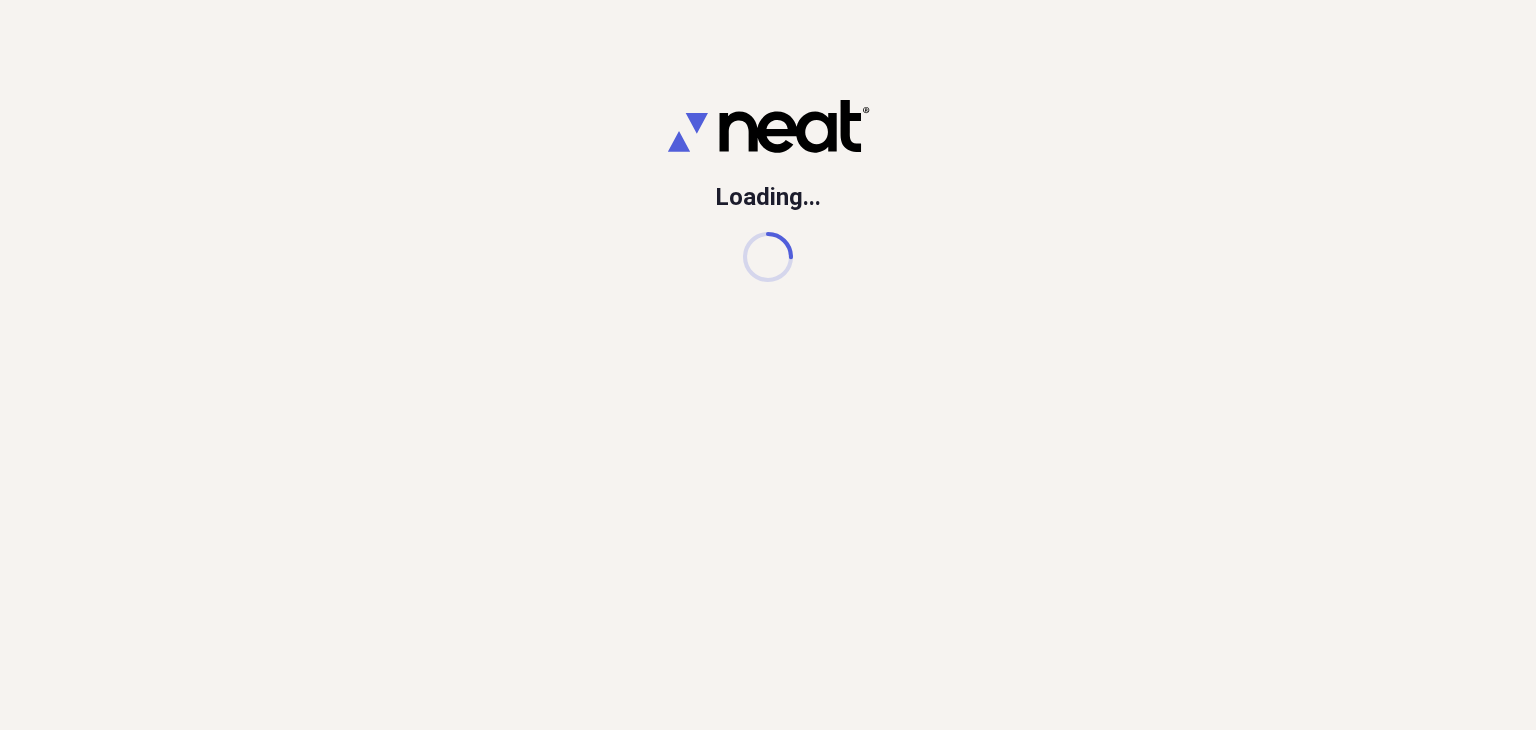 scroll, scrollTop: 0, scrollLeft: 0, axis: both 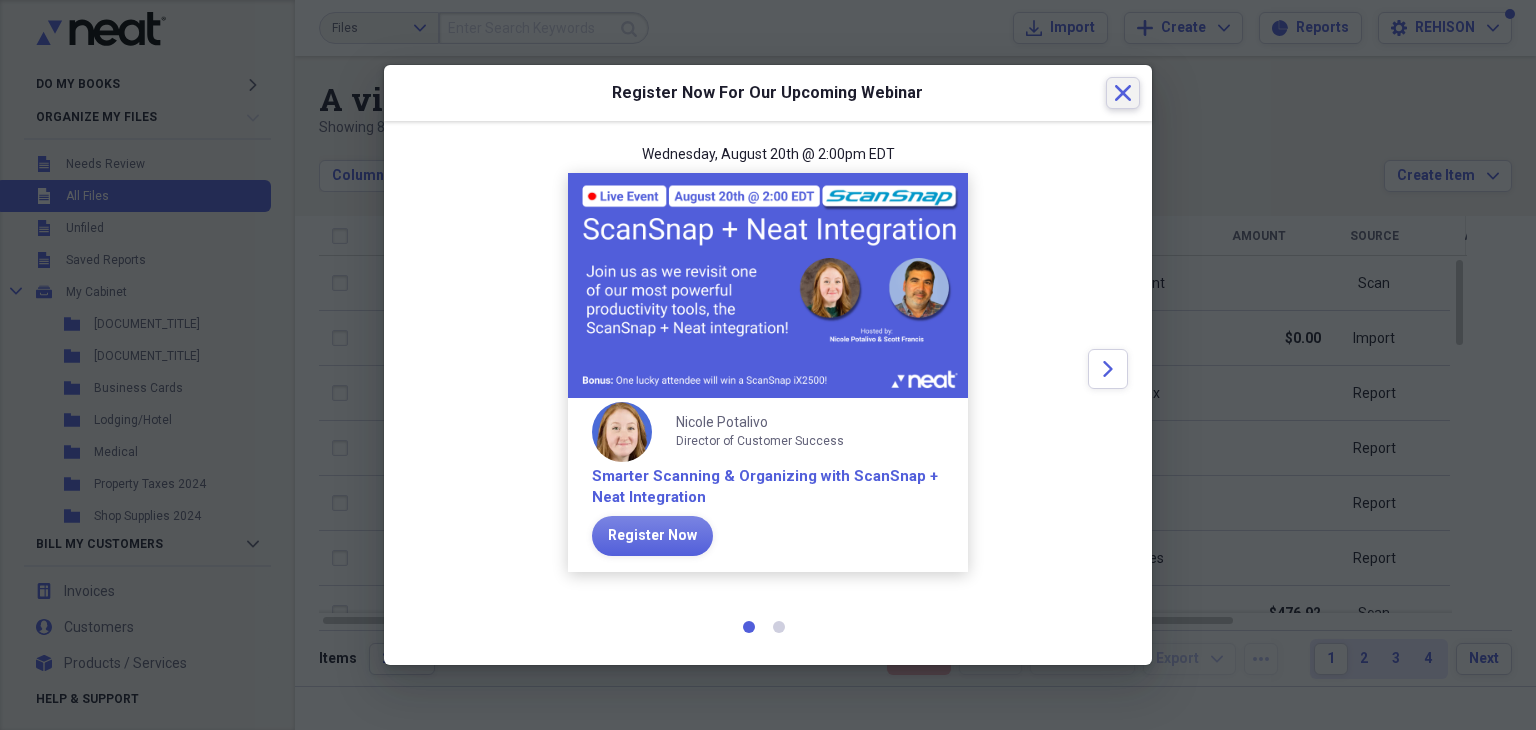 click on "Close" at bounding box center [1123, 93] 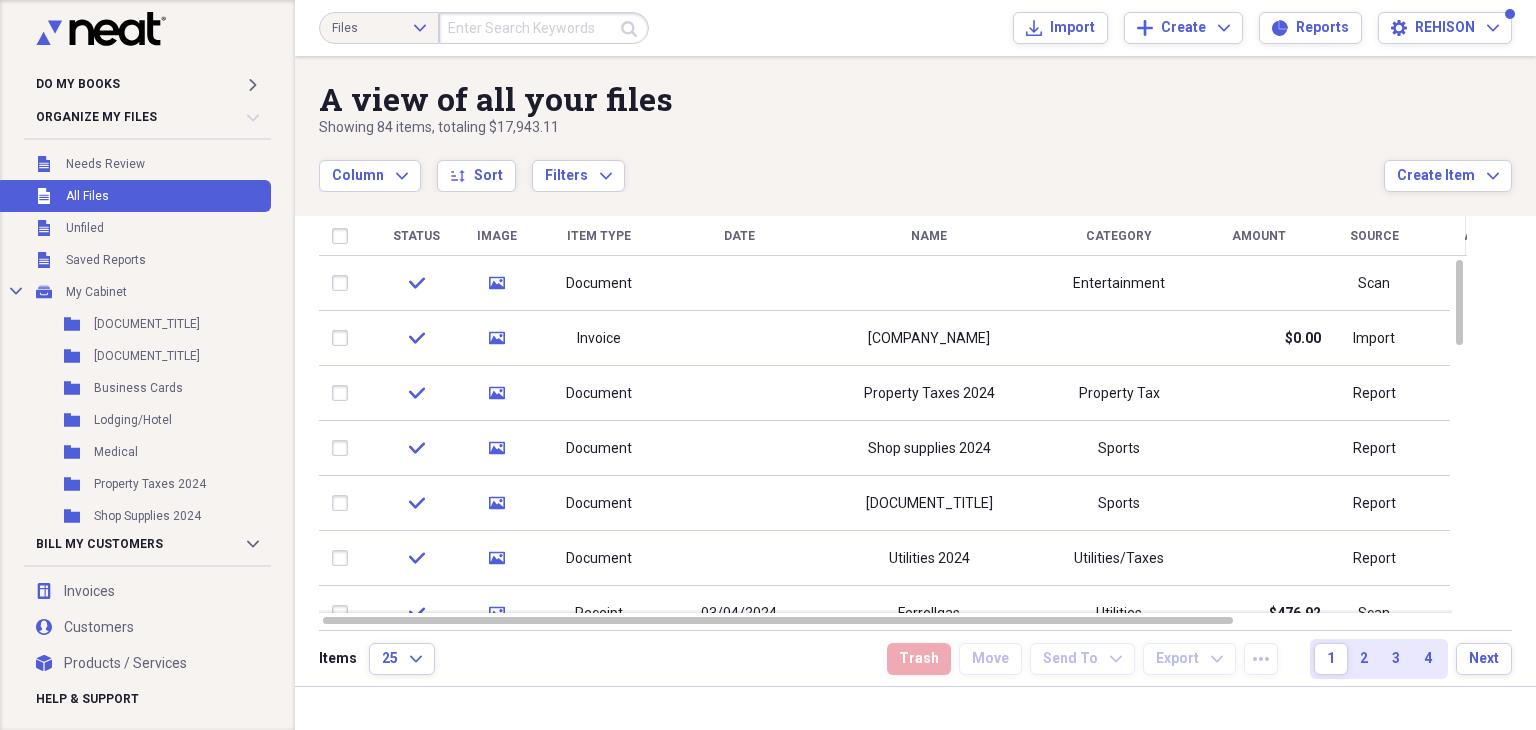 click on "Showing 84 items , totaling $17,943.11" at bounding box center [851, 128] 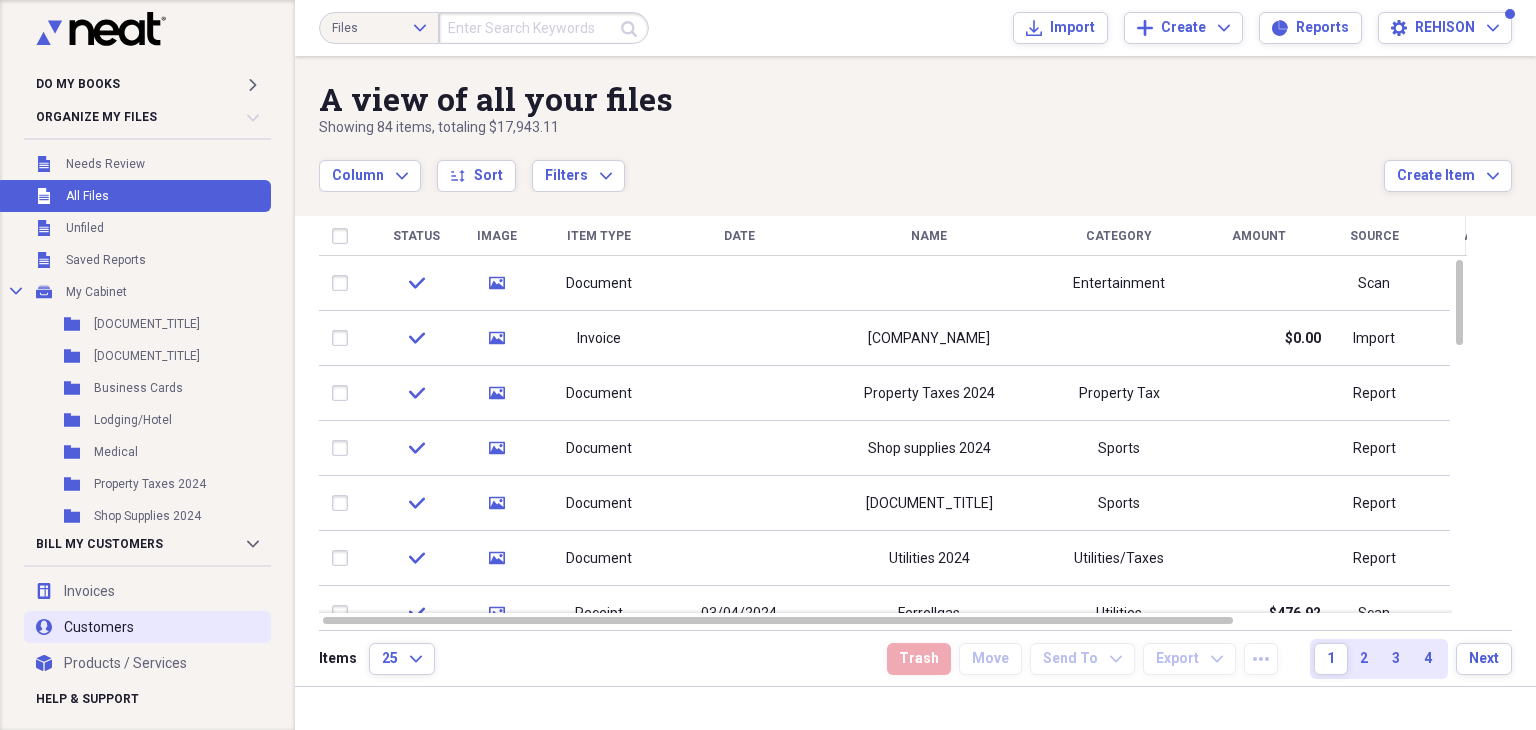 click on "user Customers" at bounding box center [147, 627] 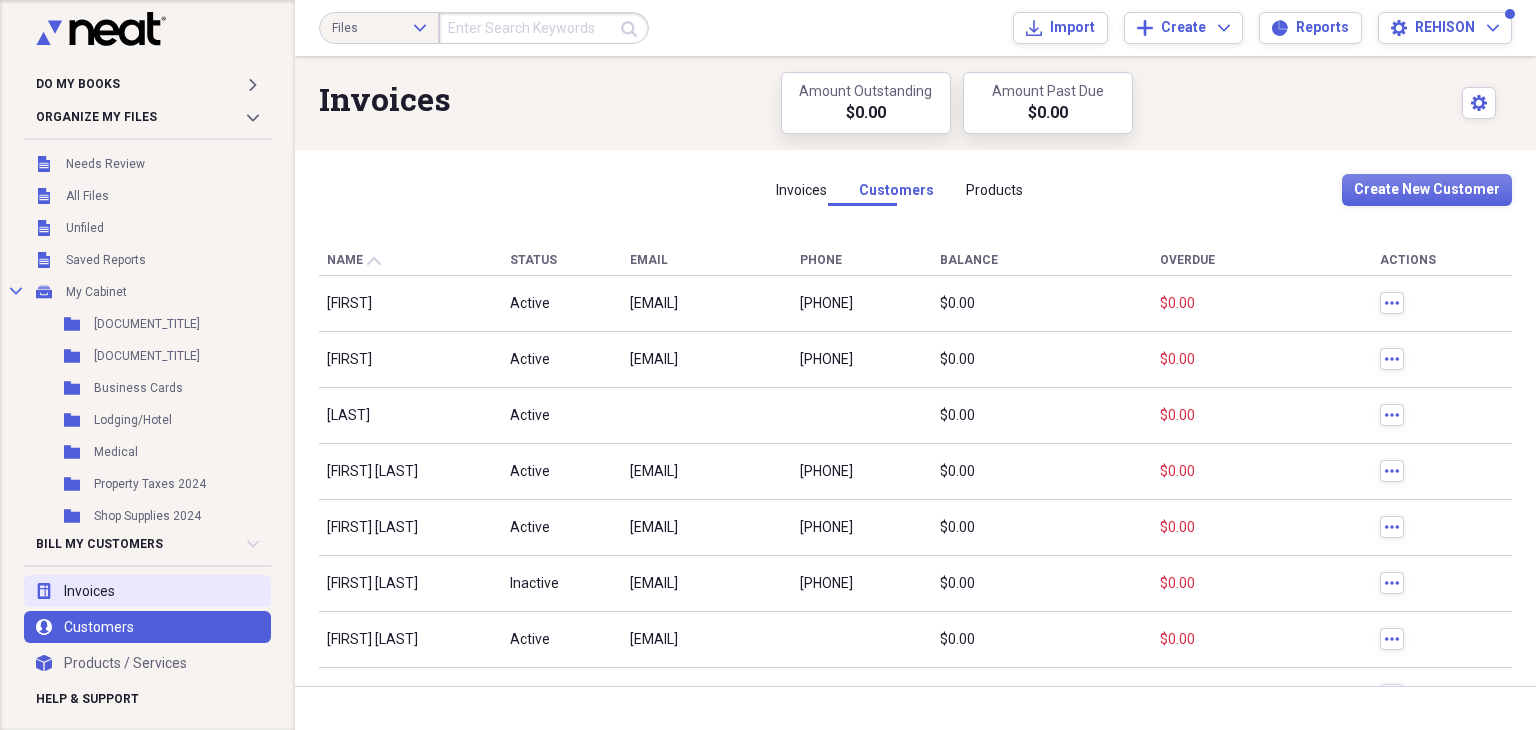 click on "invoices Invoices" at bounding box center [147, 591] 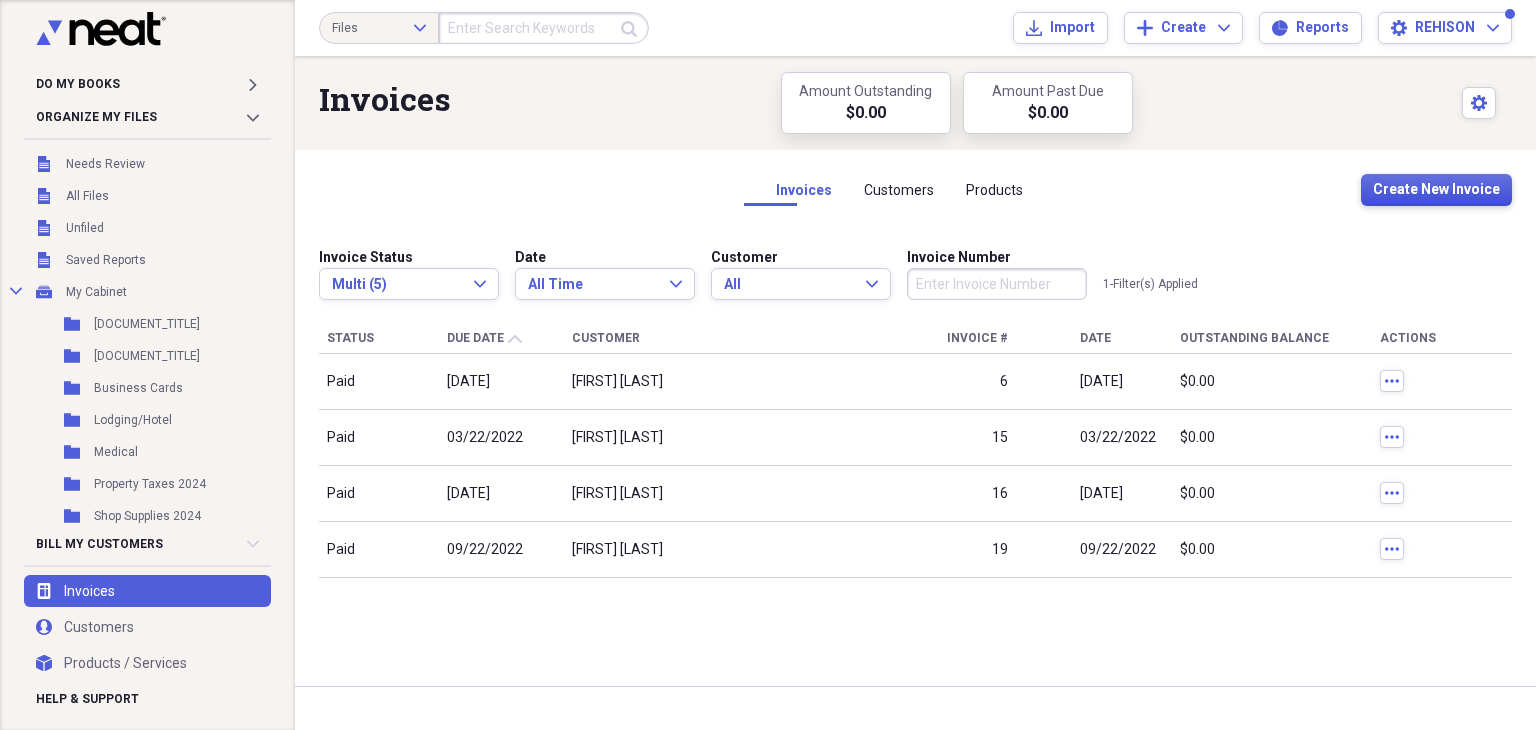 click on "Create New Invoice" at bounding box center [1436, 190] 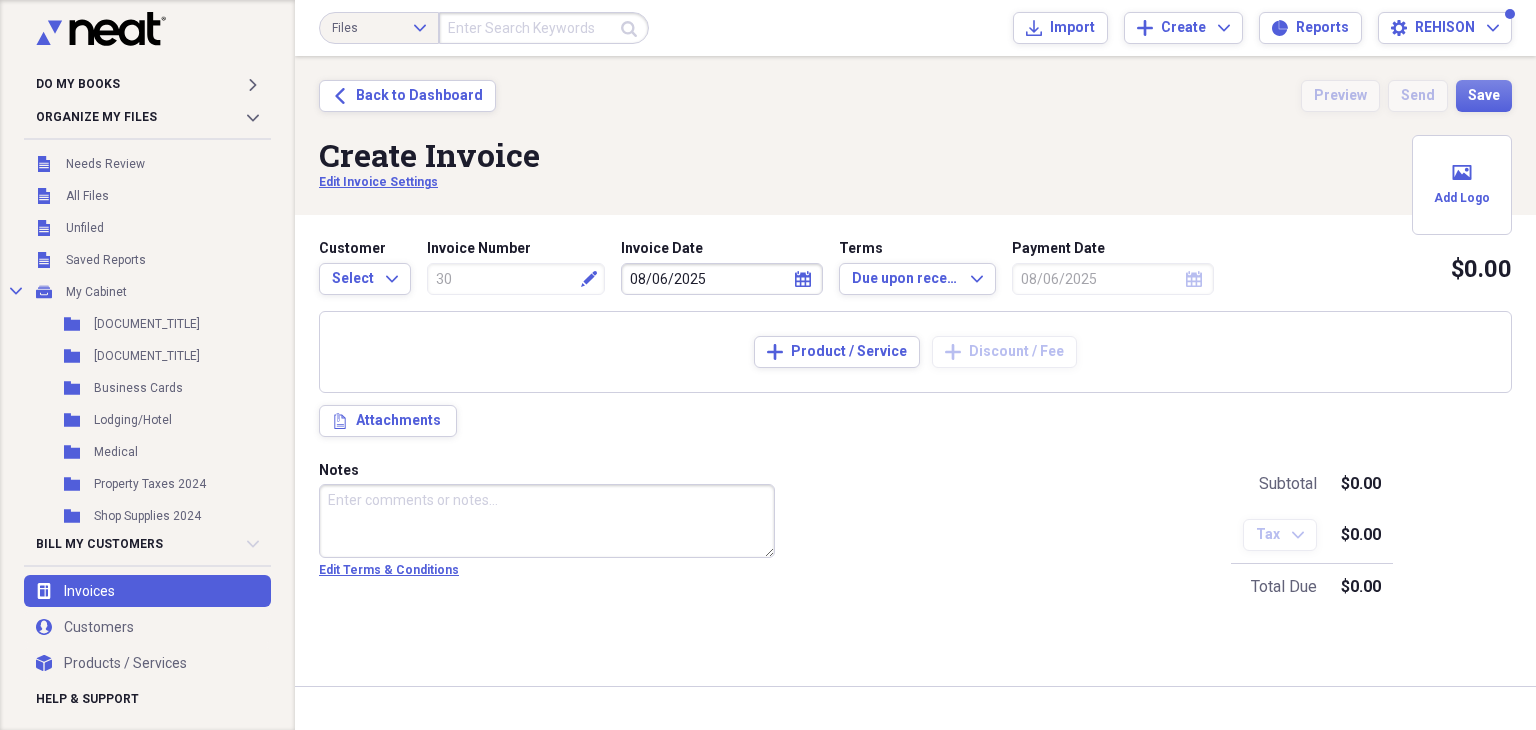 click on "Add Product / Service Add Discount / Fee" at bounding box center (915, 352) 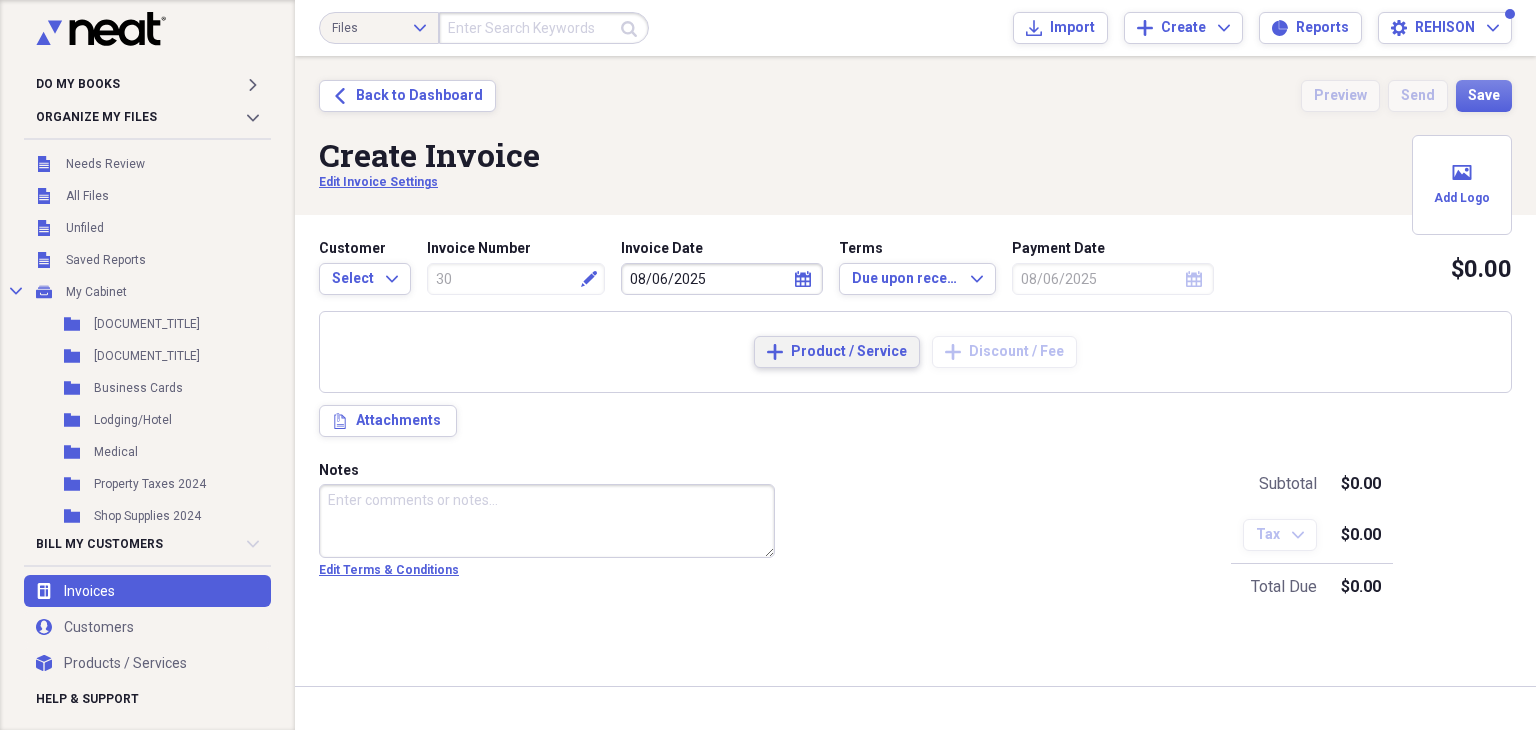 click on "Product / Service" at bounding box center (849, 352) 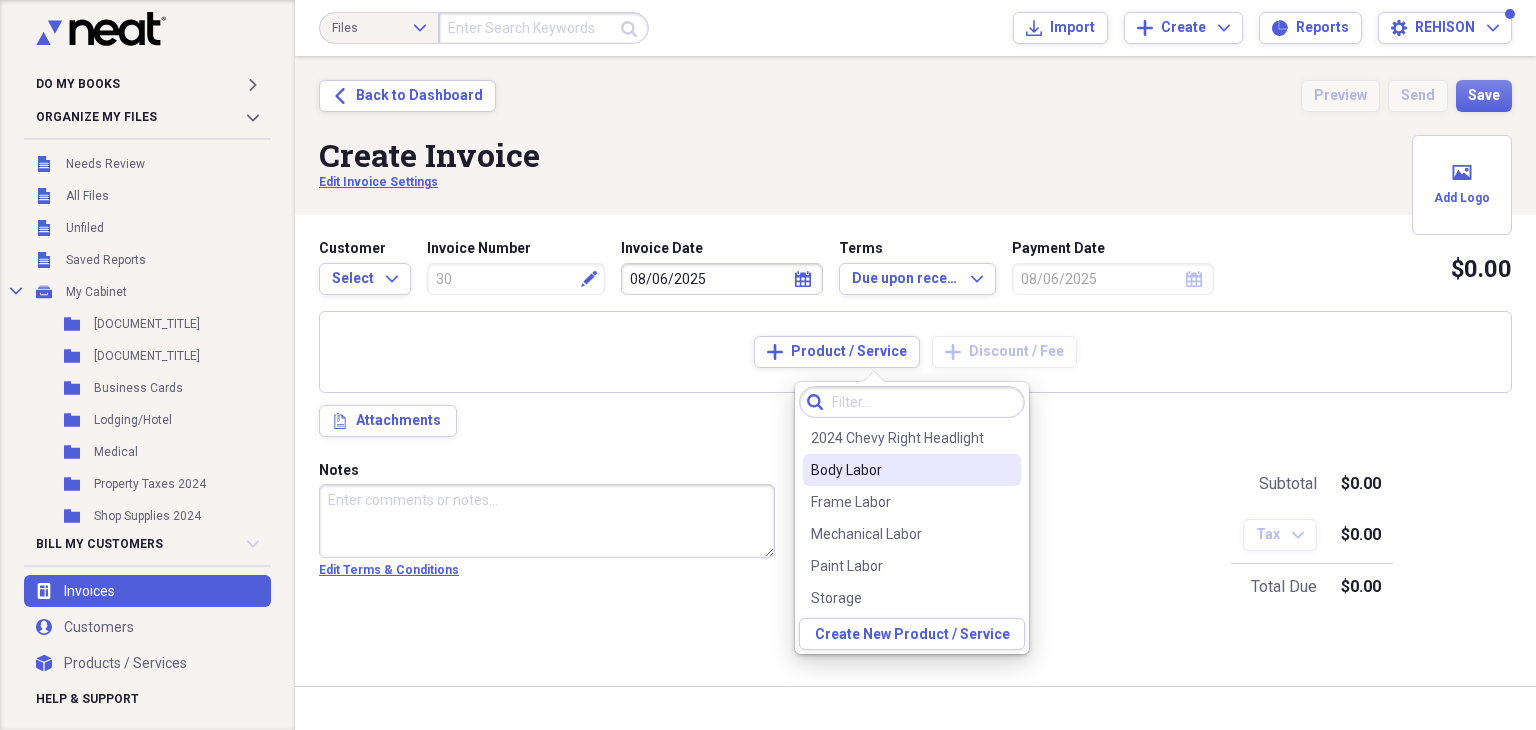 click on "Body Labor" at bounding box center (912, 470) 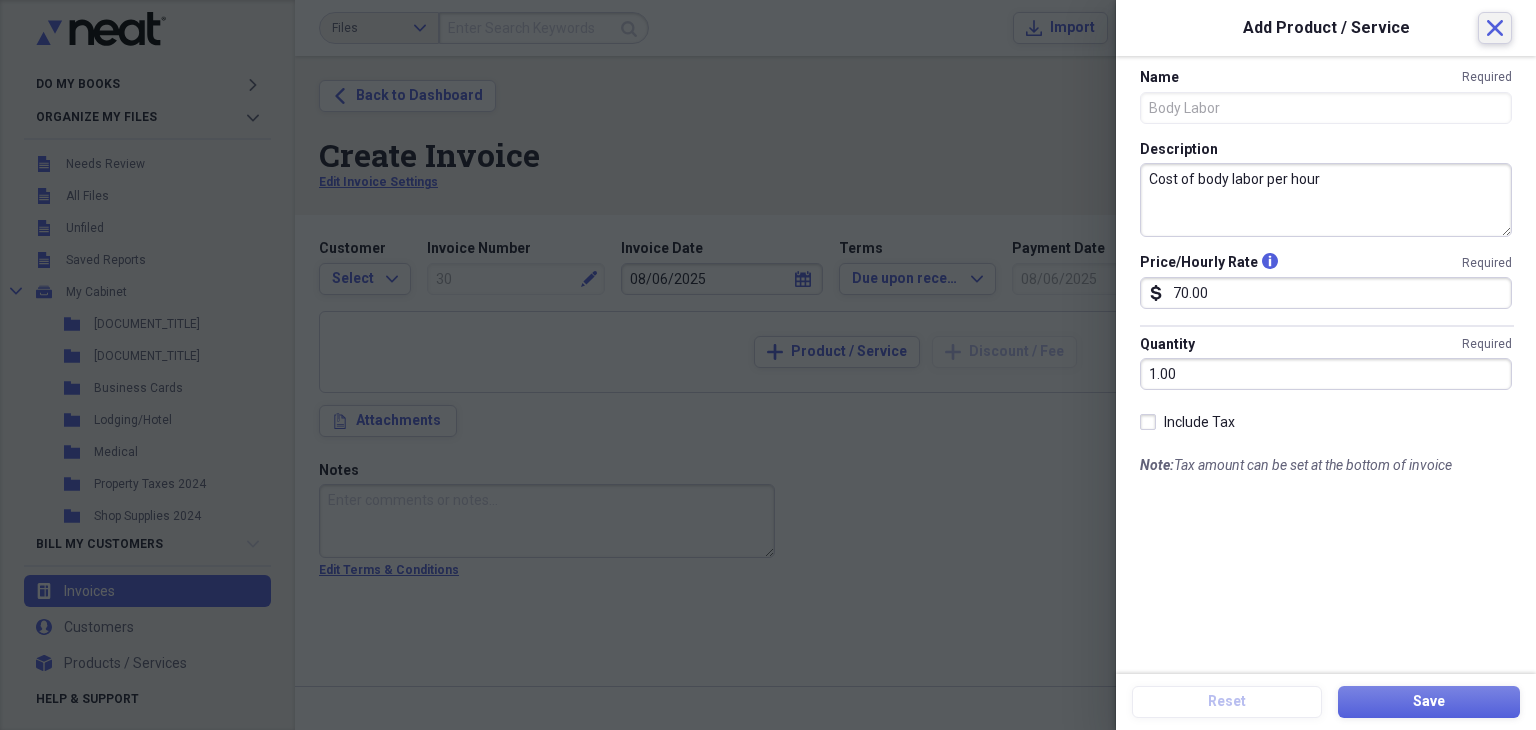 click 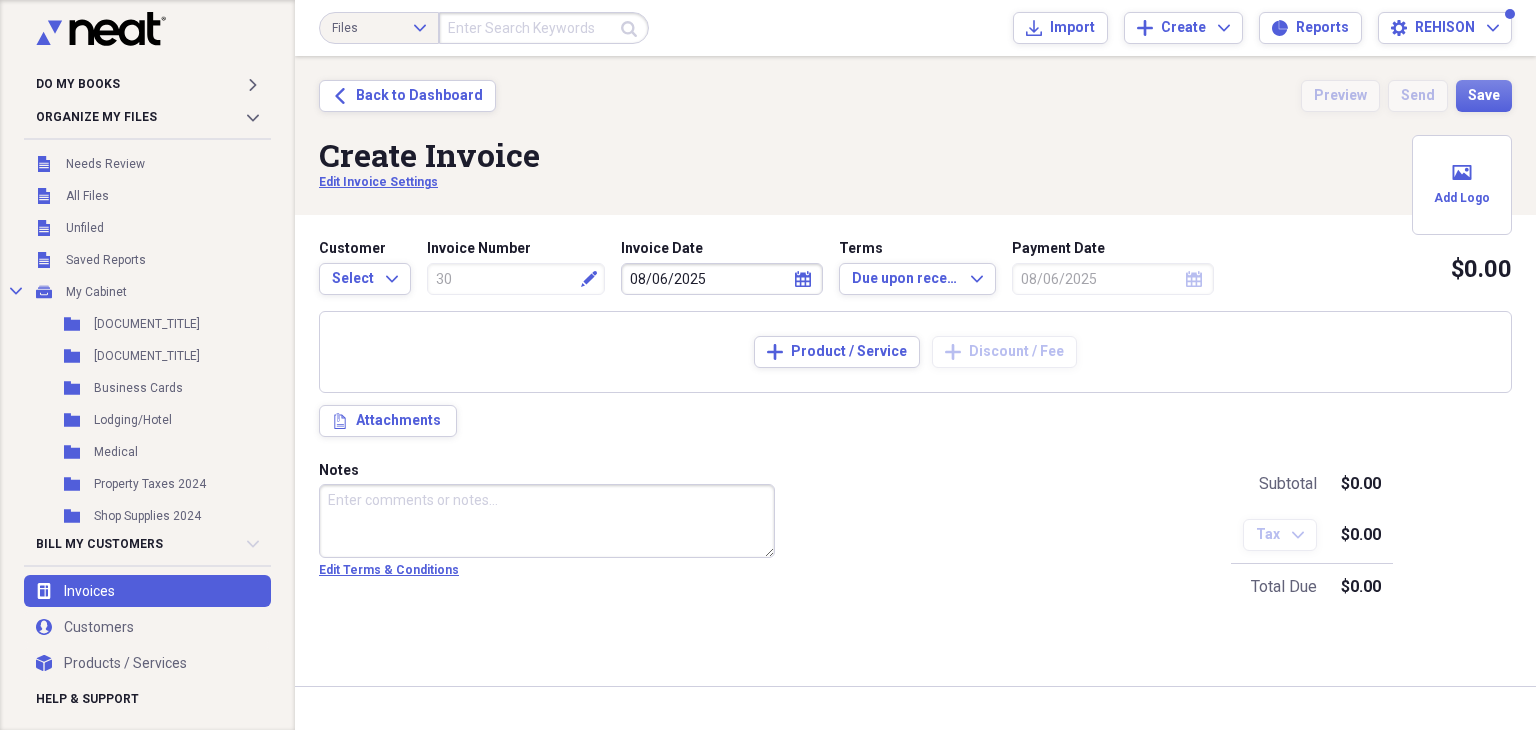 click on "Add Product / Service Add Discount / Fee" at bounding box center (915, 352) 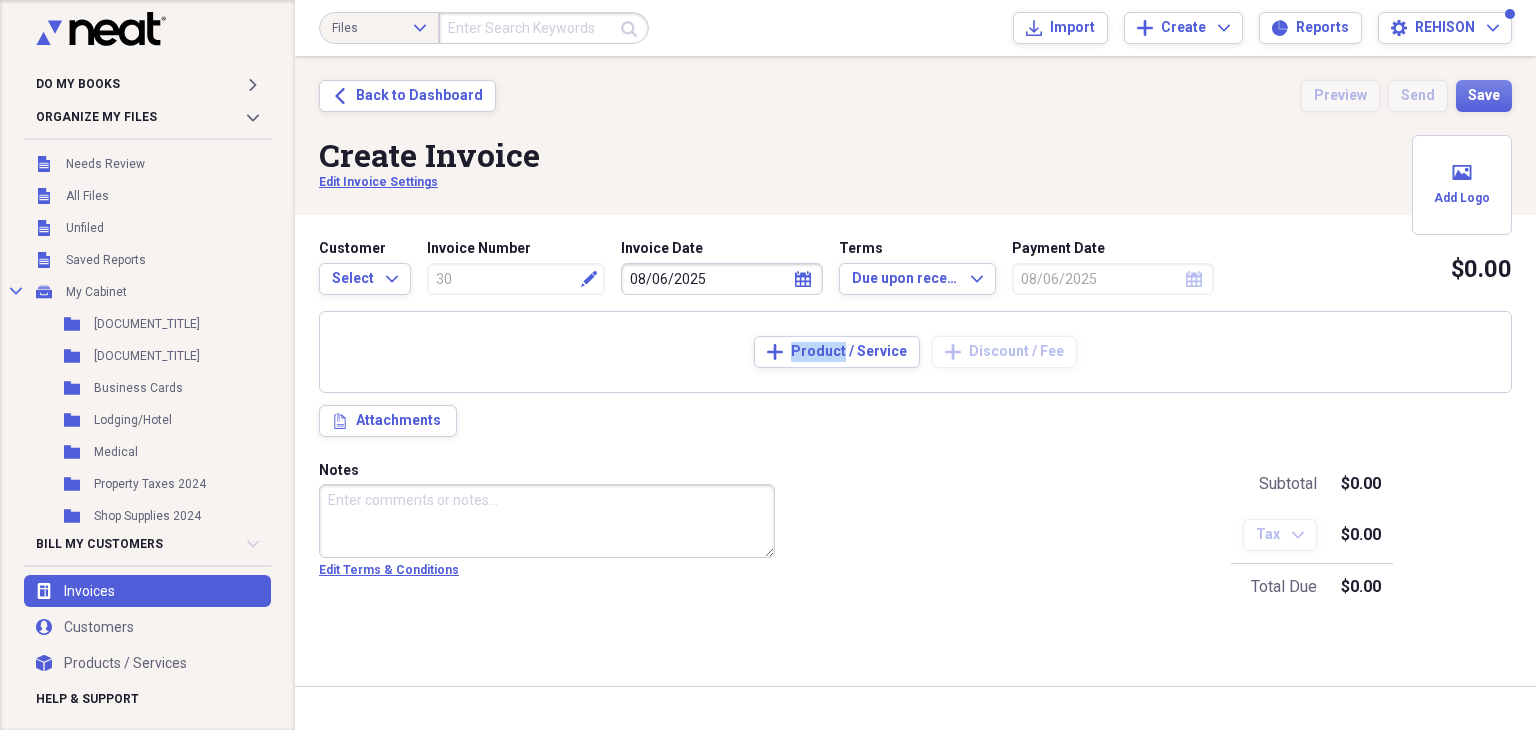click on "Add Product / Service Add Discount / Fee" at bounding box center [915, 352] 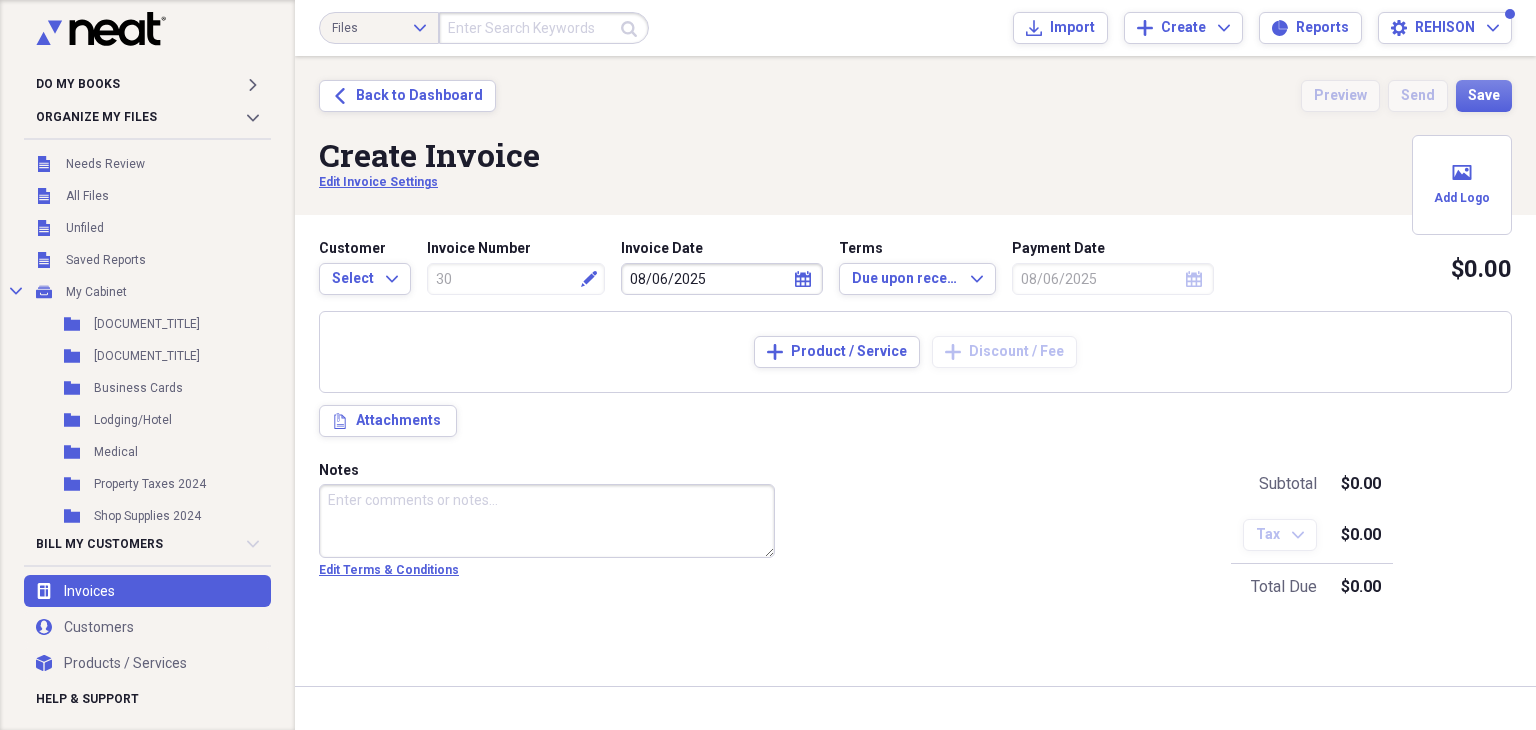 click on "Add Product / Service Add Discount / Fee" at bounding box center (915, 352) 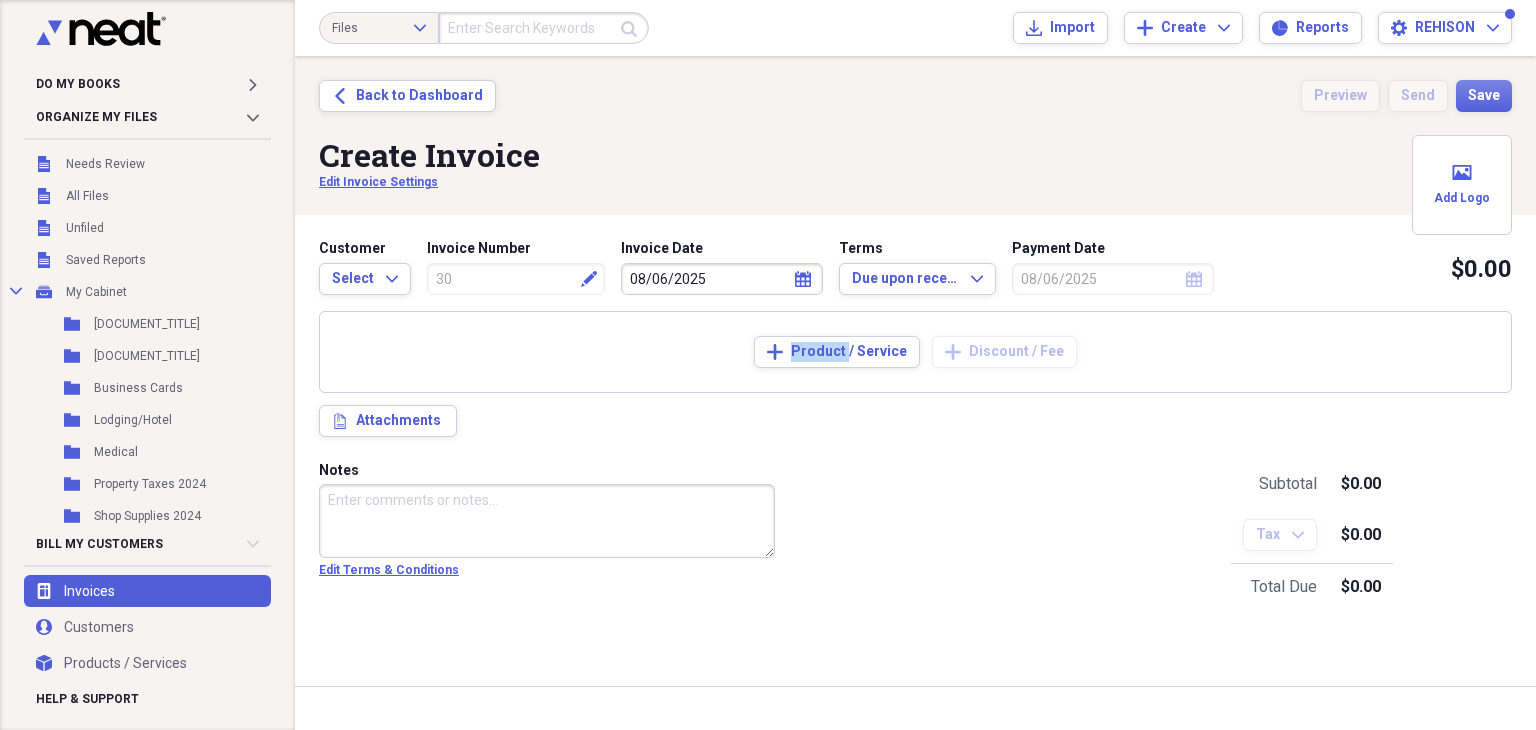 click on "Add Product / Service Add Discount / Fee" at bounding box center [915, 352] 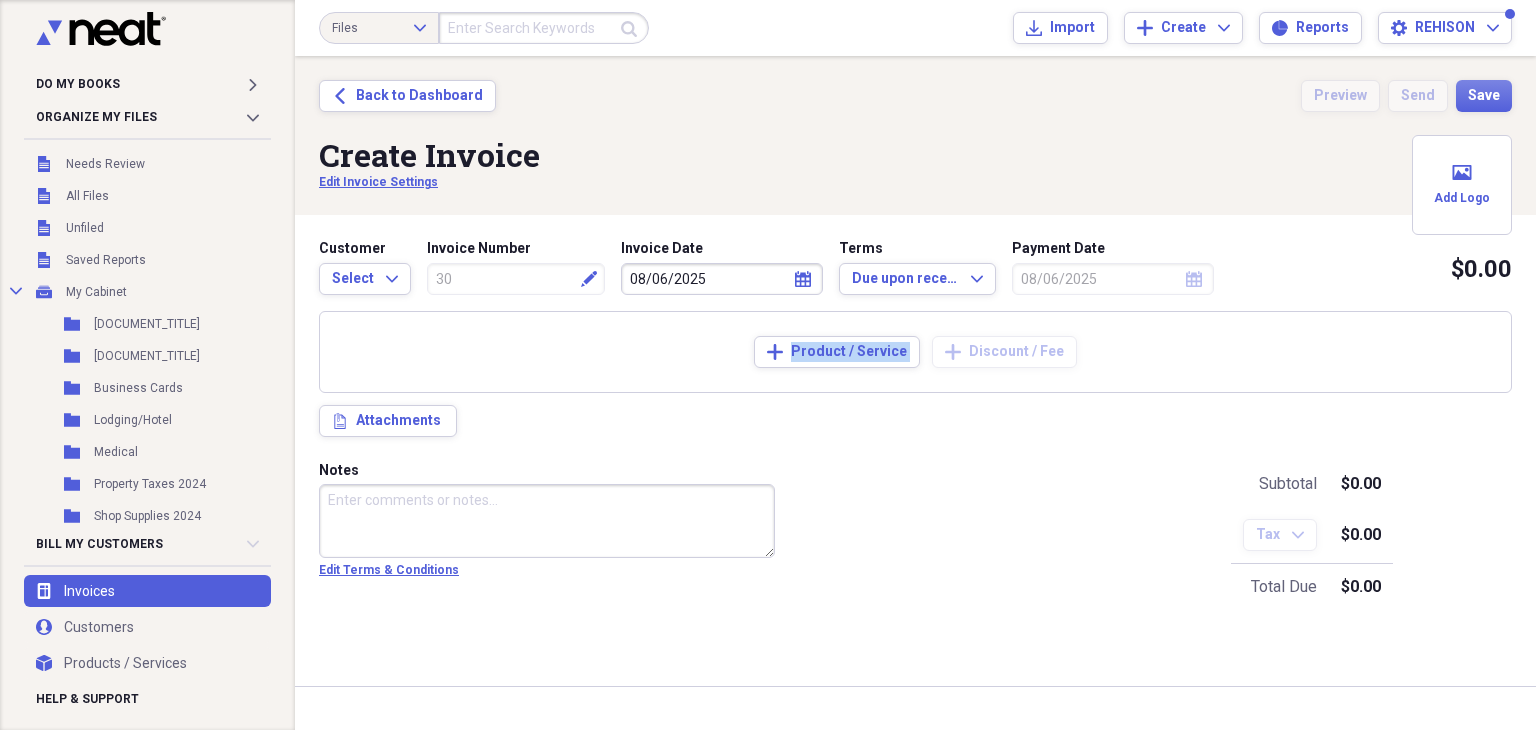 click on "Add Product / Service Add Discount / Fee" at bounding box center (915, 352) 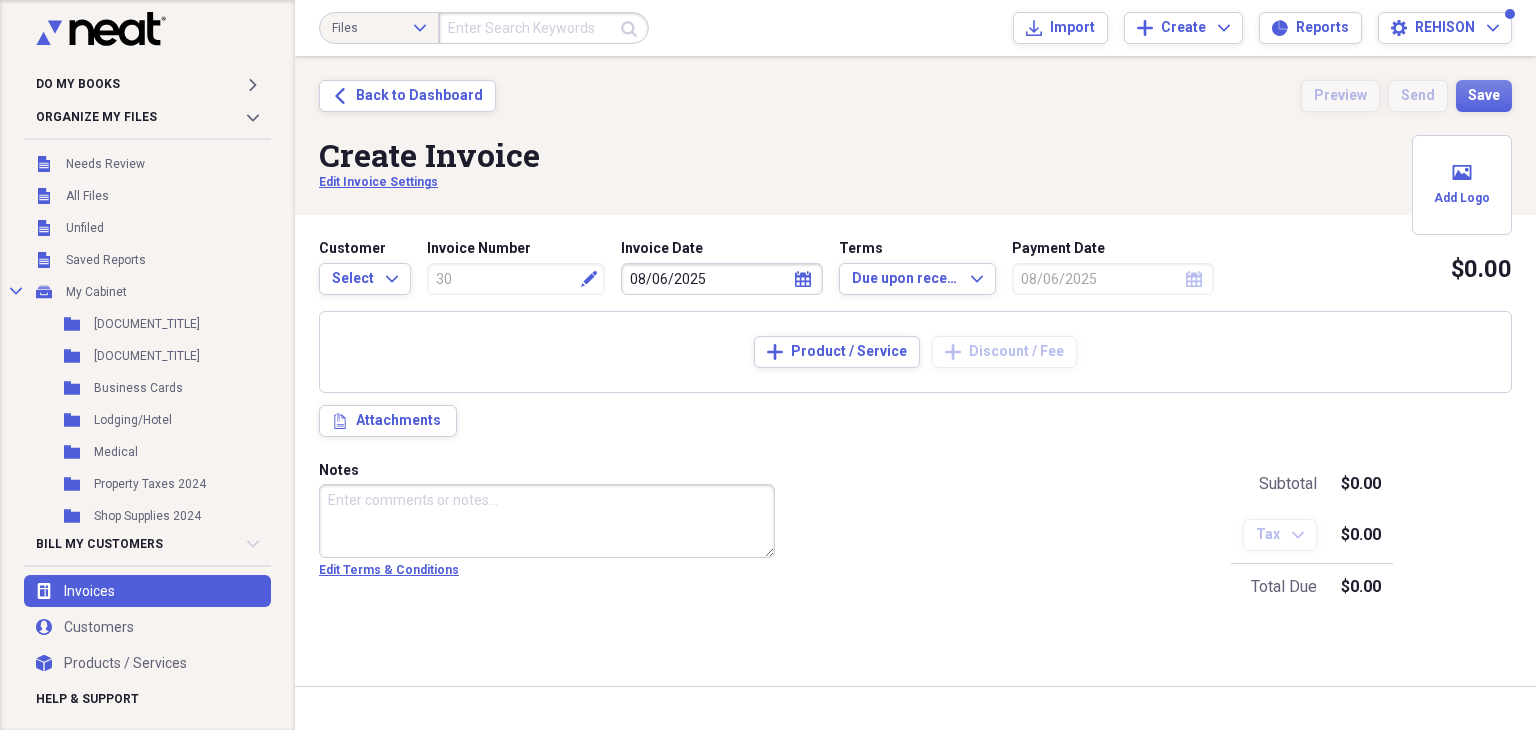 click on "Add Product / Service Add Discount / Fee" at bounding box center [915, 352] 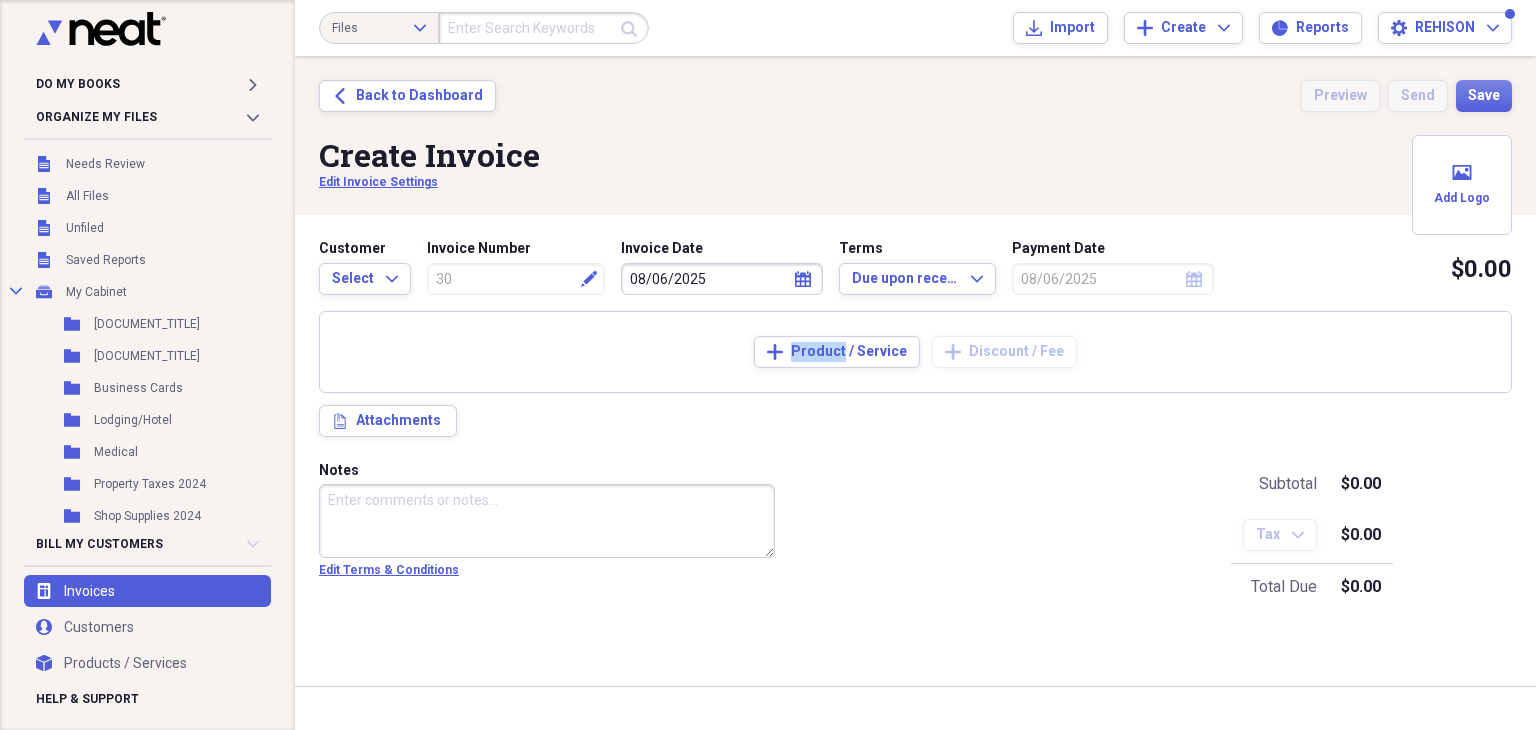 click on "Add Product / Service Add Discount / Fee" at bounding box center (915, 352) 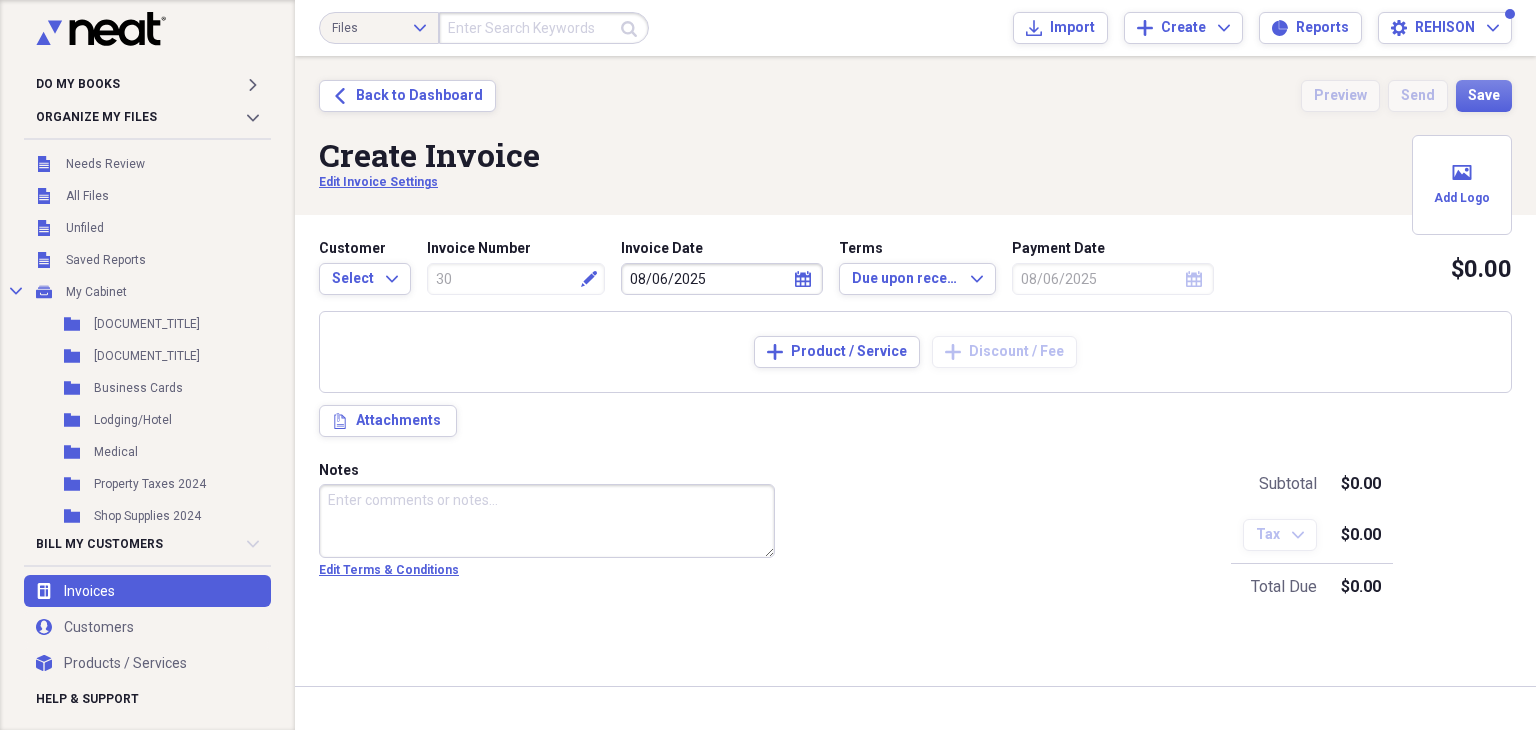 click on "Add Product / Service Add Discount / Fee" at bounding box center (915, 352) 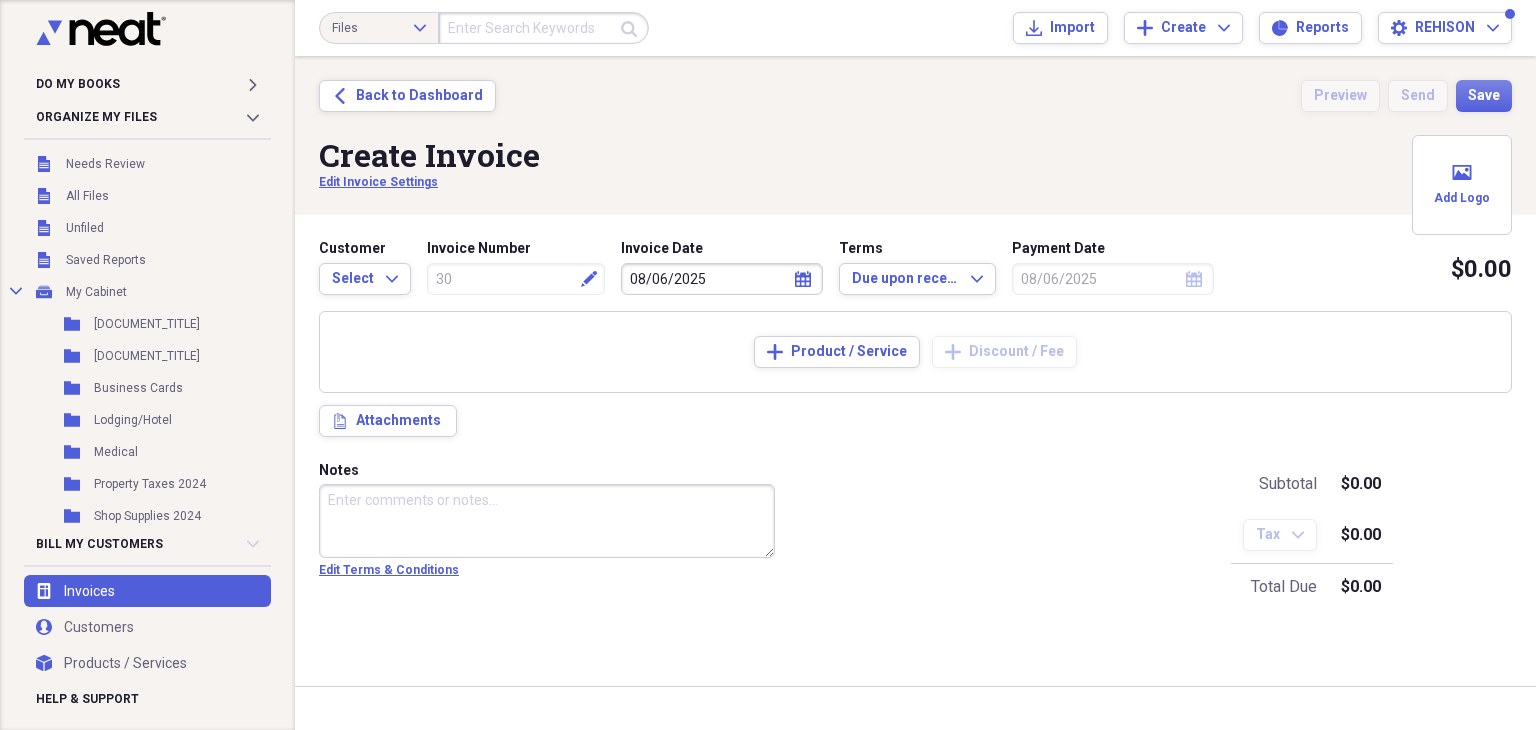 click on "Add Product / Service Add Discount / Fee" at bounding box center [915, 352] 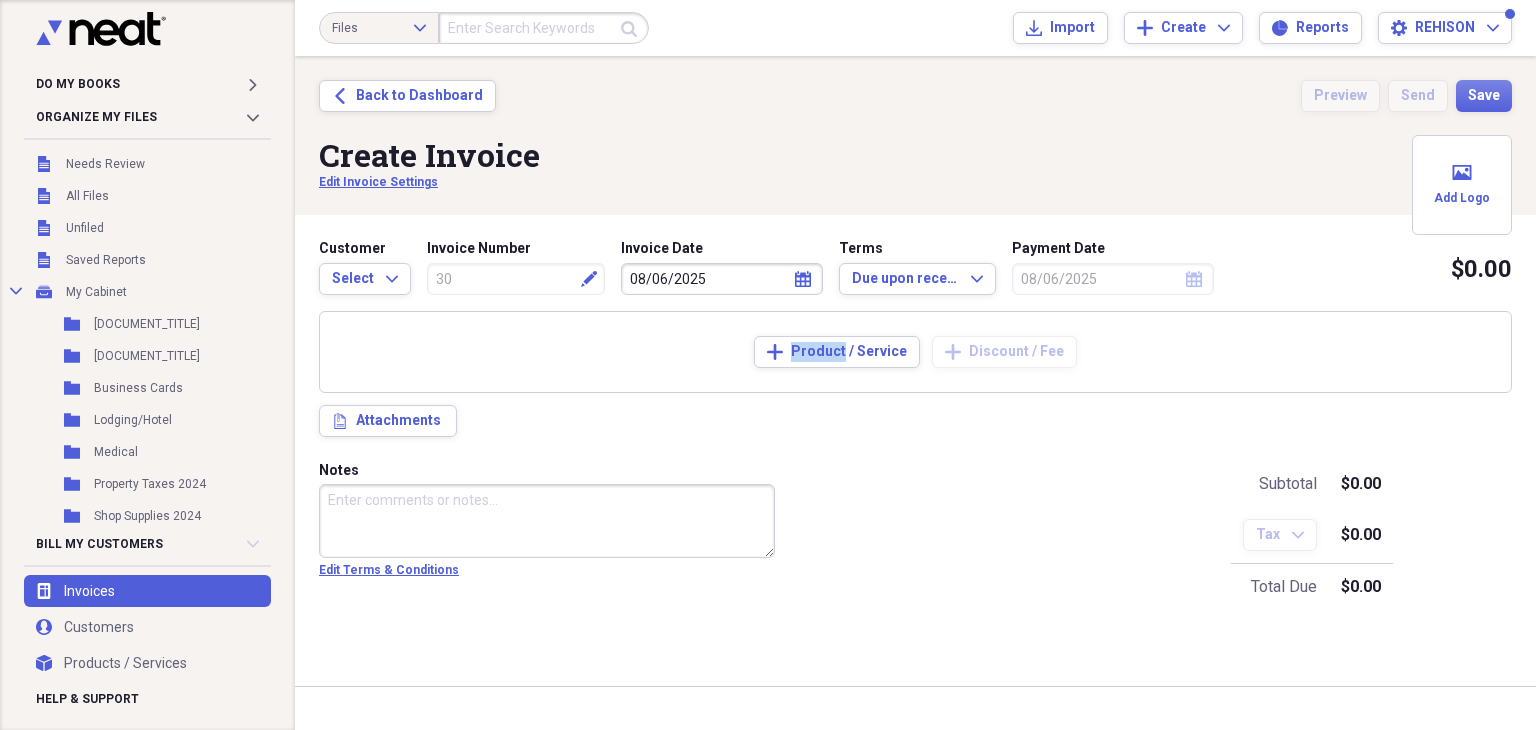 click on "Add Product / Service Add Discount / Fee" at bounding box center [915, 352] 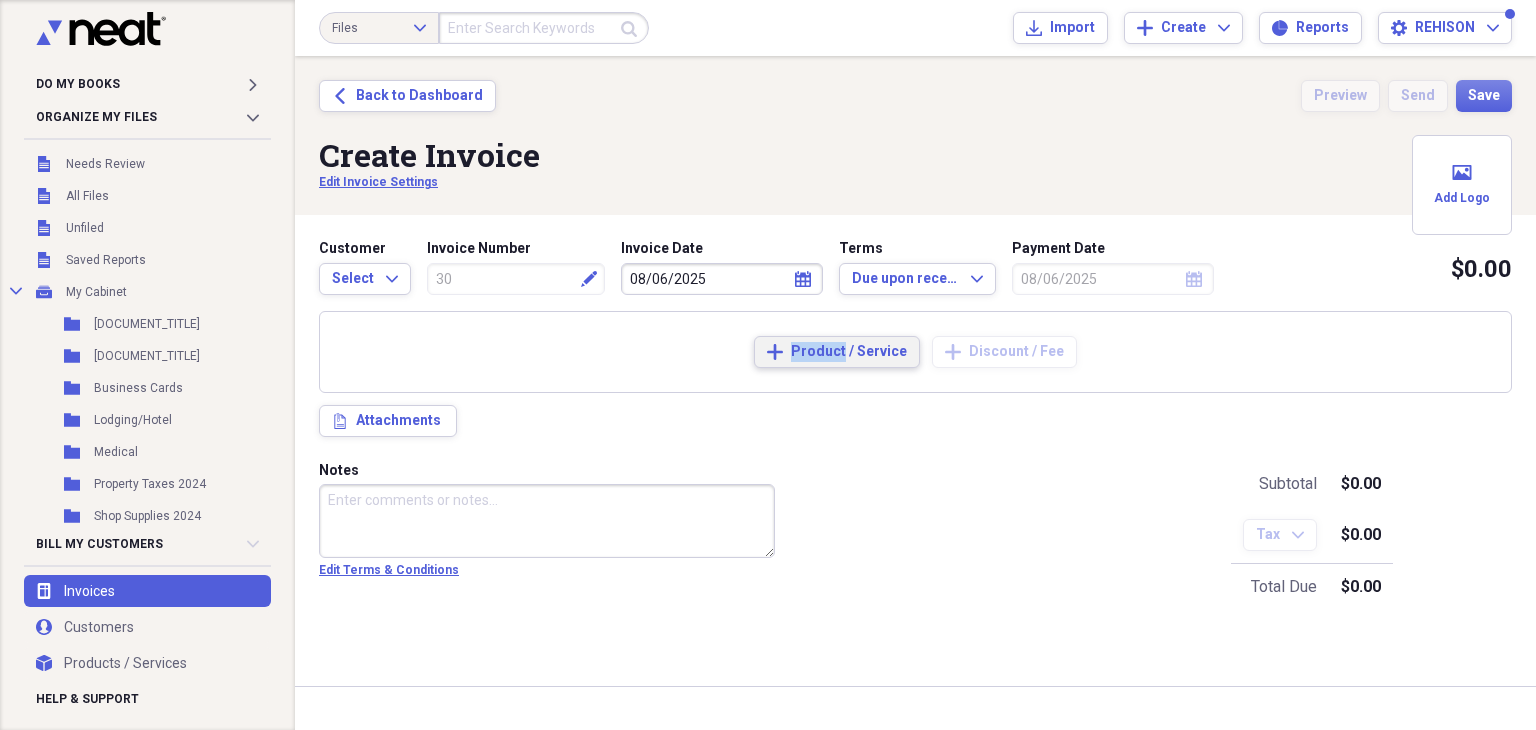 click on "Product / Service" at bounding box center [849, 352] 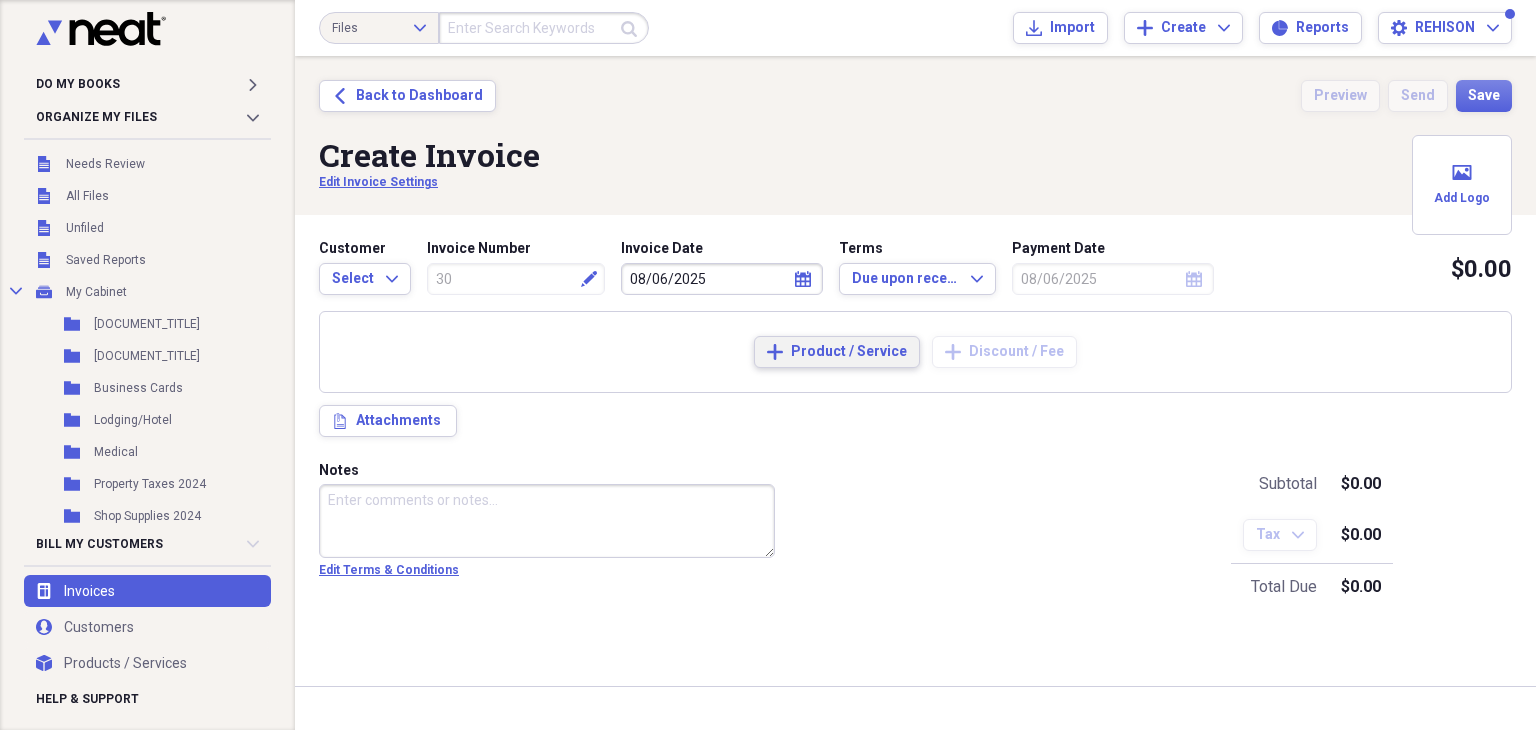 click on "Add Product / Service Add Discount / Fee" at bounding box center [915, 352] 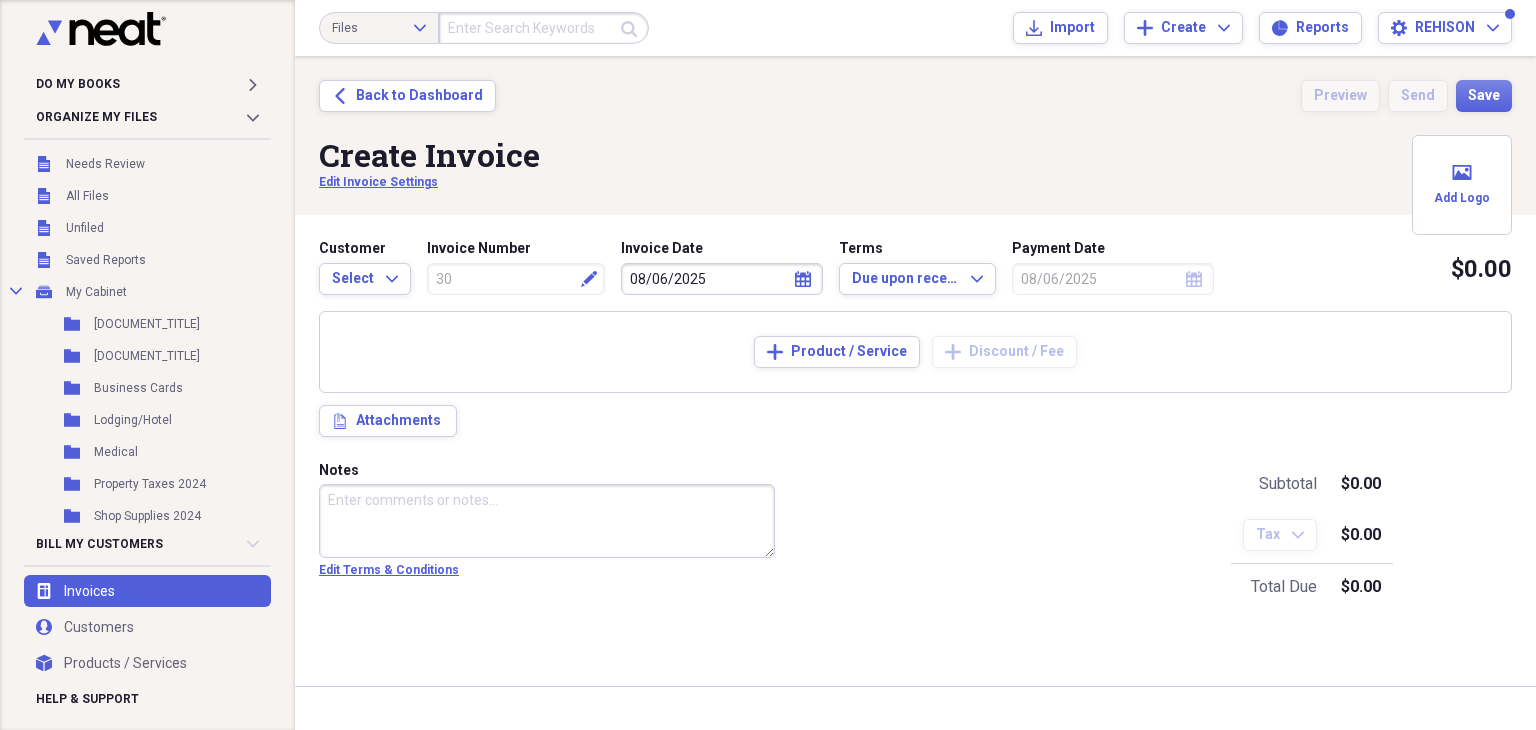 click on "Add Product / Service Add Discount / Fee" at bounding box center [915, 352] 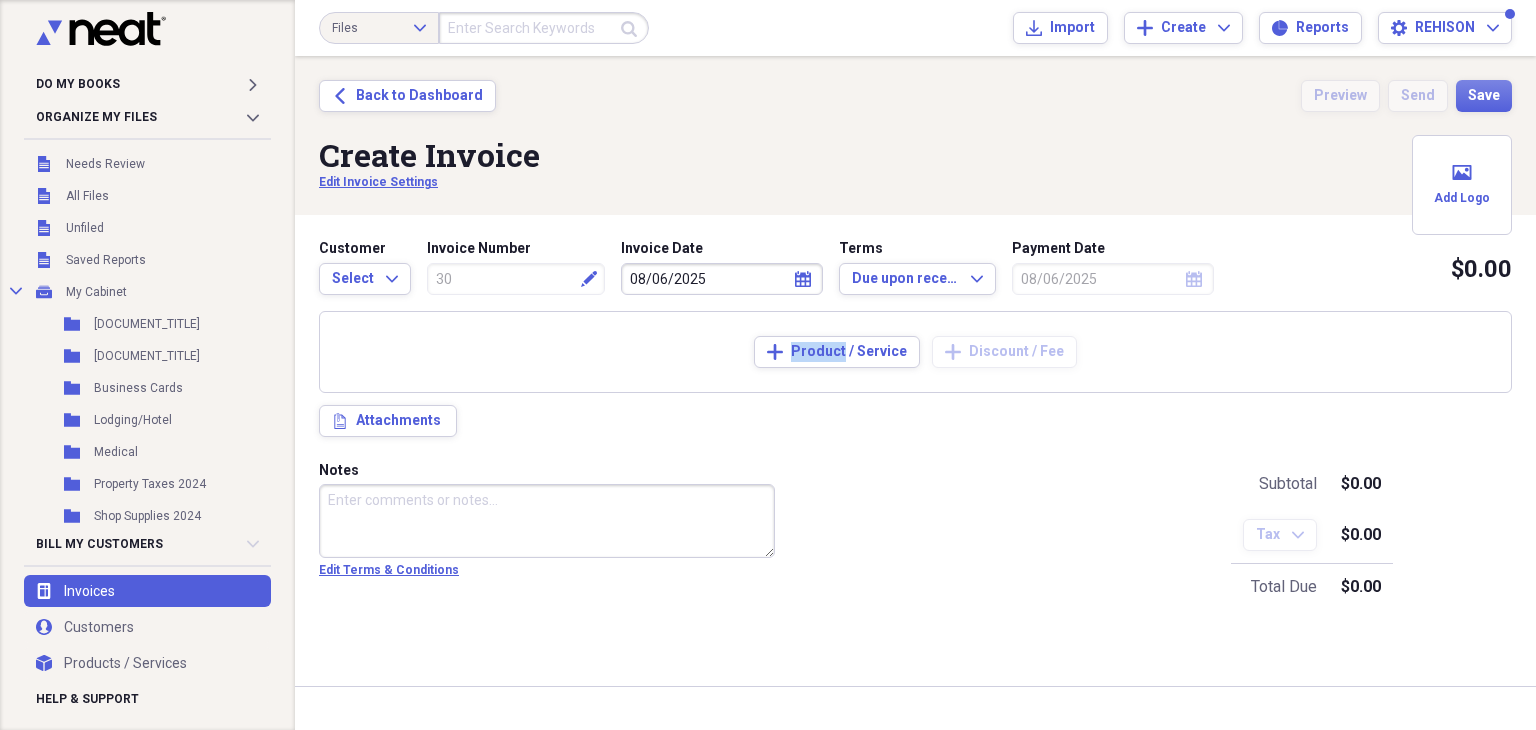 click on "Add Product / Service Add Discount / Fee" at bounding box center (915, 352) 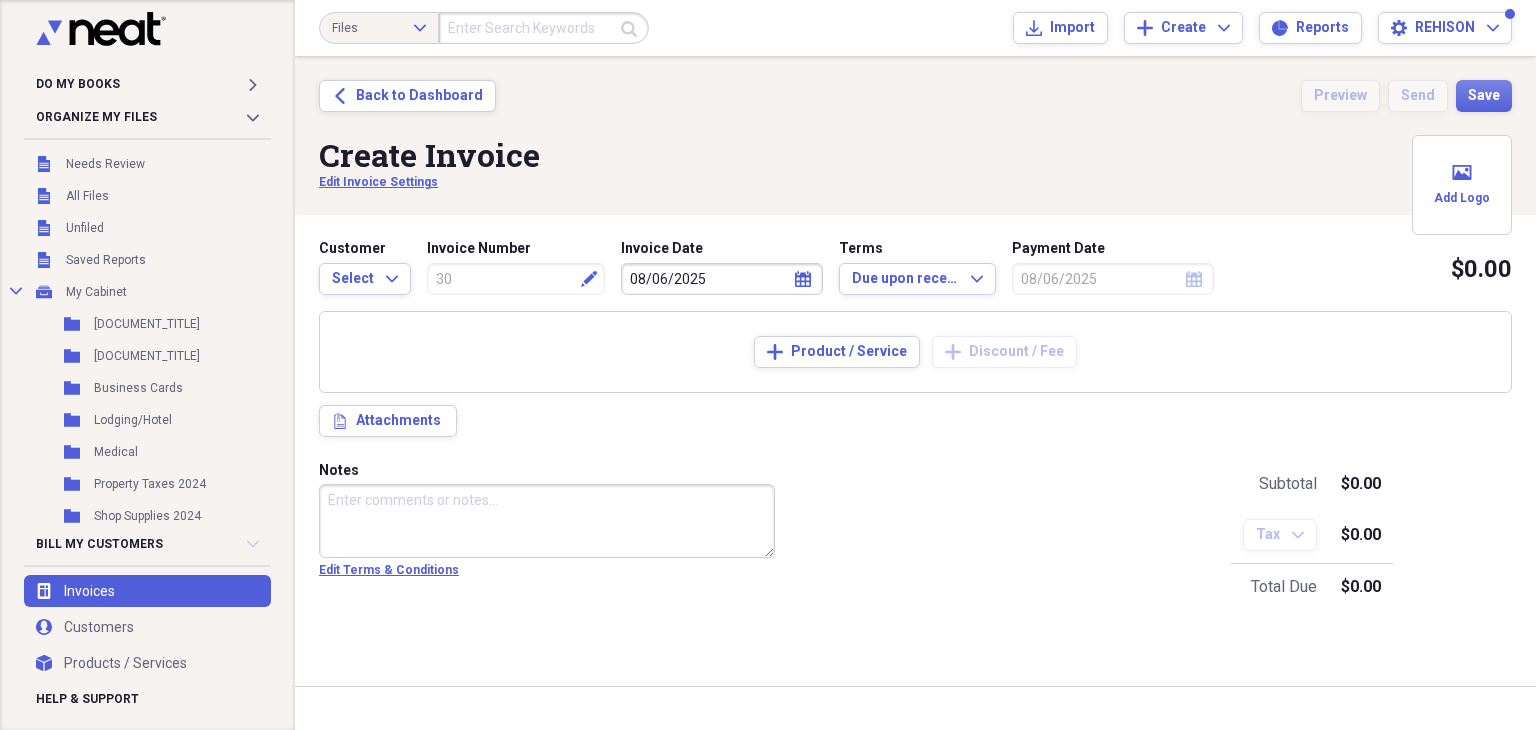 click on "Add Product / Service Add Discount / Fee" at bounding box center [915, 352] 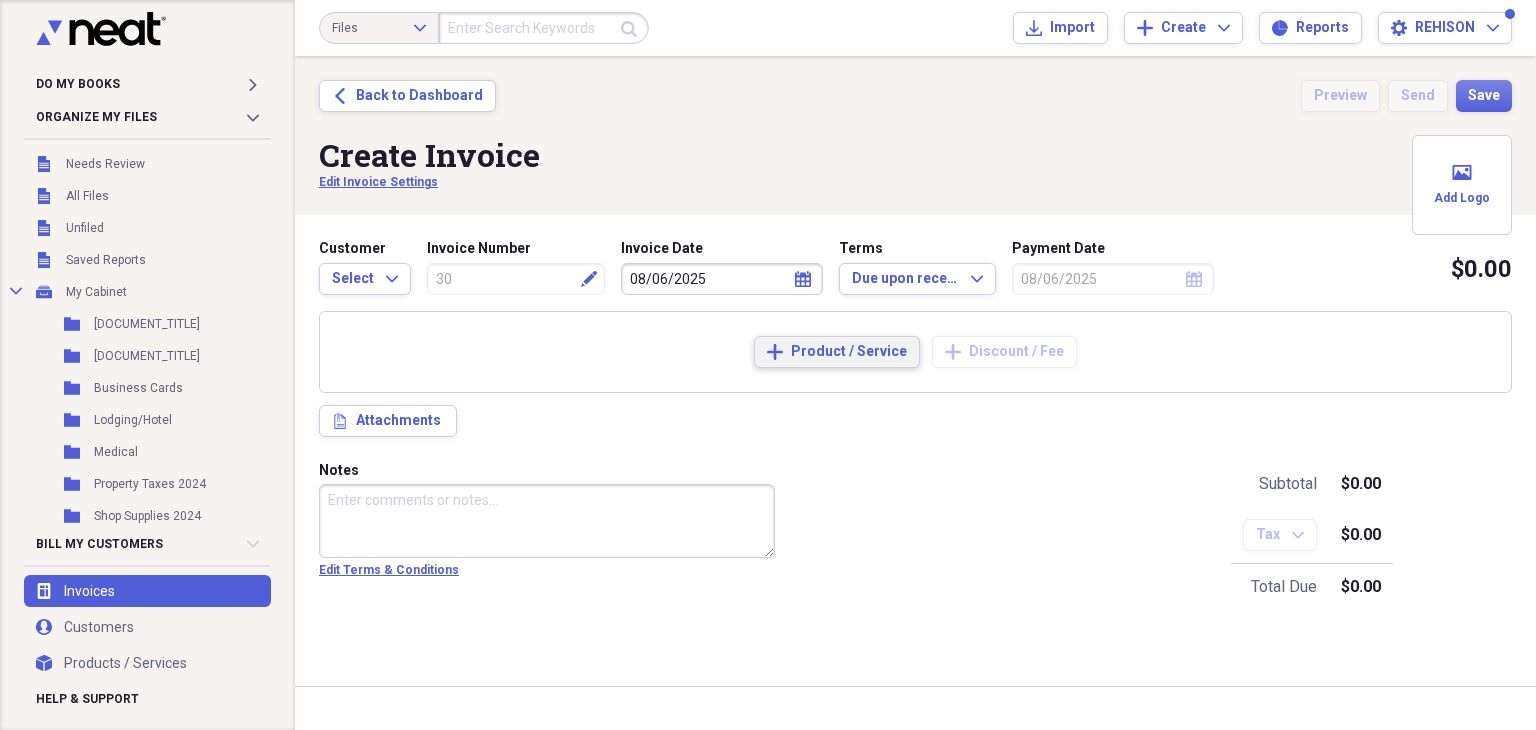 click 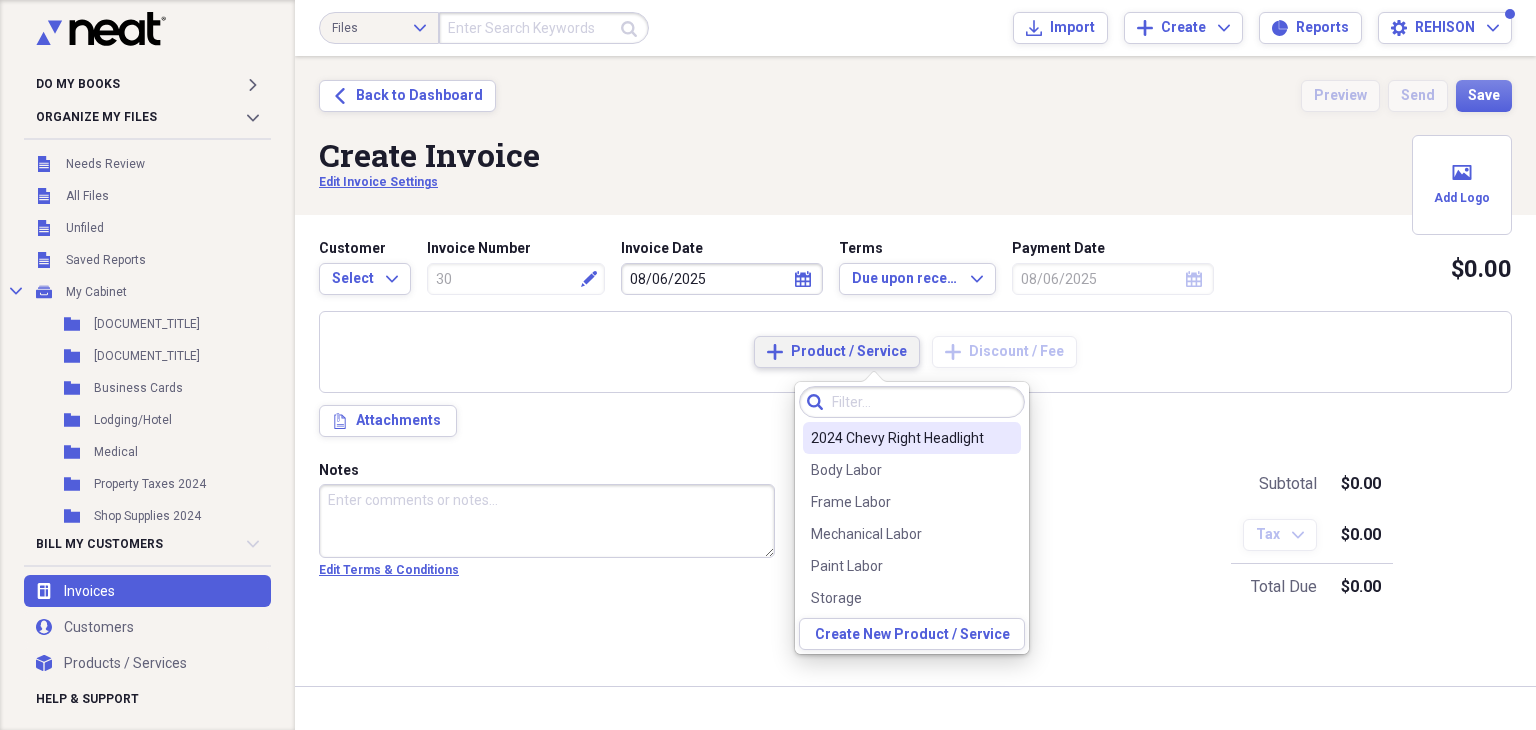 click 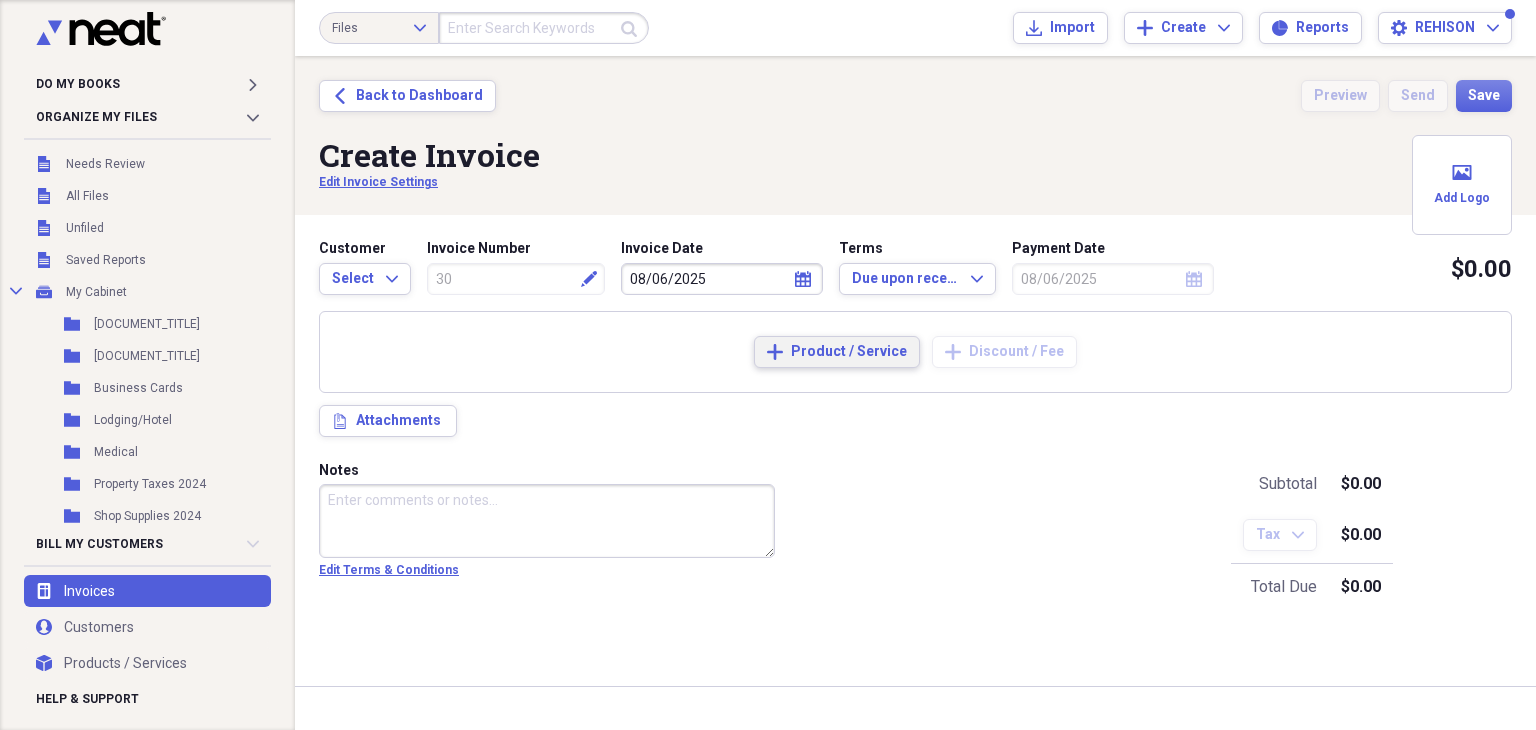 click 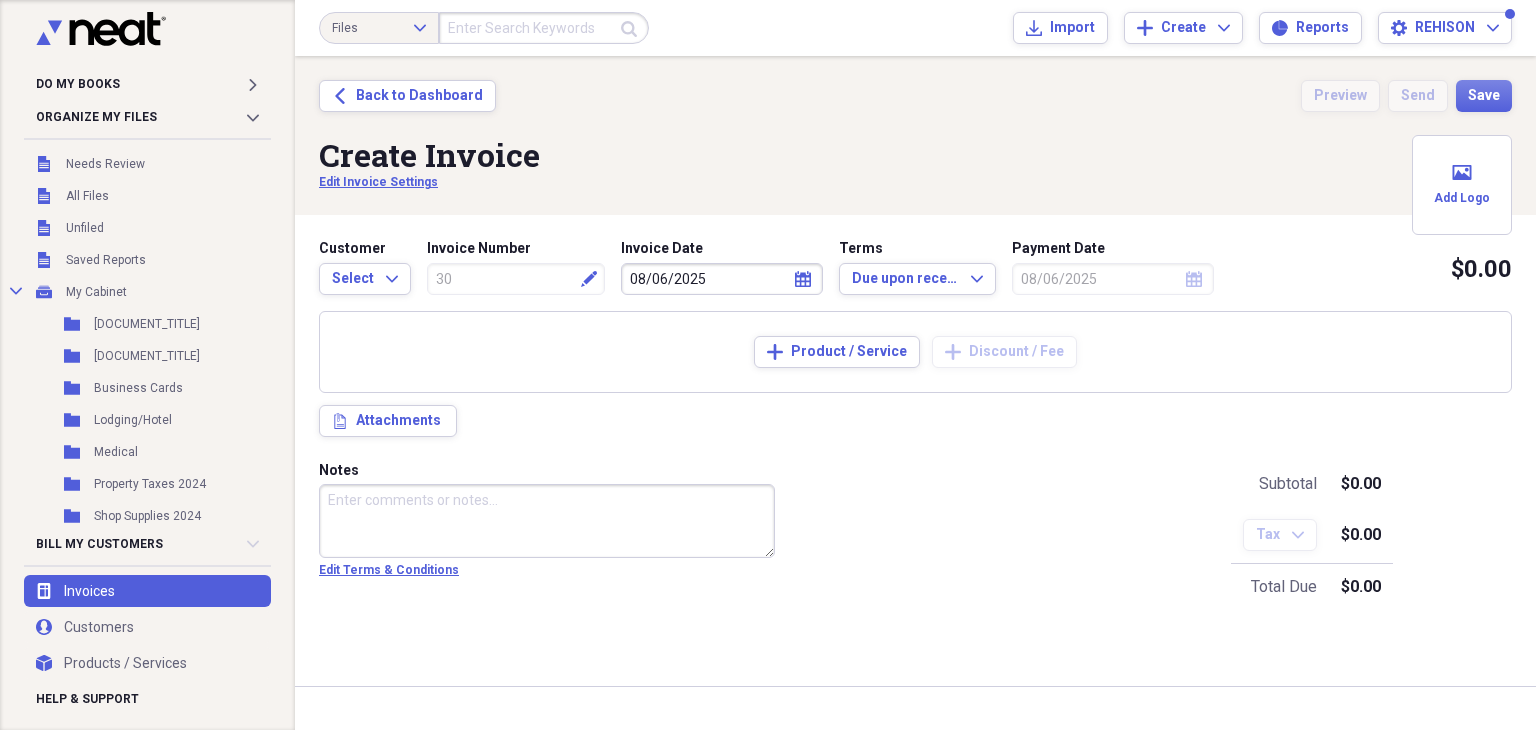 click on "Add Product / Service Add Discount / Fee" at bounding box center (915, 352) 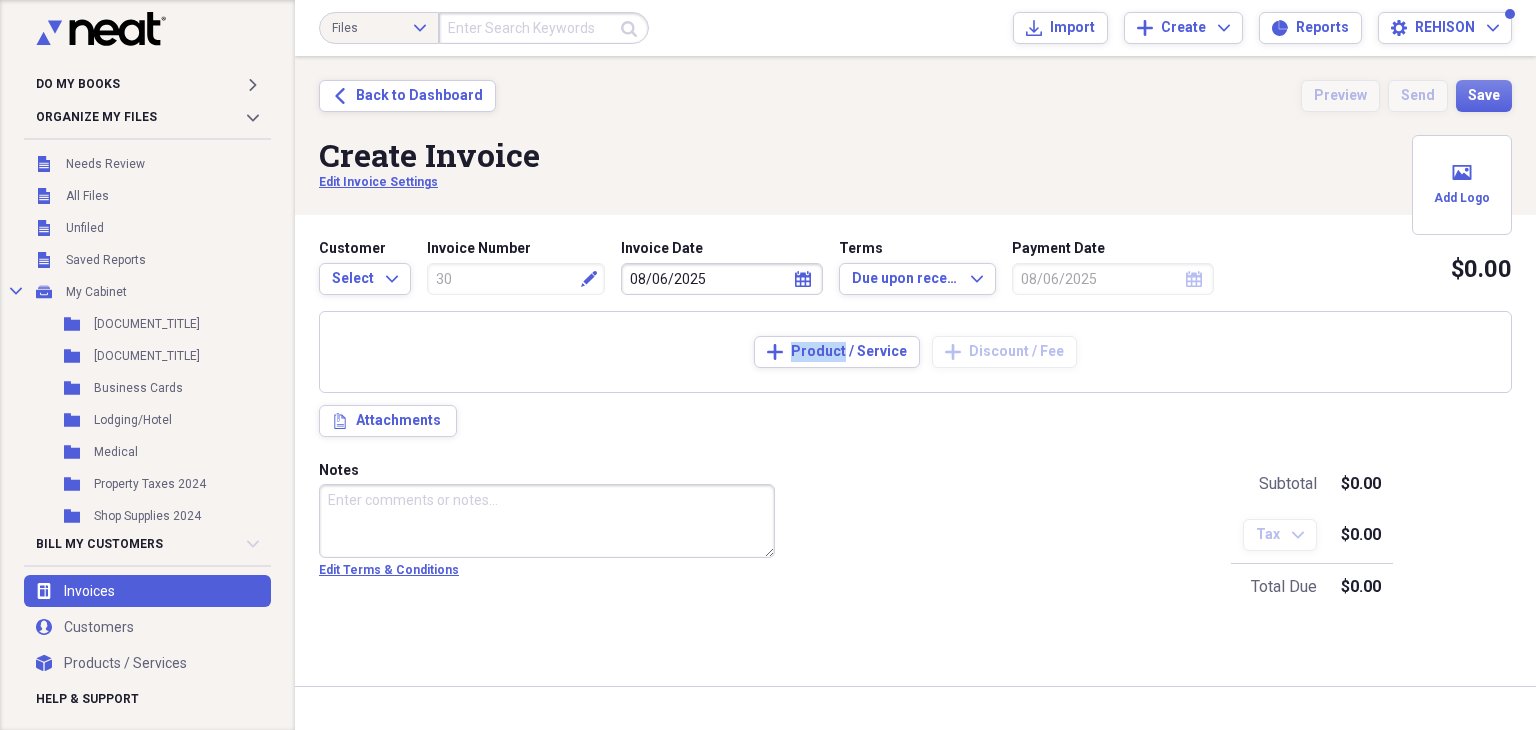 click on "Add Product / Service Add Discount / Fee" at bounding box center (915, 352) 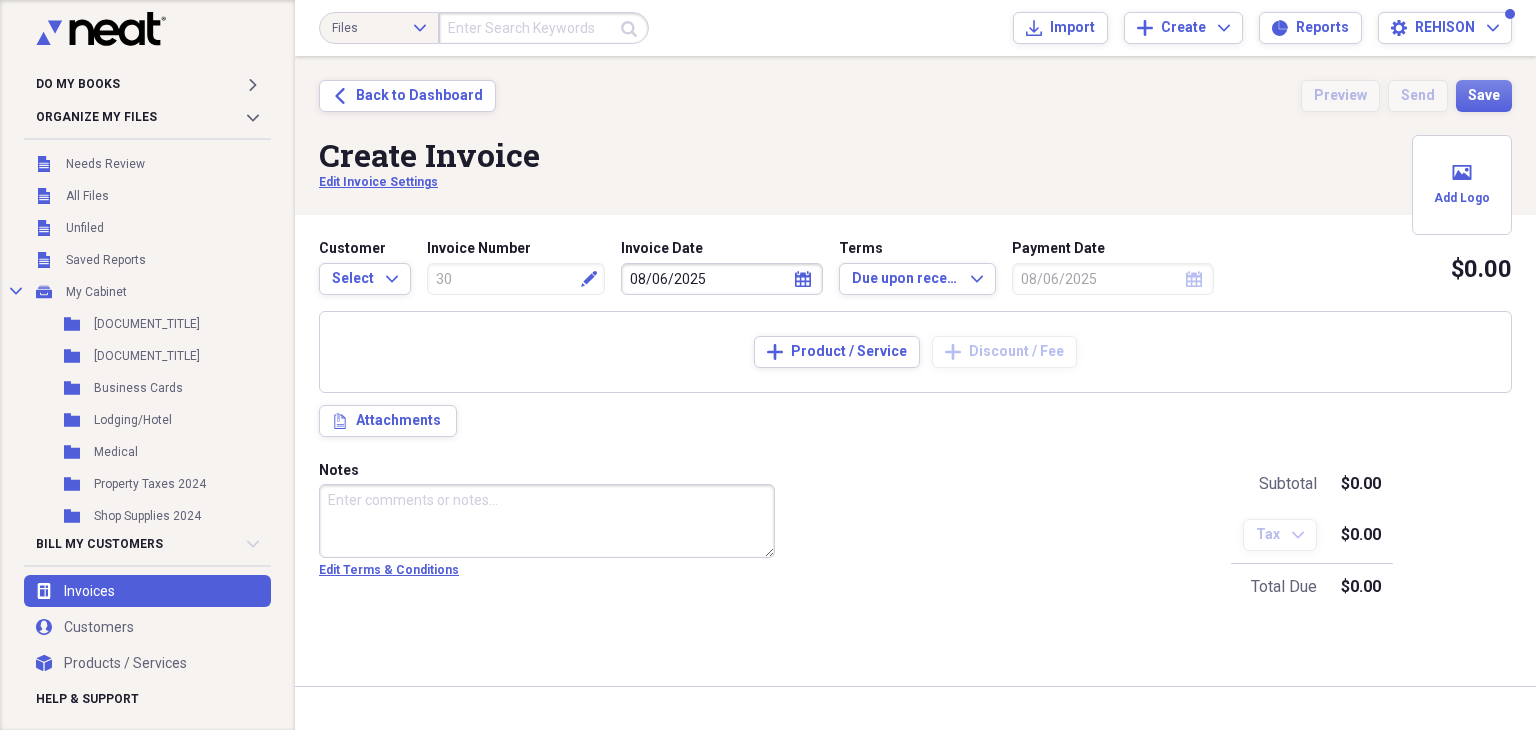 click on "Add Product / Service Add Discount / Fee" at bounding box center [915, 352] 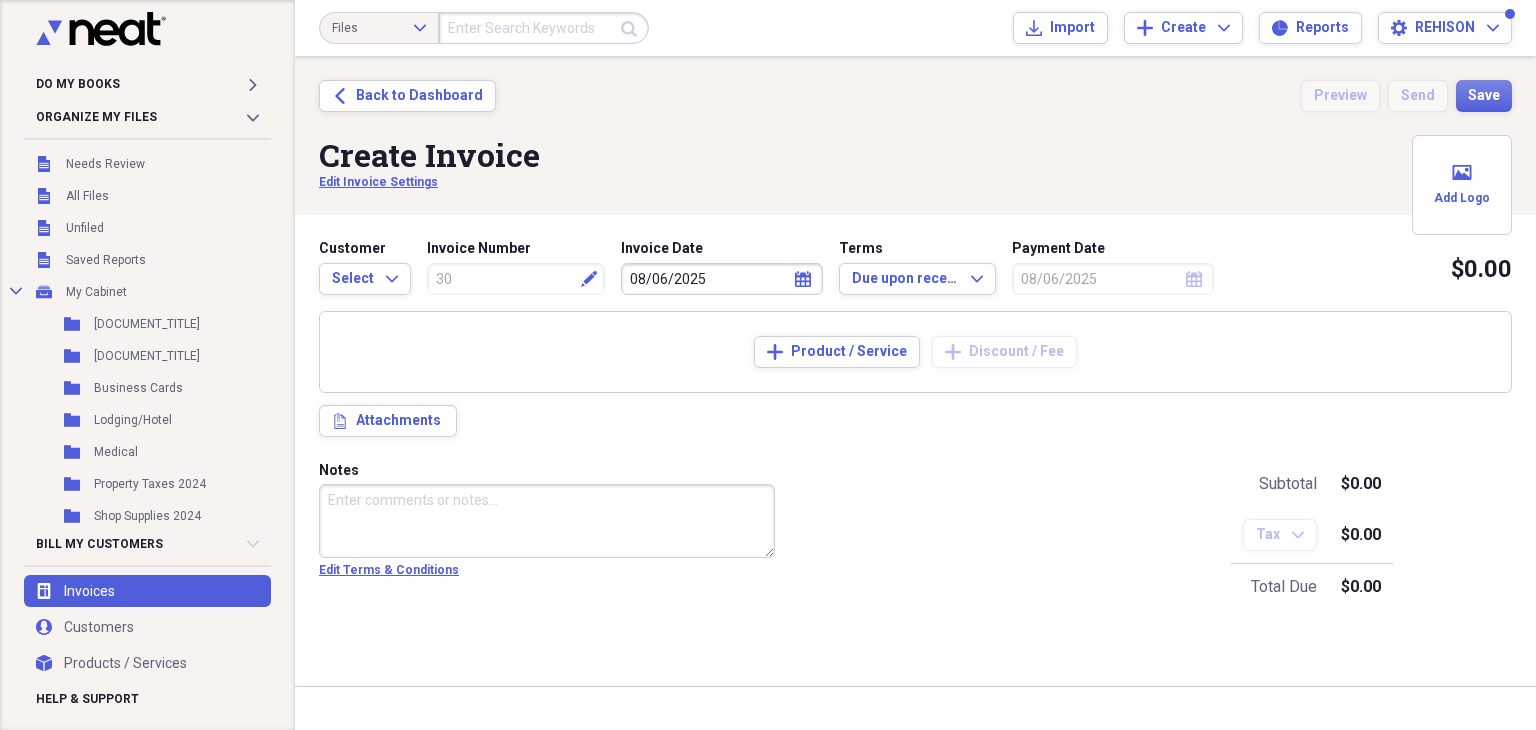 click on "Add Product / Service Add Discount / Fee" at bounding box center [915, 352] 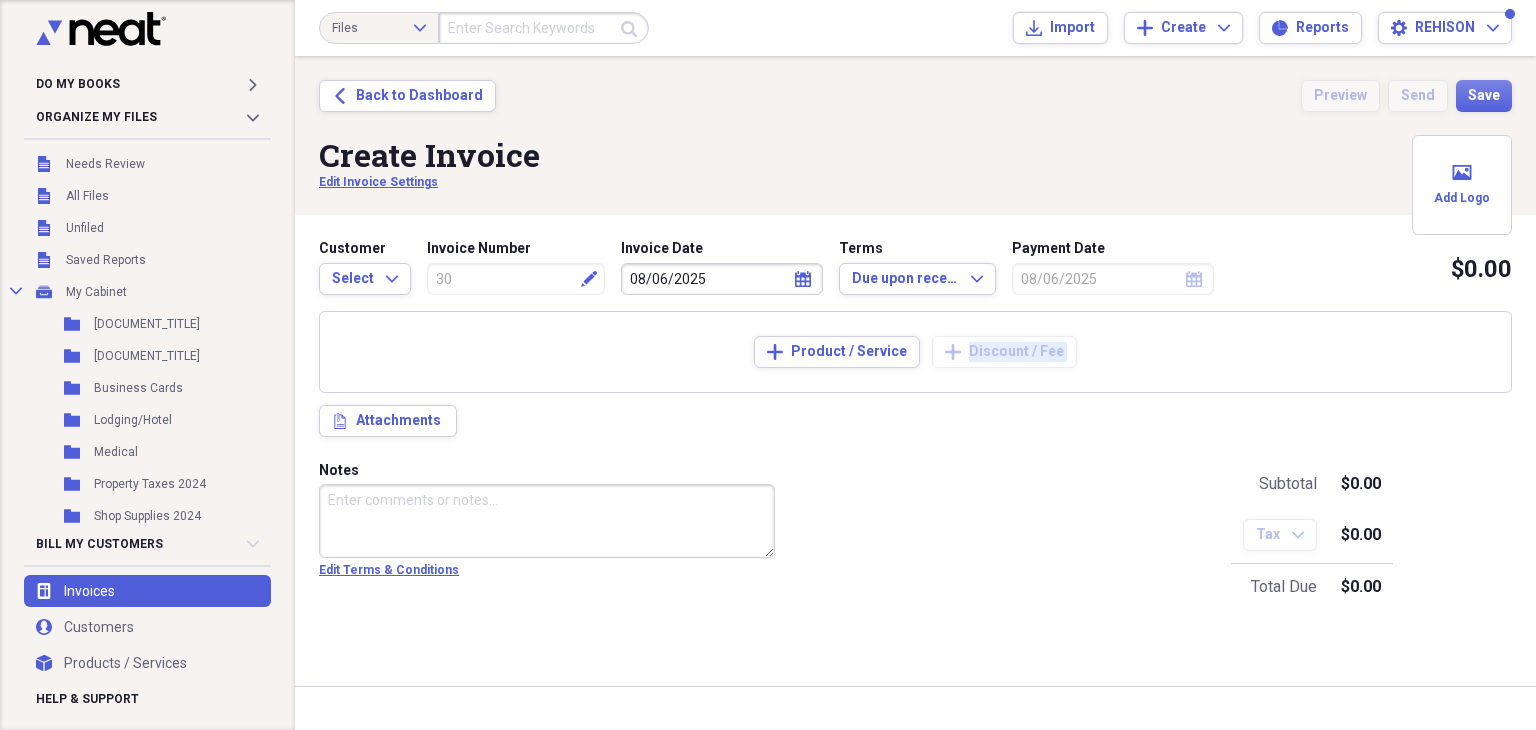 click on "Add Product / Service Add Discount / Fee" at bounding box center (915, 352) 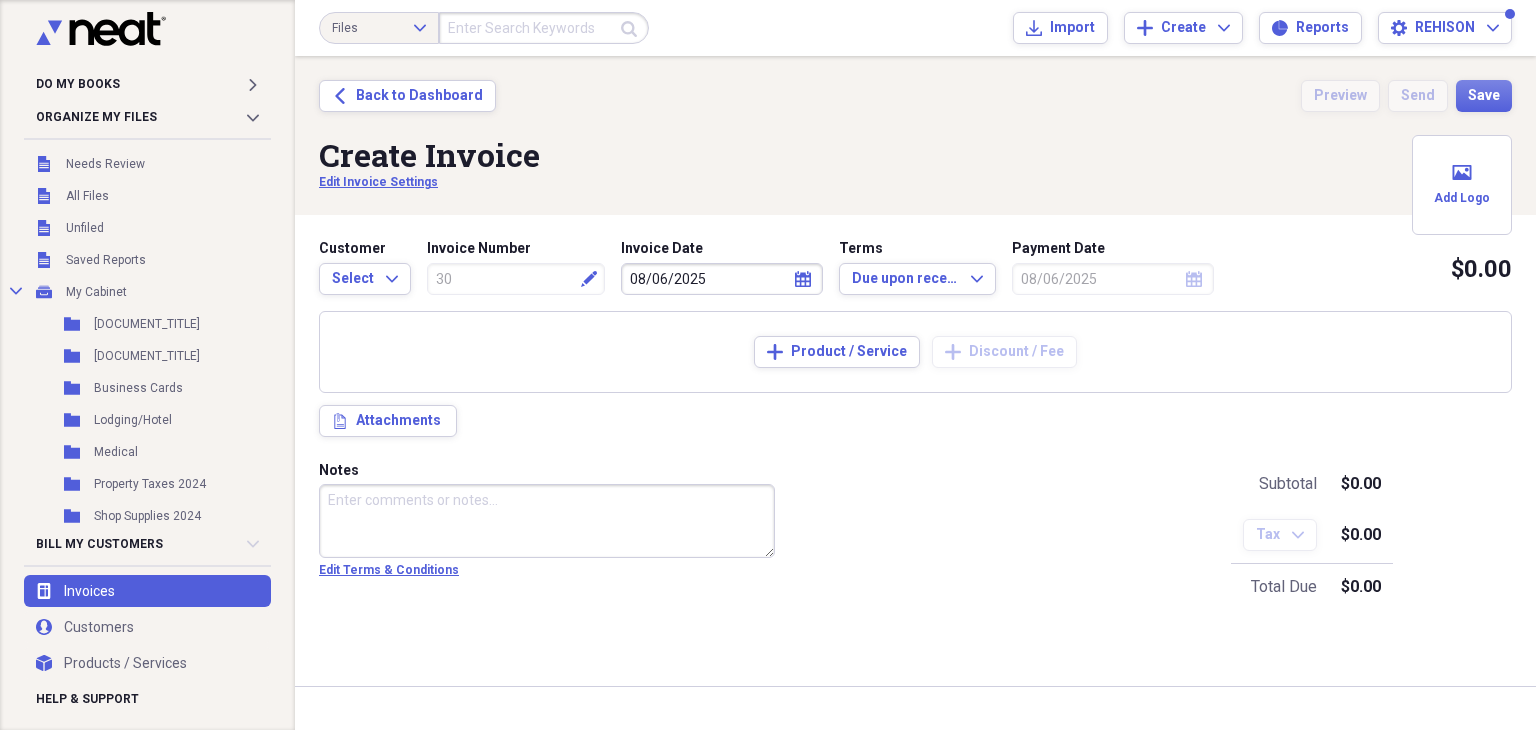 click on "Add Product / Service Add Discount / Fee" at bounding box center [915, 352] 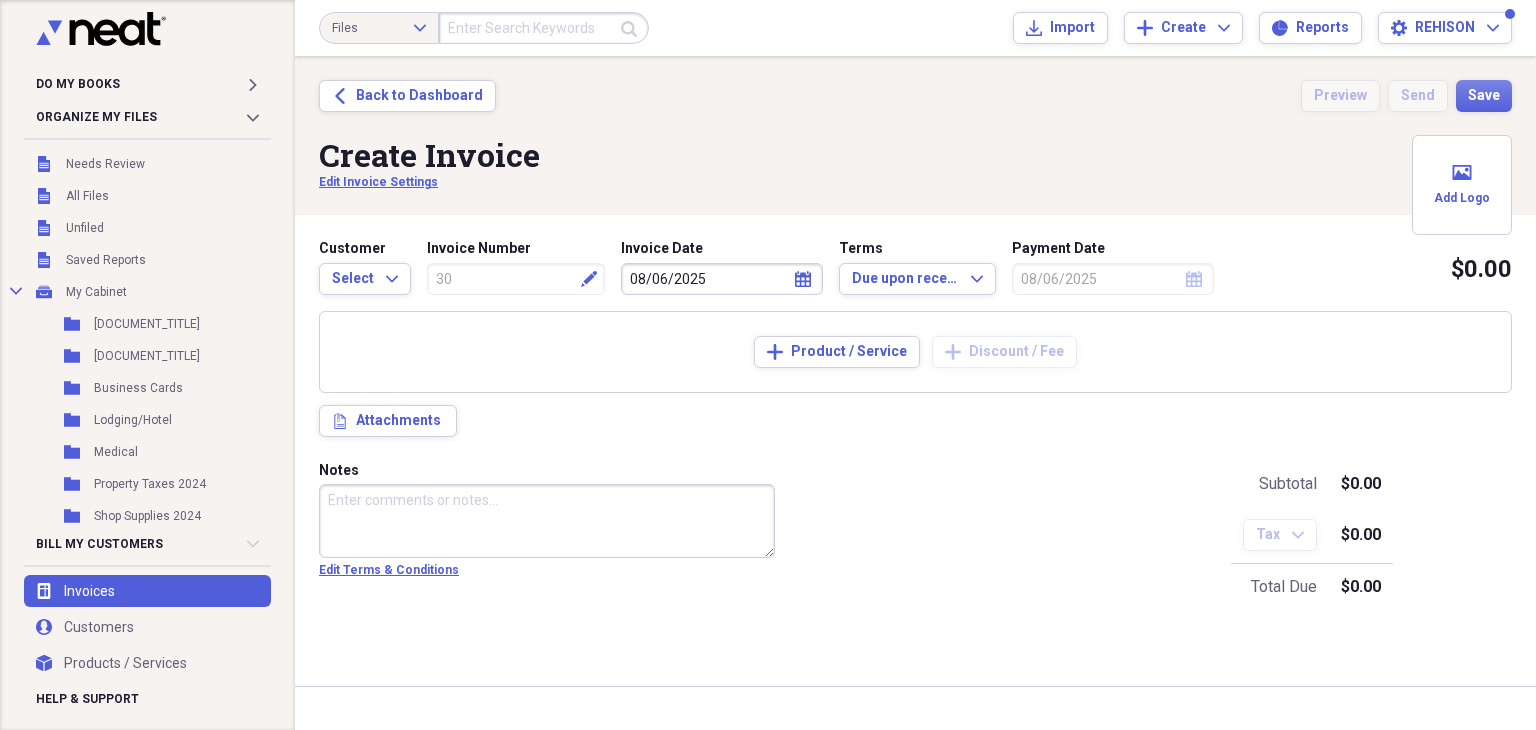 click on "Add Product / Service Add Discount / Fee" at bounding box center (915, 352) 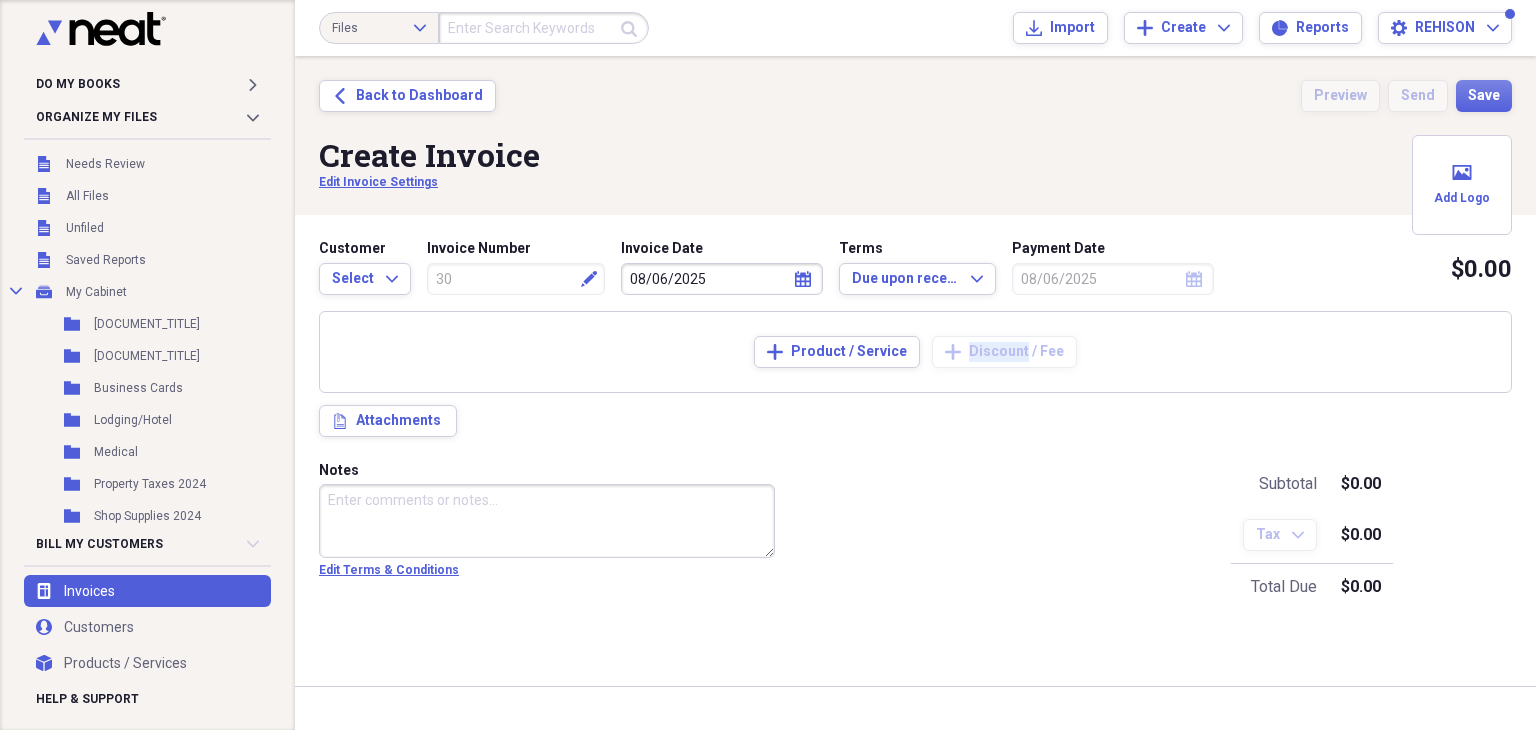 click on "Add Product / Service Add Discount / Fee" at bounding box center (915, 352) 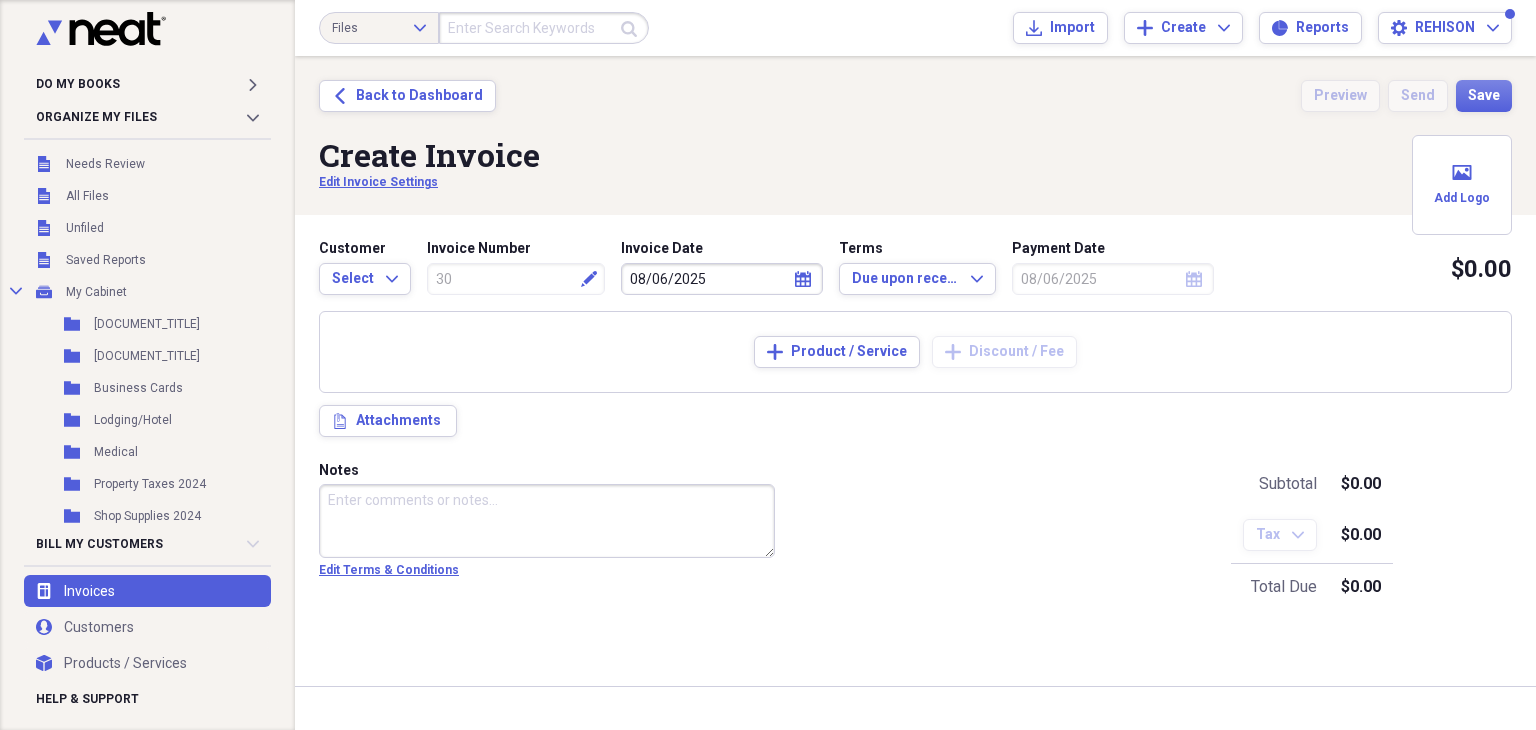 click on "Add Product / Service Add Discount / Fee" at bounding box center [915, 352] 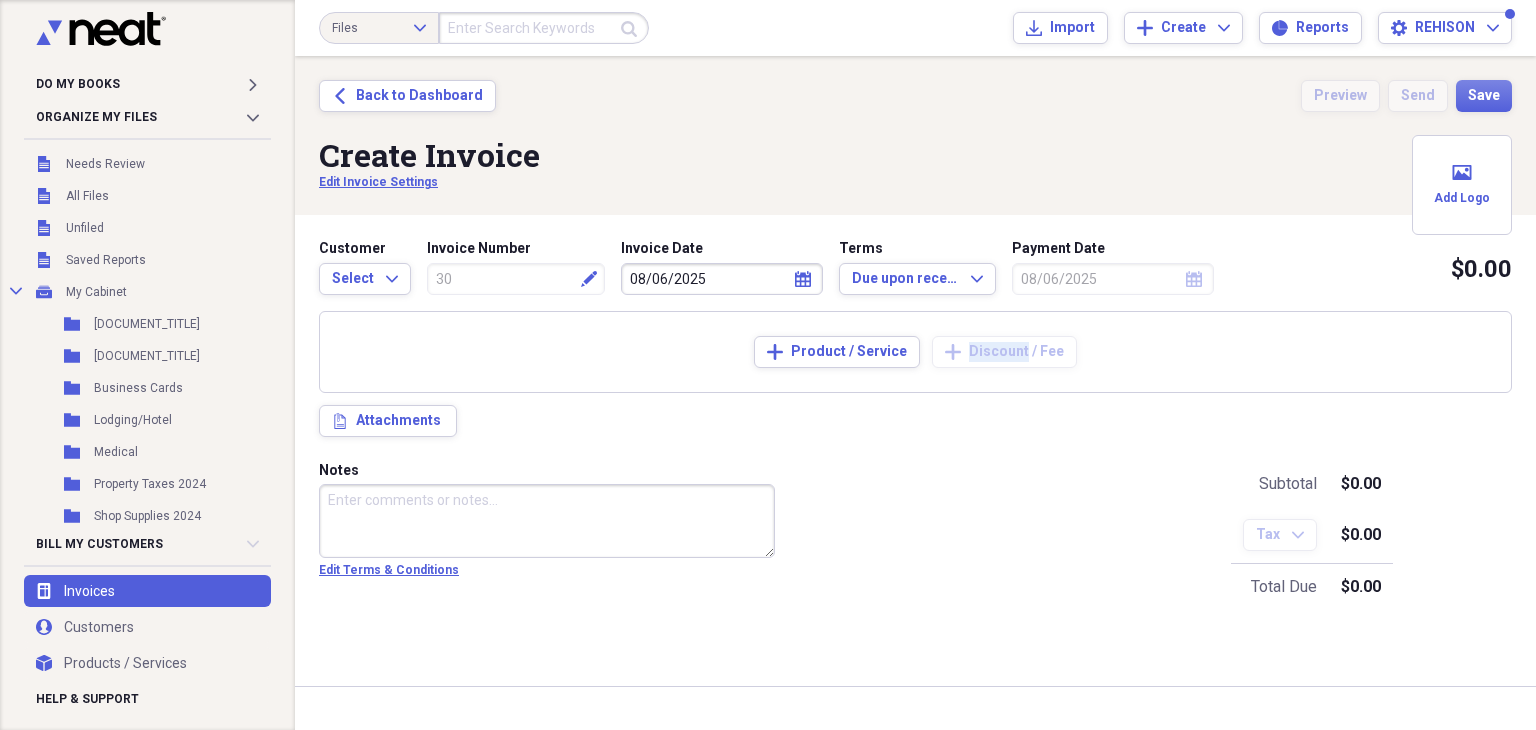 click on "Add Product / Service Add Discount / Fee" at bounding box center [915, 352] 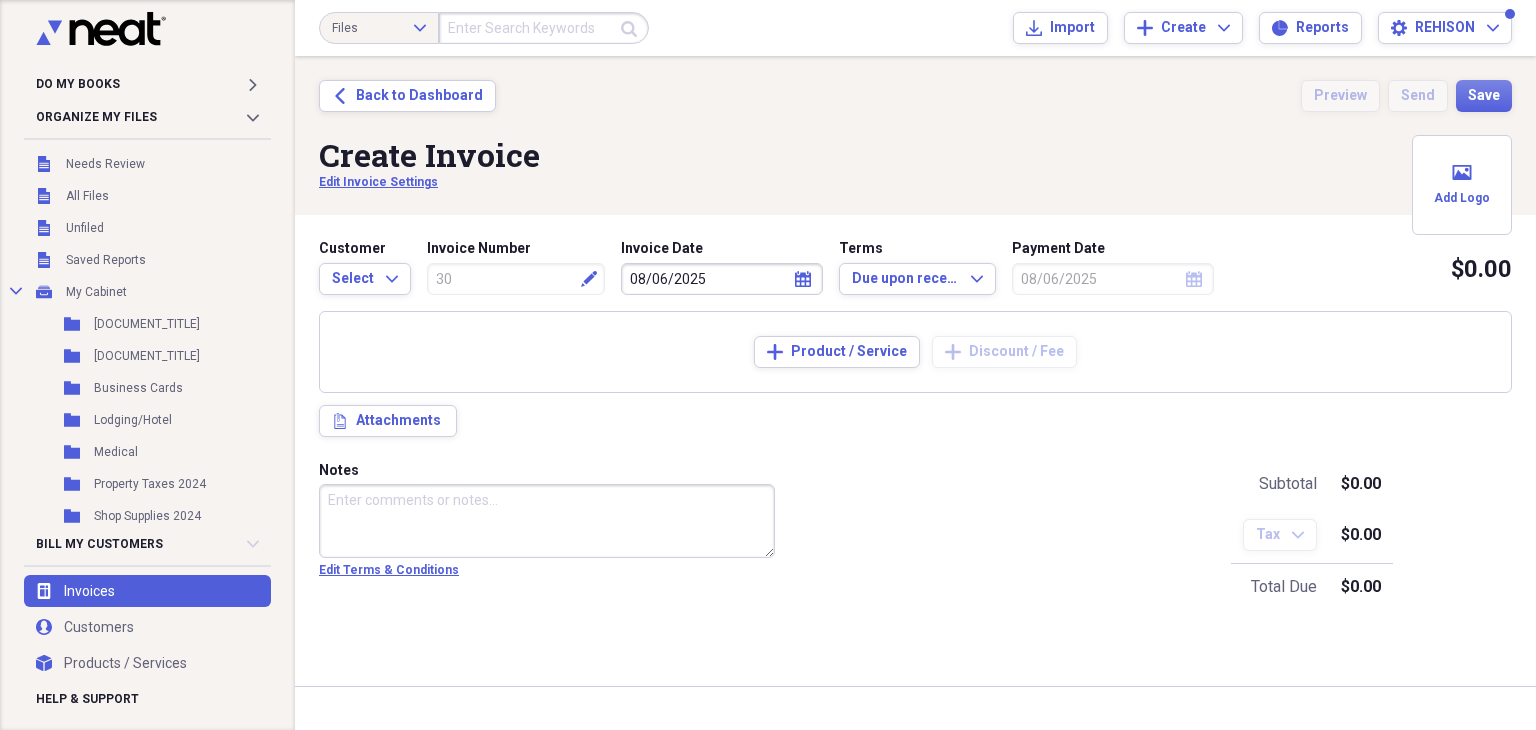 click on "Add Product / Service Add Discount / Fee" at bounding box center [915, 352] 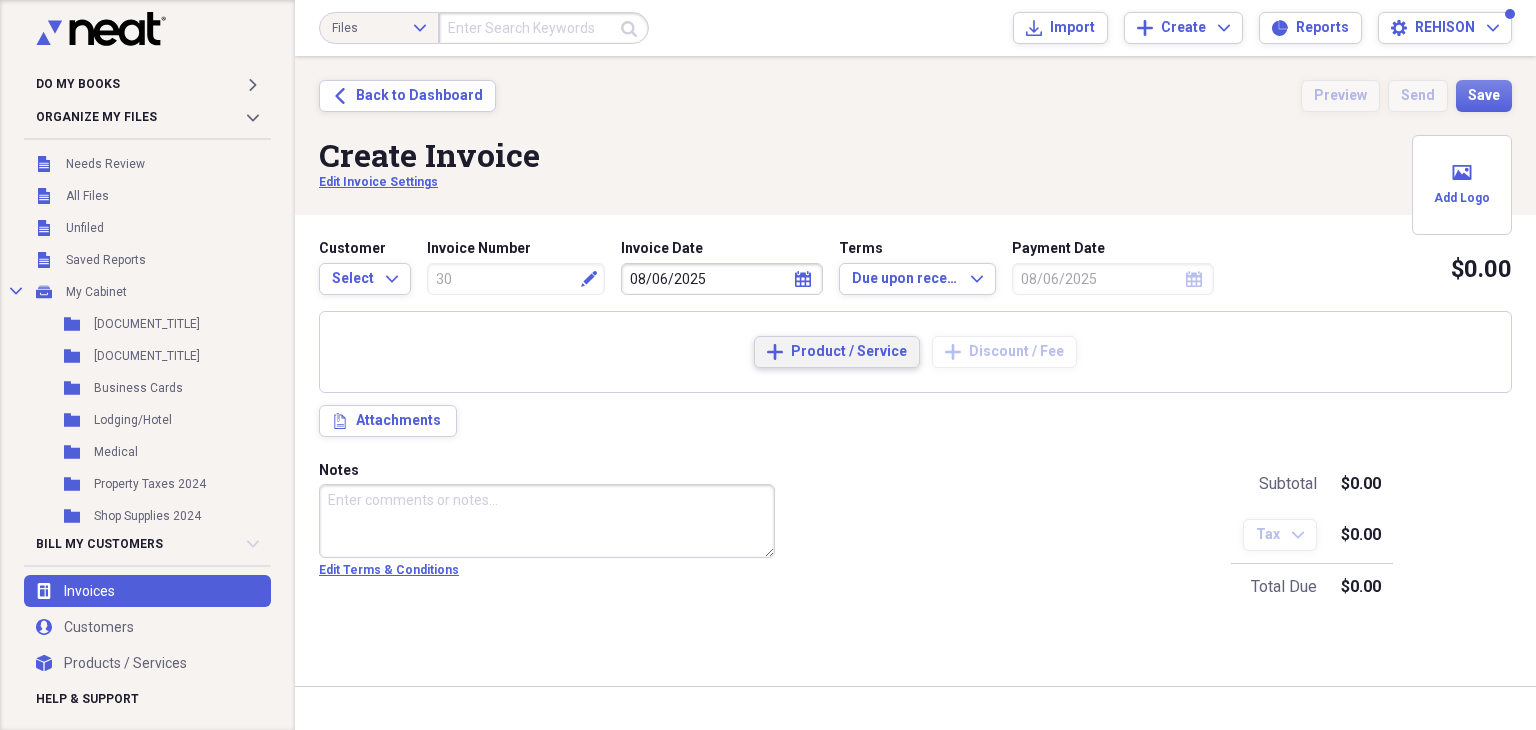 click on "Product / Service" at bounding box center (849, 352) 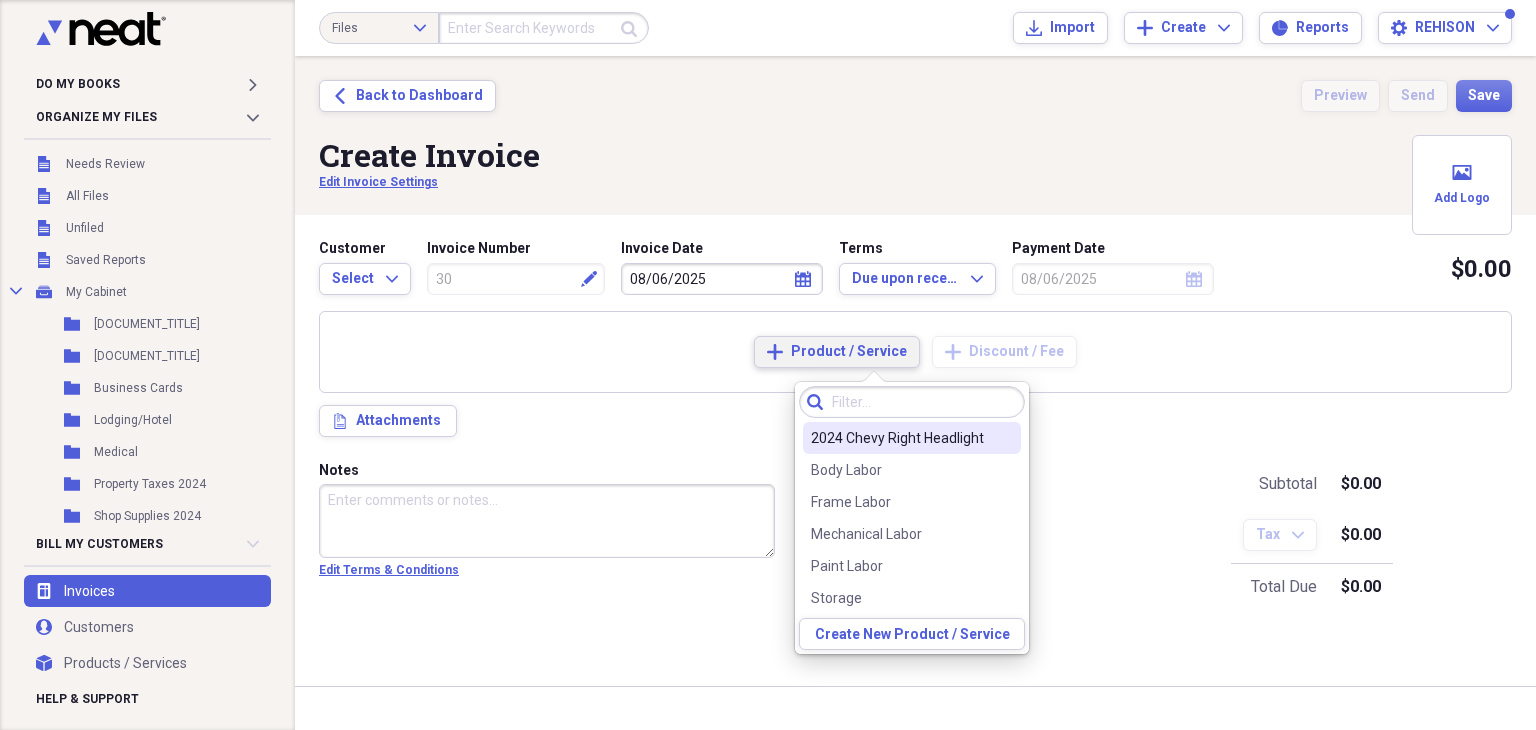 click on "Product / Service" at bounding box center [849, 352] 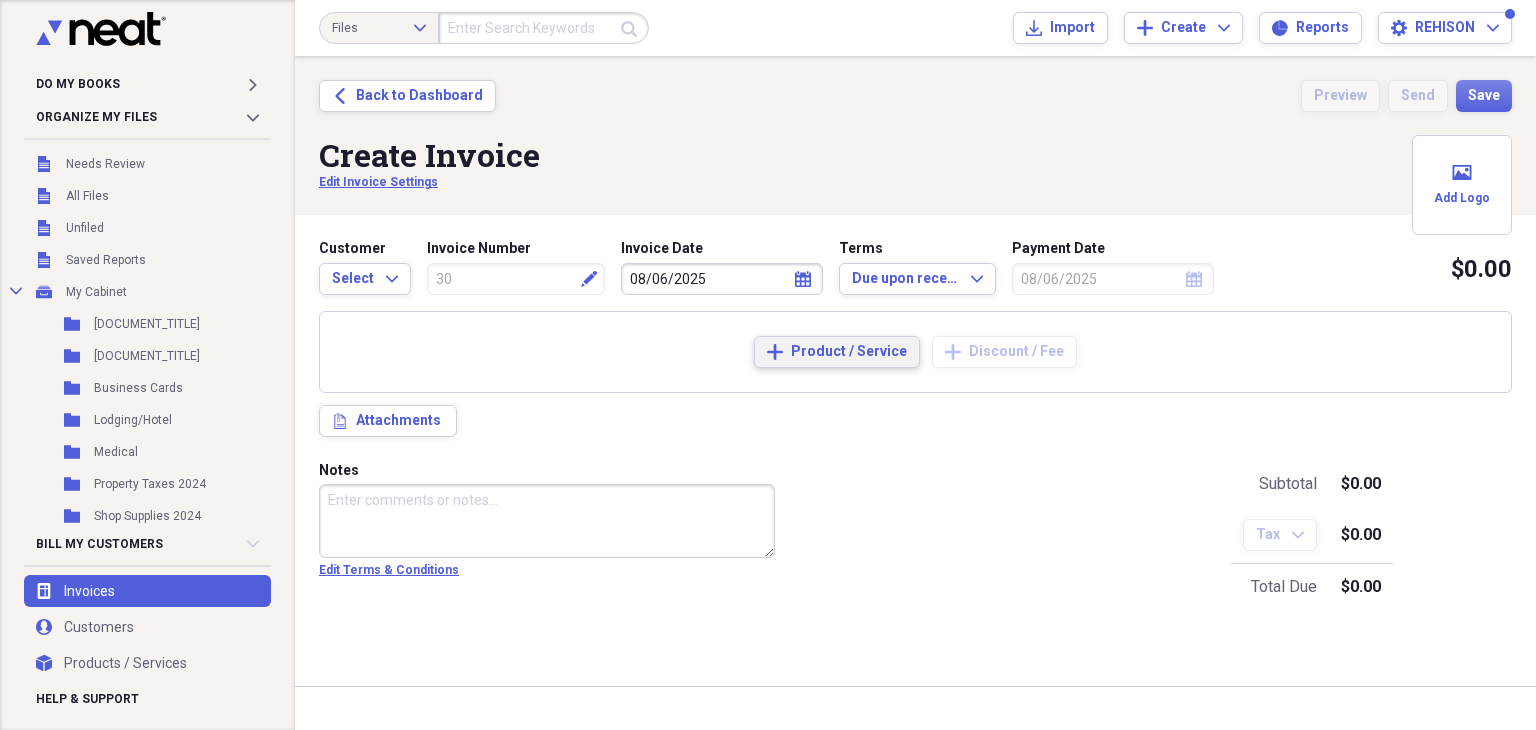 click on "Product / Service" at bounding box center (849, 352) 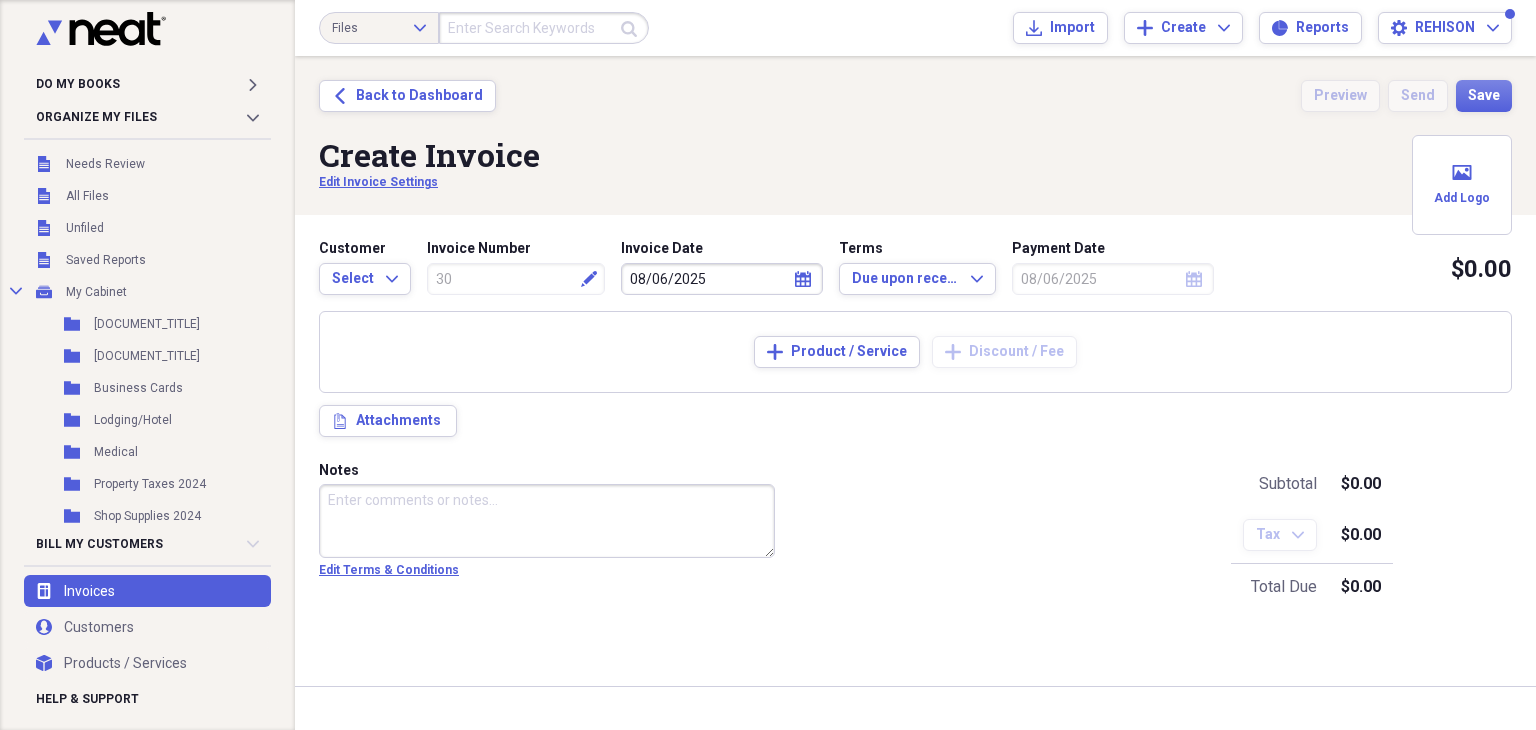 click on "Back Back to Dashboard Preview Send Save Create Invoice Edit Invoice Settings Image Add Logo" at bounding box center (915, 135) 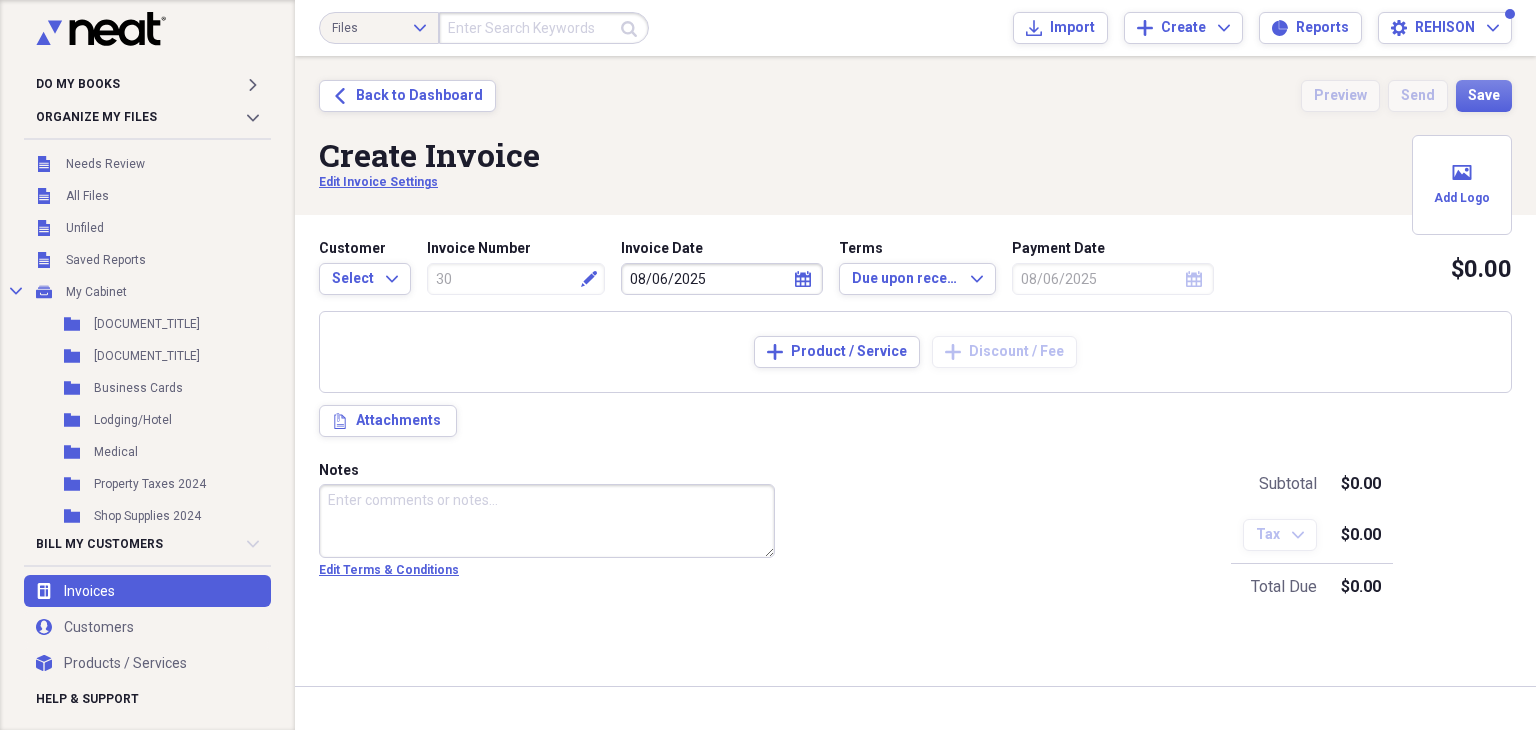 click on "Back Back to Dashboard Preview Send Save Create Invoice Edit Invoice Settings Image Add Logo" at bounding box center [915, 135] 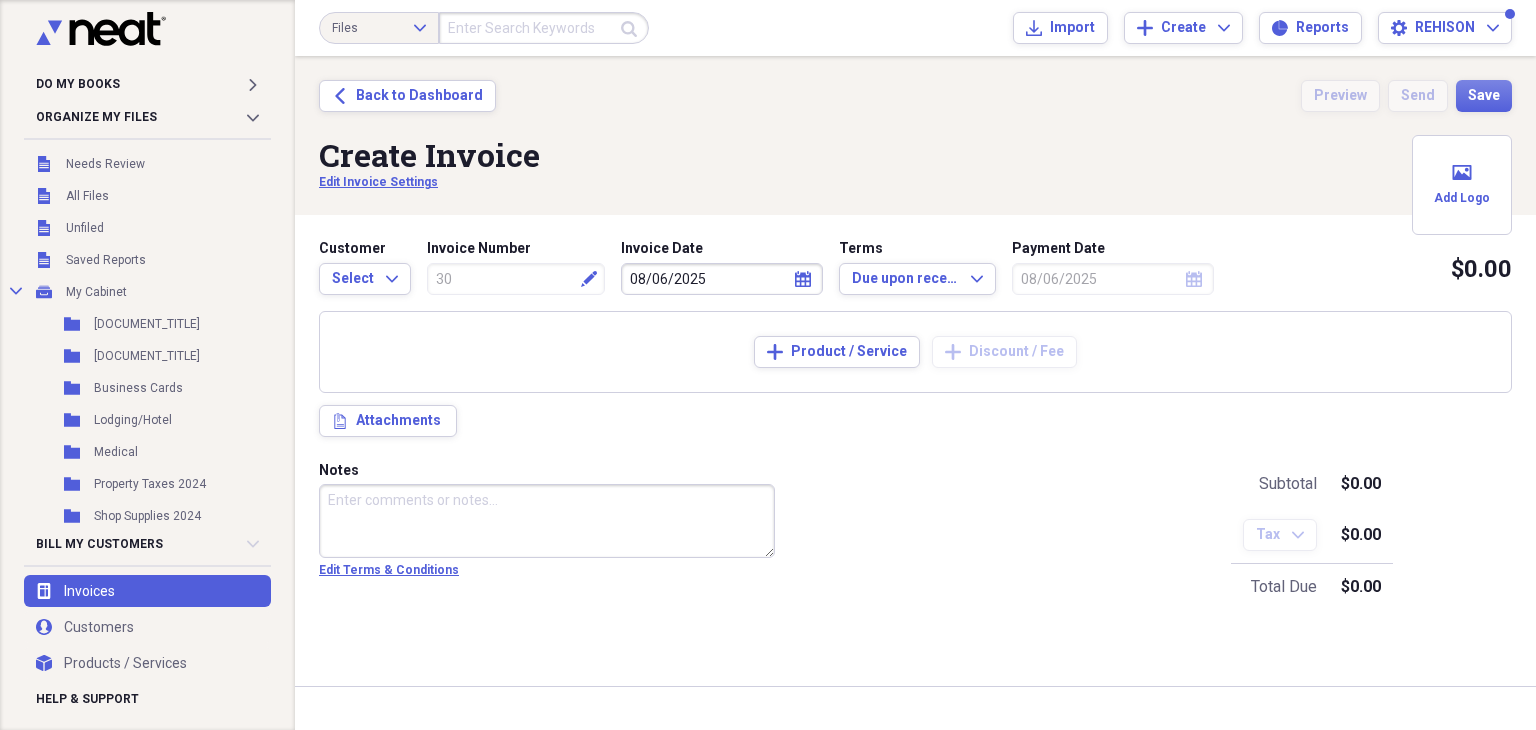 click on "Files Expand Submit Import Import Add Create Expand Reports Reports Settings [COMPANY_NAME] Expand" at bounding box center (915, 28) 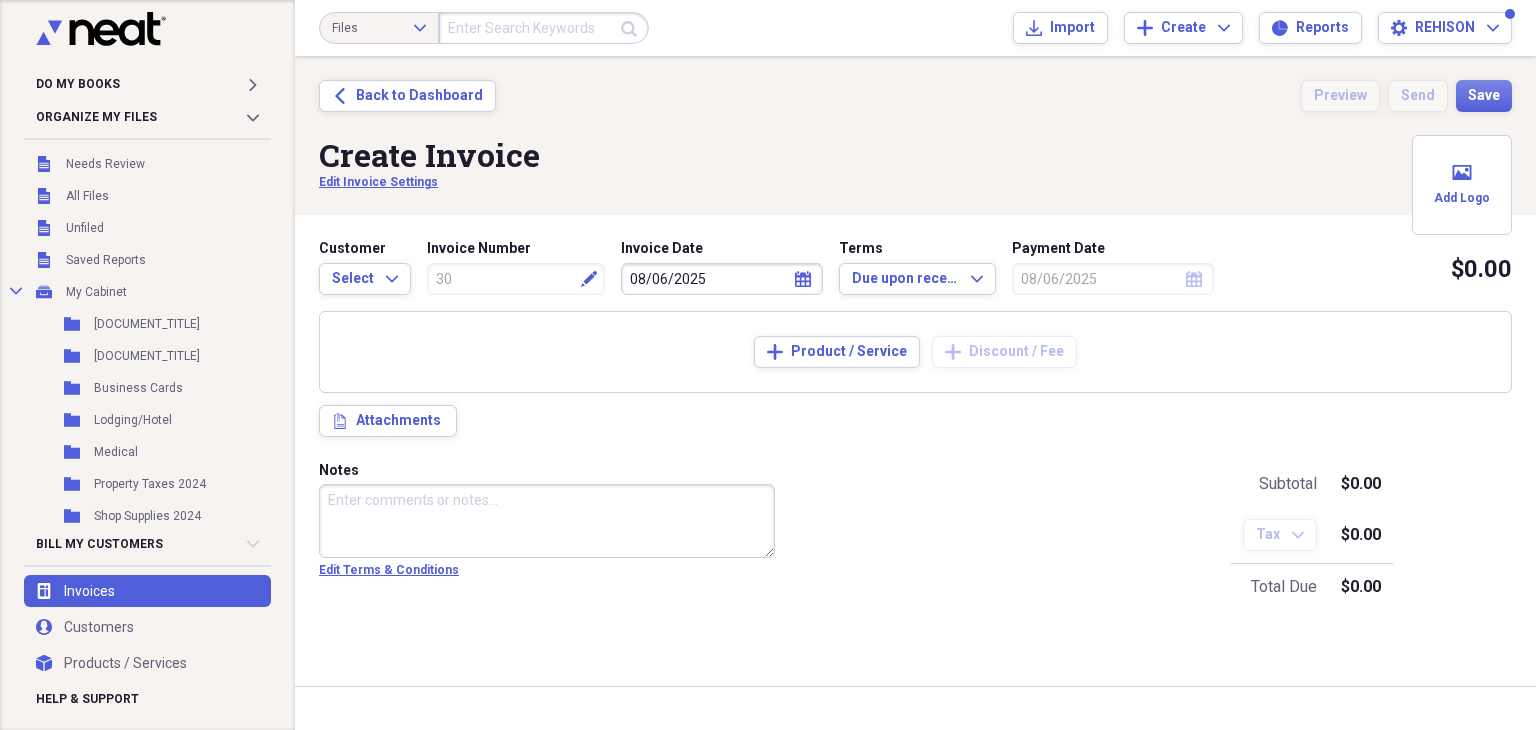 click on "Notes" at bounding box center [547, 521] 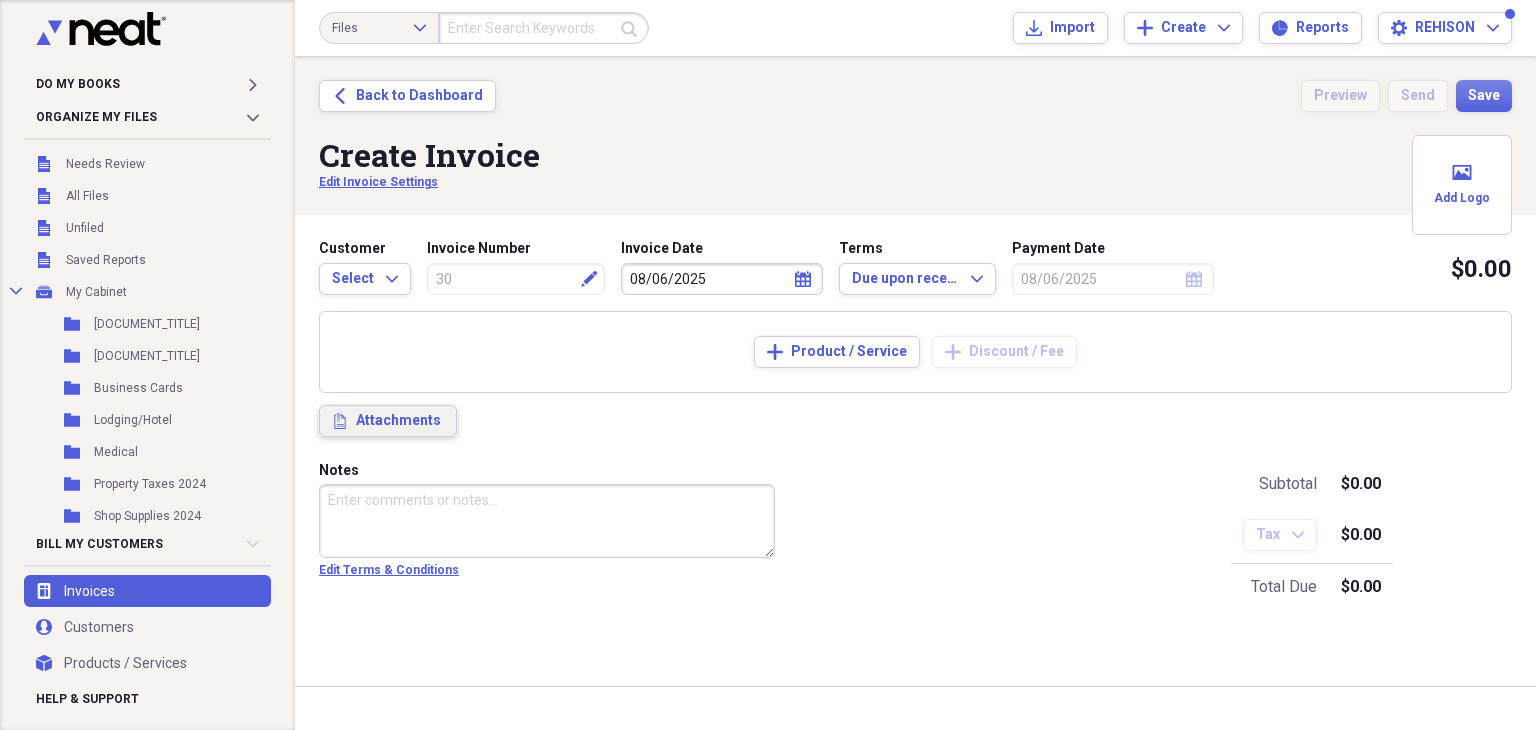 click on "Attachments" at bounding box center [400, 421] 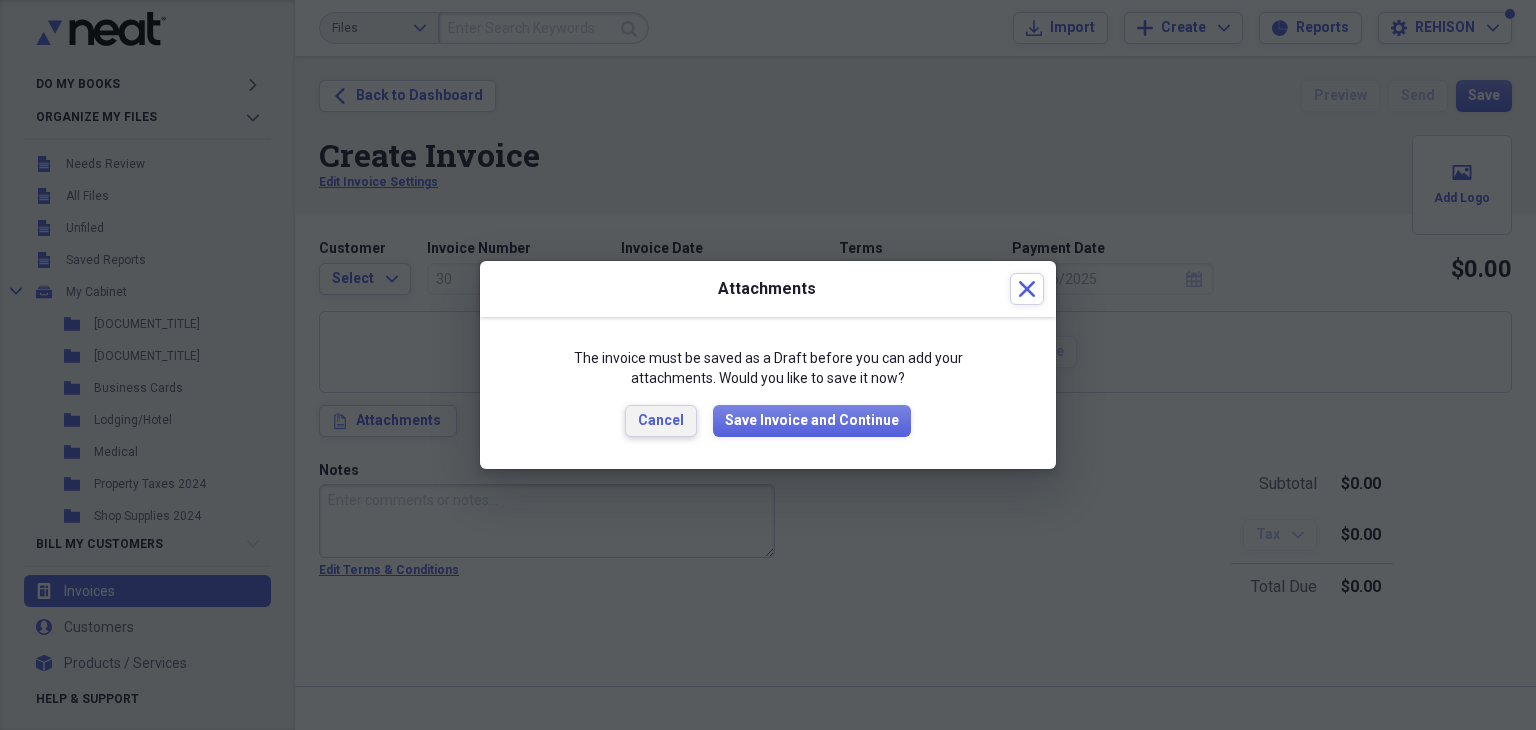 click on "Cancel" at bounding box center [661, 421] 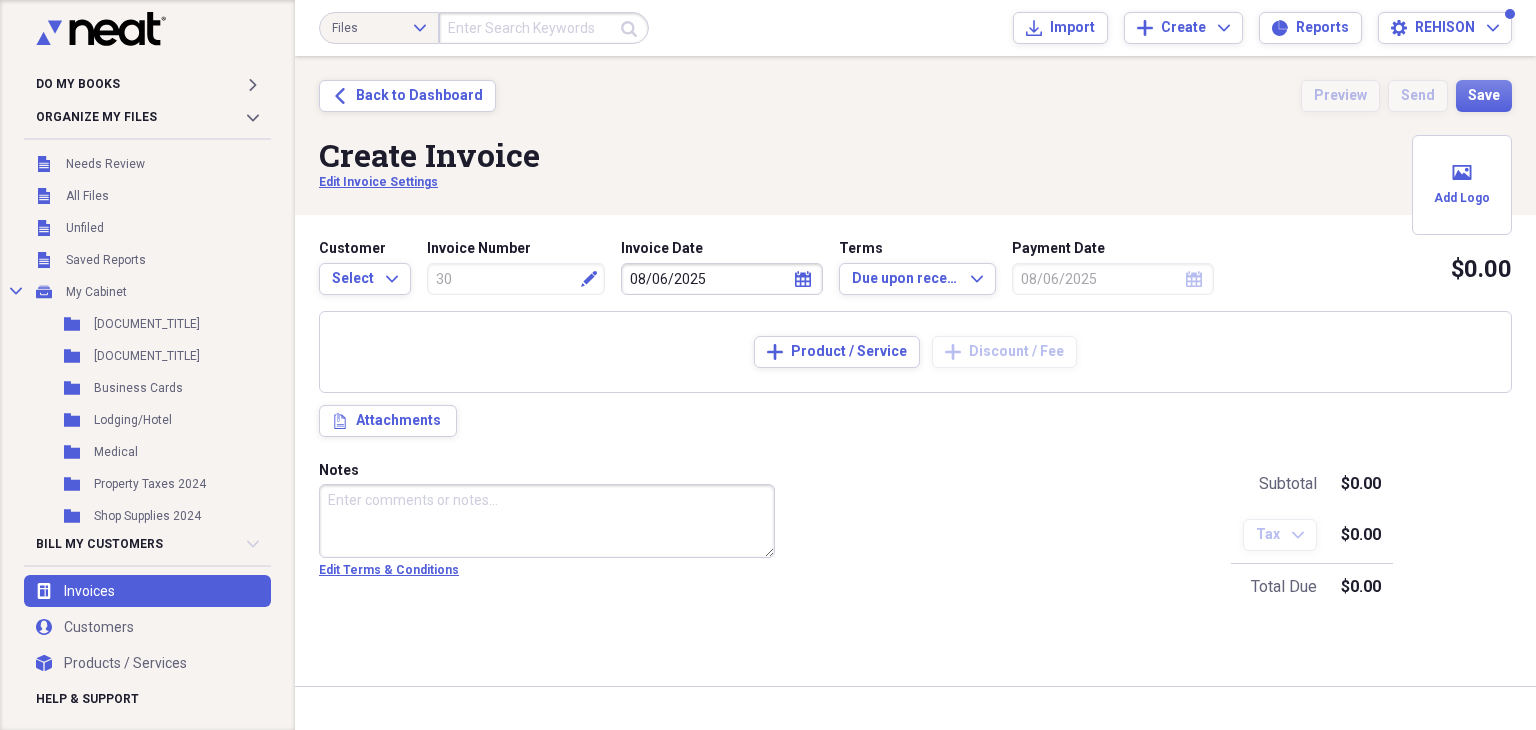 click on "Customer Select Expand Invoice Number 30 Edit Invoice Date 08/06/2025 calendar Calendar Terms Due upon receipt Expand Payment Date 08/06/2025 calendar Calendar $0.00
To pick up a draggable item, press the space bar.
While dragging, use the arrow keys to move the item.
Press space again to drop the item in its new position, or press escape to cancel.
To pick up a draggable item, press the space bar.
While dragging, use the arrow keys to move the item.
Press space again to drop the item in its new position, or press escape to cancel.
Add Product / Service Add Discount / Fee attach Attachments   Notes Edit Terms & Conditions Subtotal $0.00 Tax Expand $0.00 Total Due $0.00" at bounding box center (915, 424) 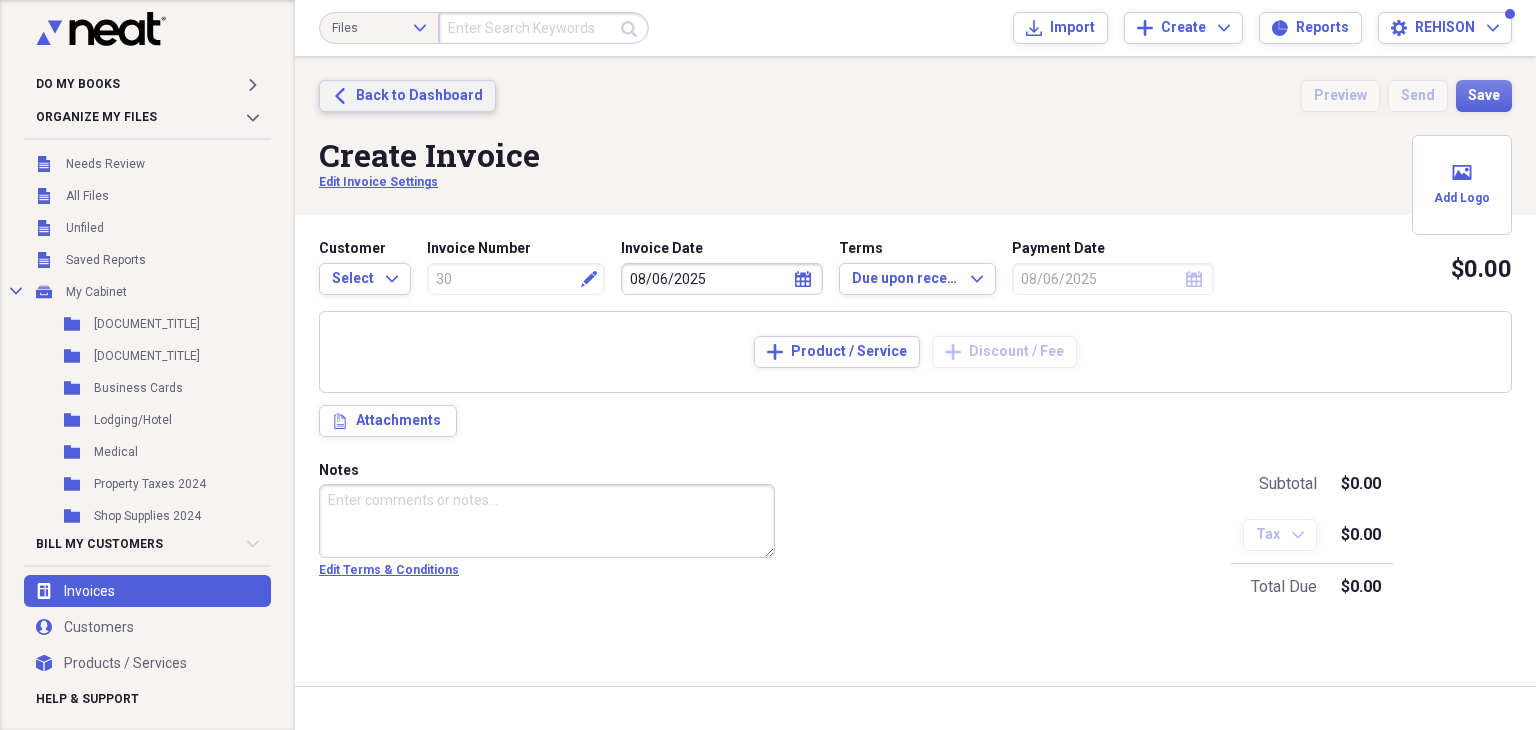 click on "Back to Dashboard" at bounding box center [419, 96] 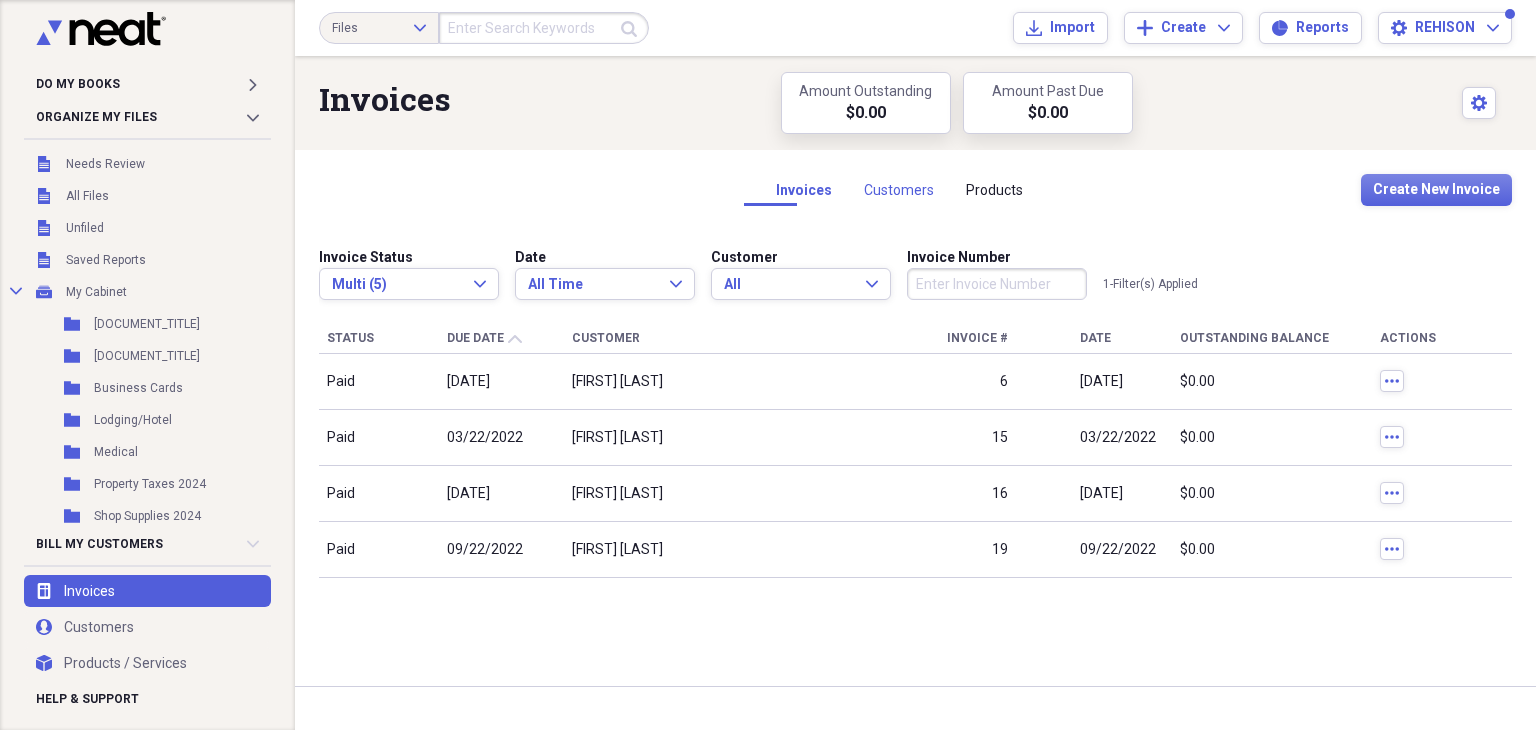 click on "Customers" at bounding box center (899, 190) 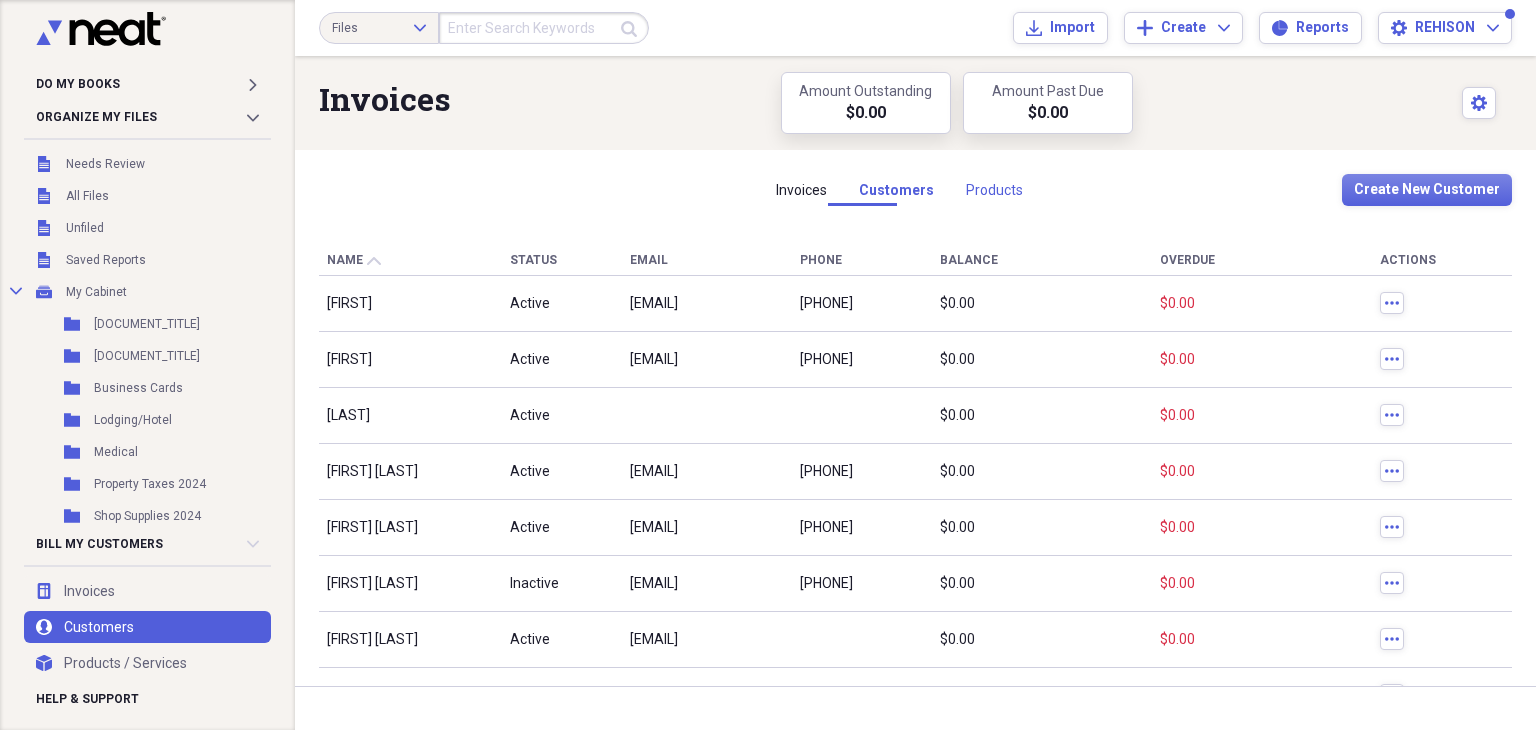 click on "Products" at bounding box center [994, 190] 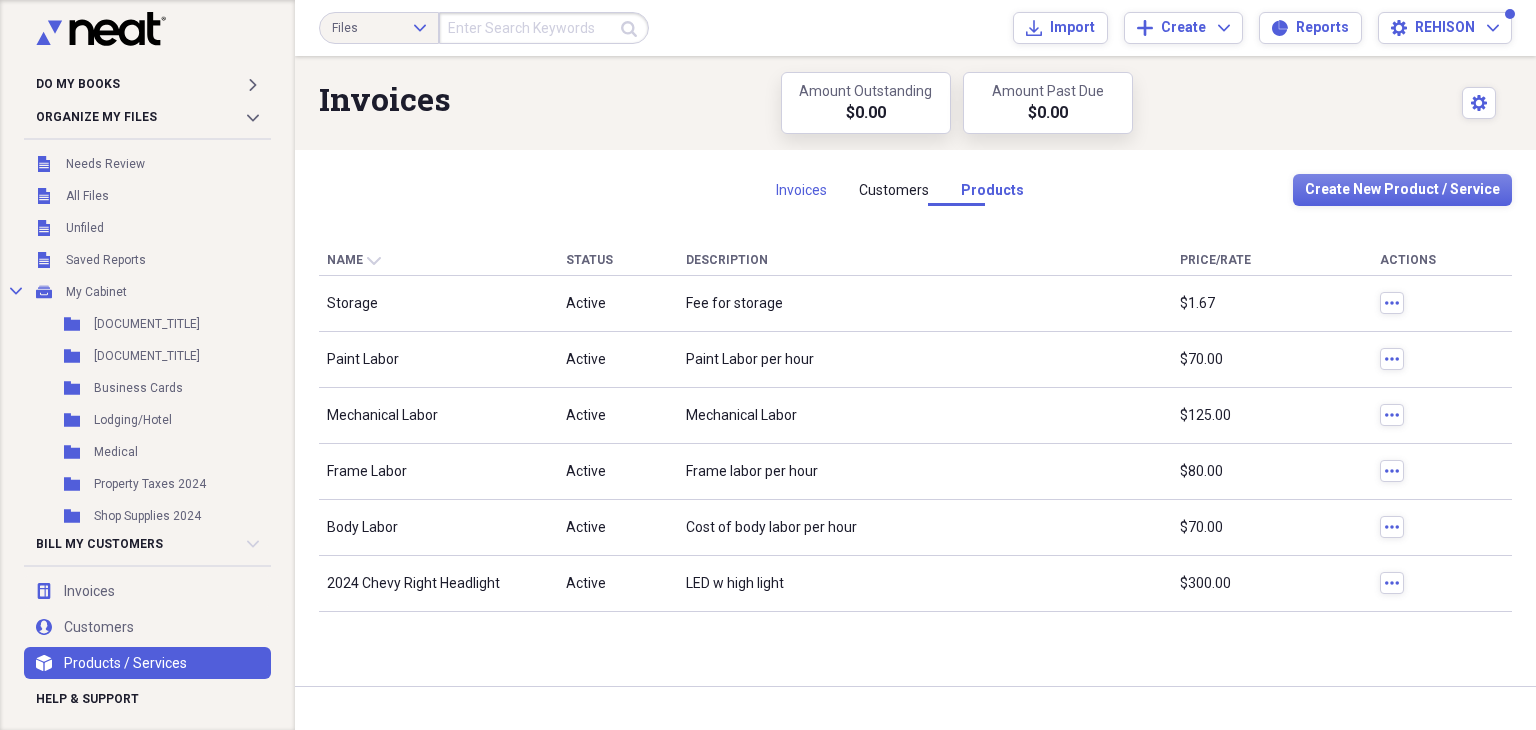 click on "Invoices" at bounding box center [801, 190] 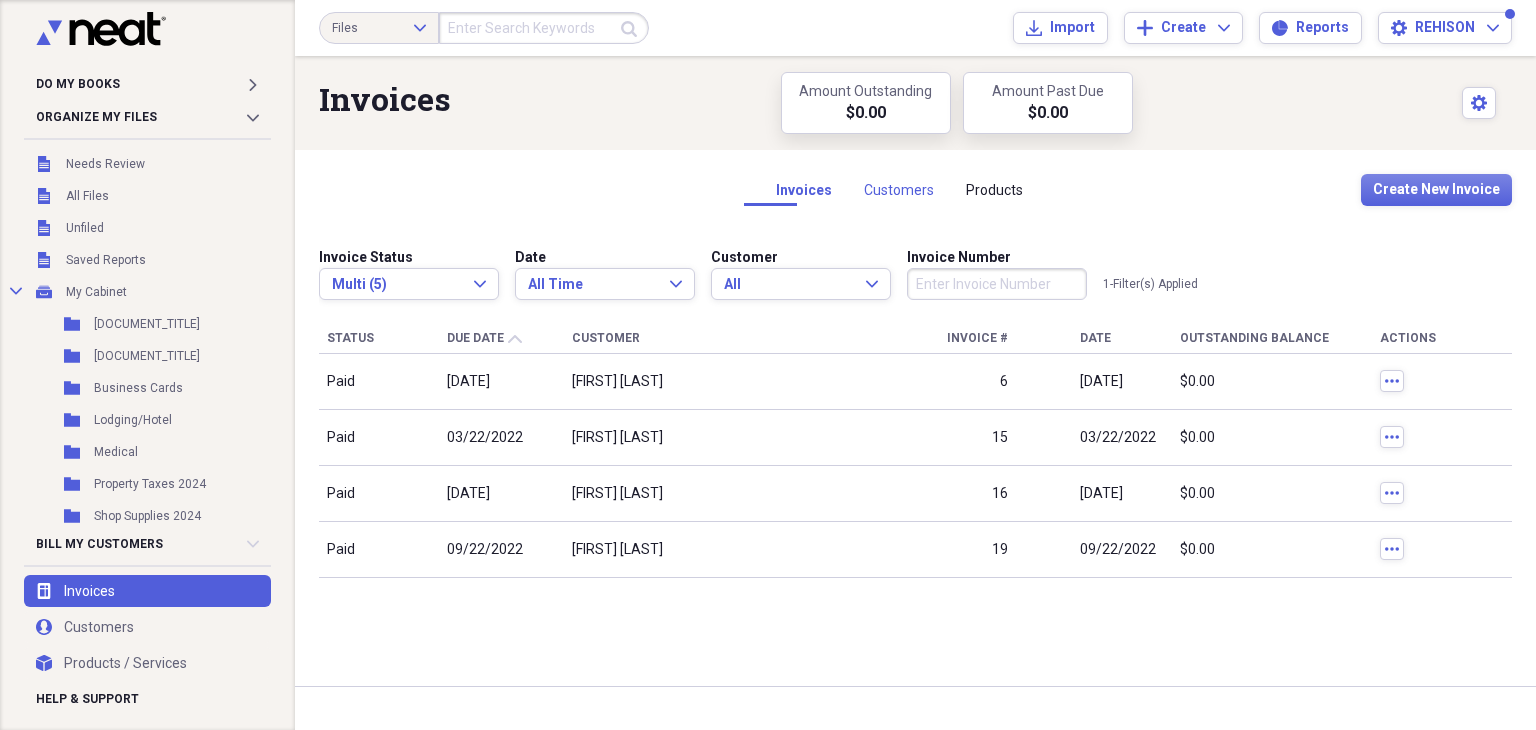 click on "Customers" at bounding box center [899, 190] 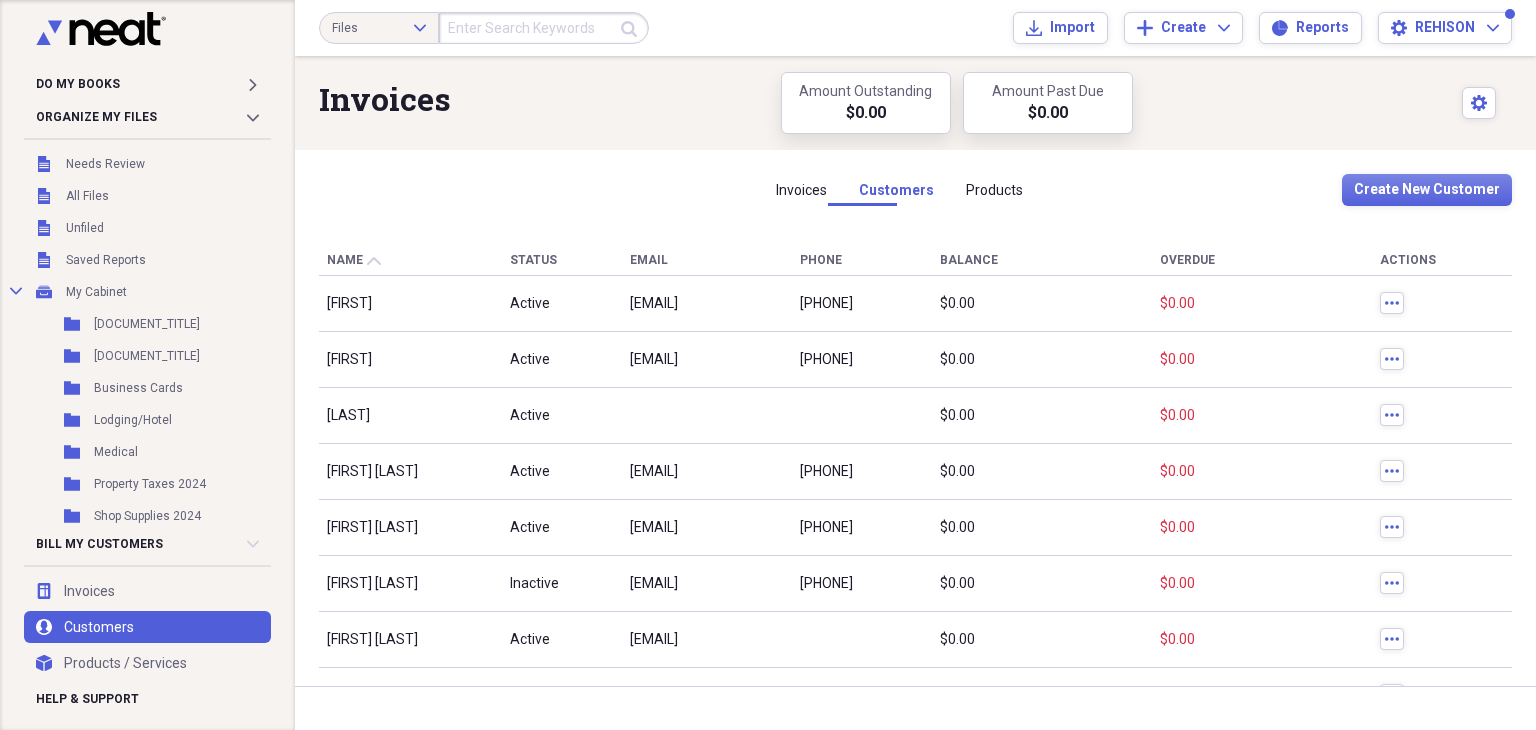 click on "Customers" at bounding box center (896, 190) 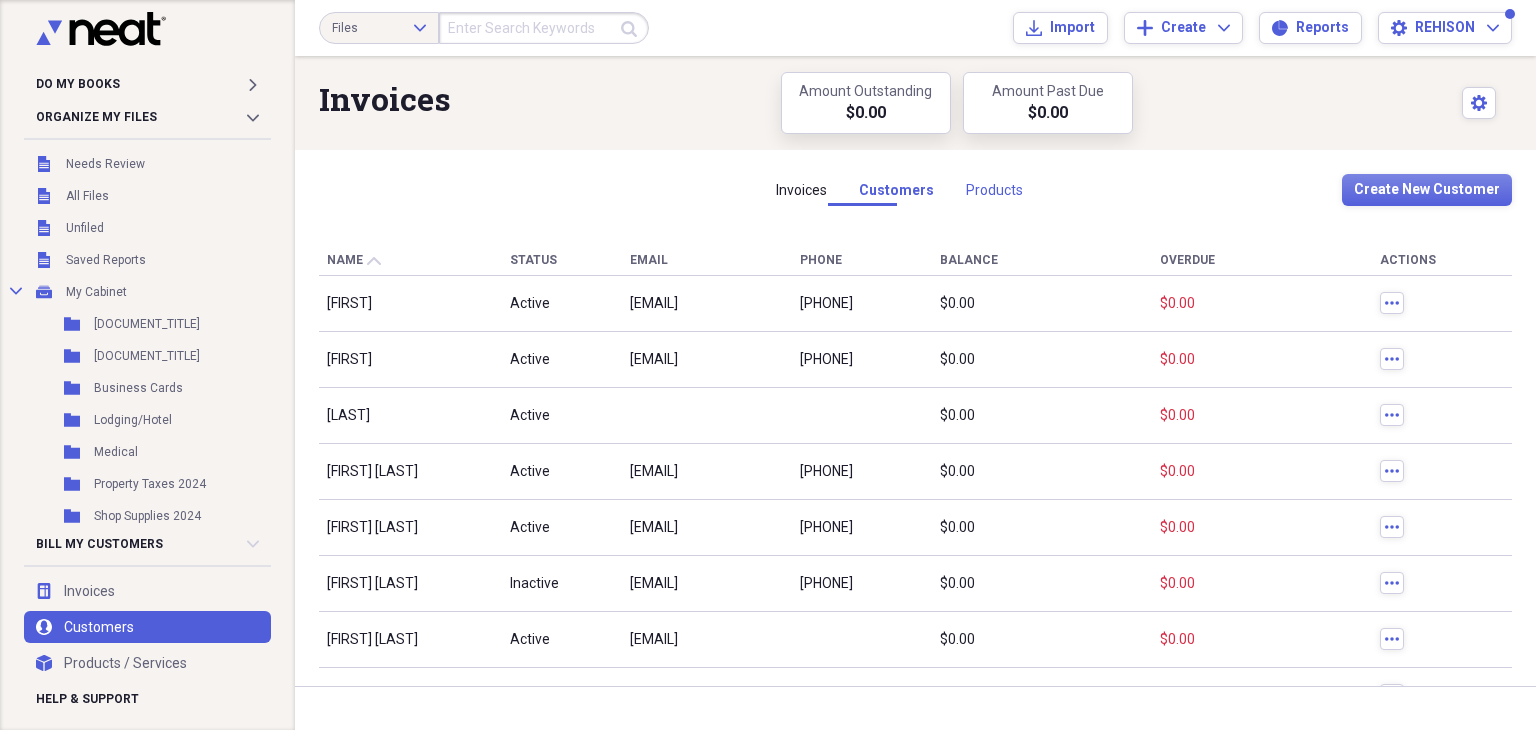 click on "Products" at bounding box center [994, 190] 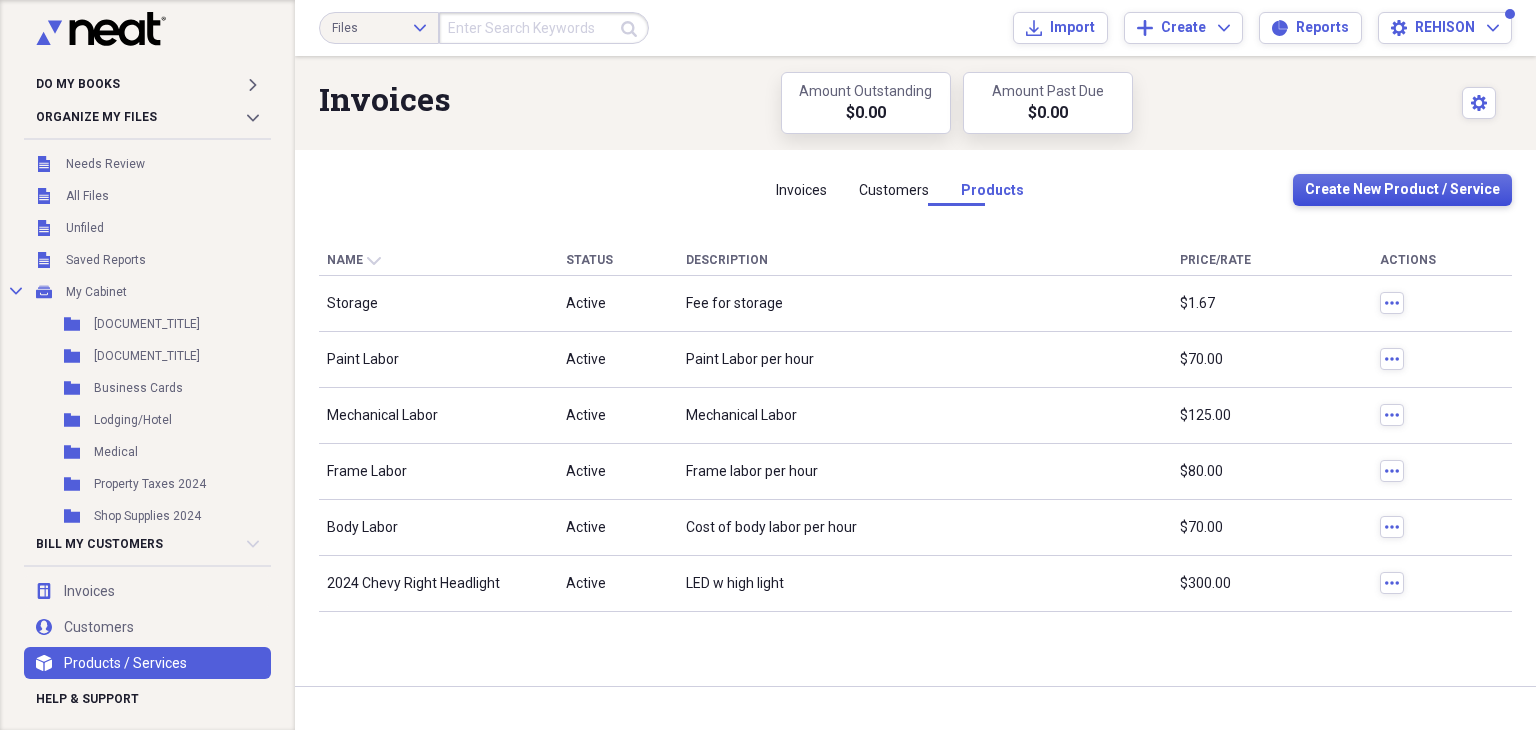 click on "Create New Product / Service" at bounding box center [1402, 190] 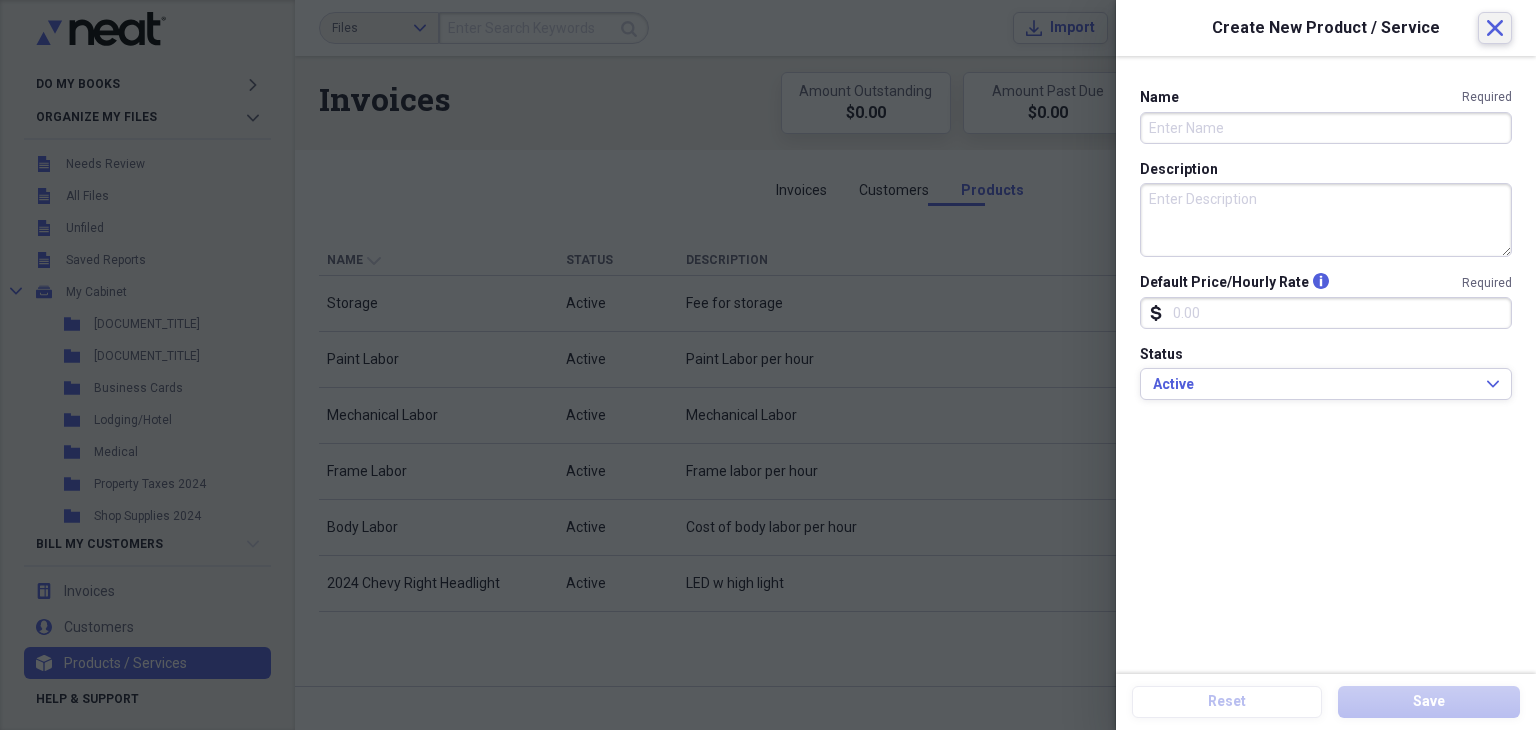click on "Close" 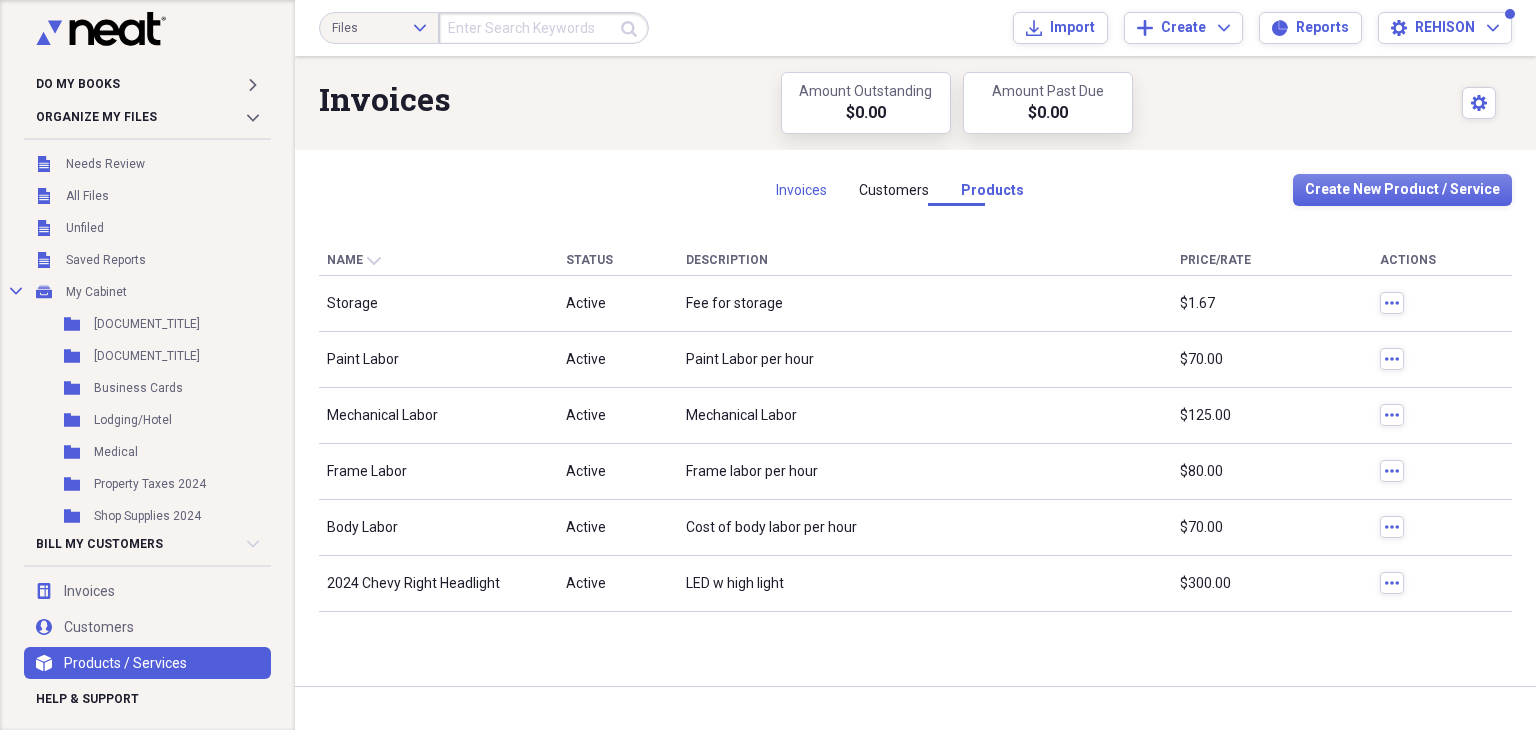 click on "Invoices" at bounding box center (801, 190) 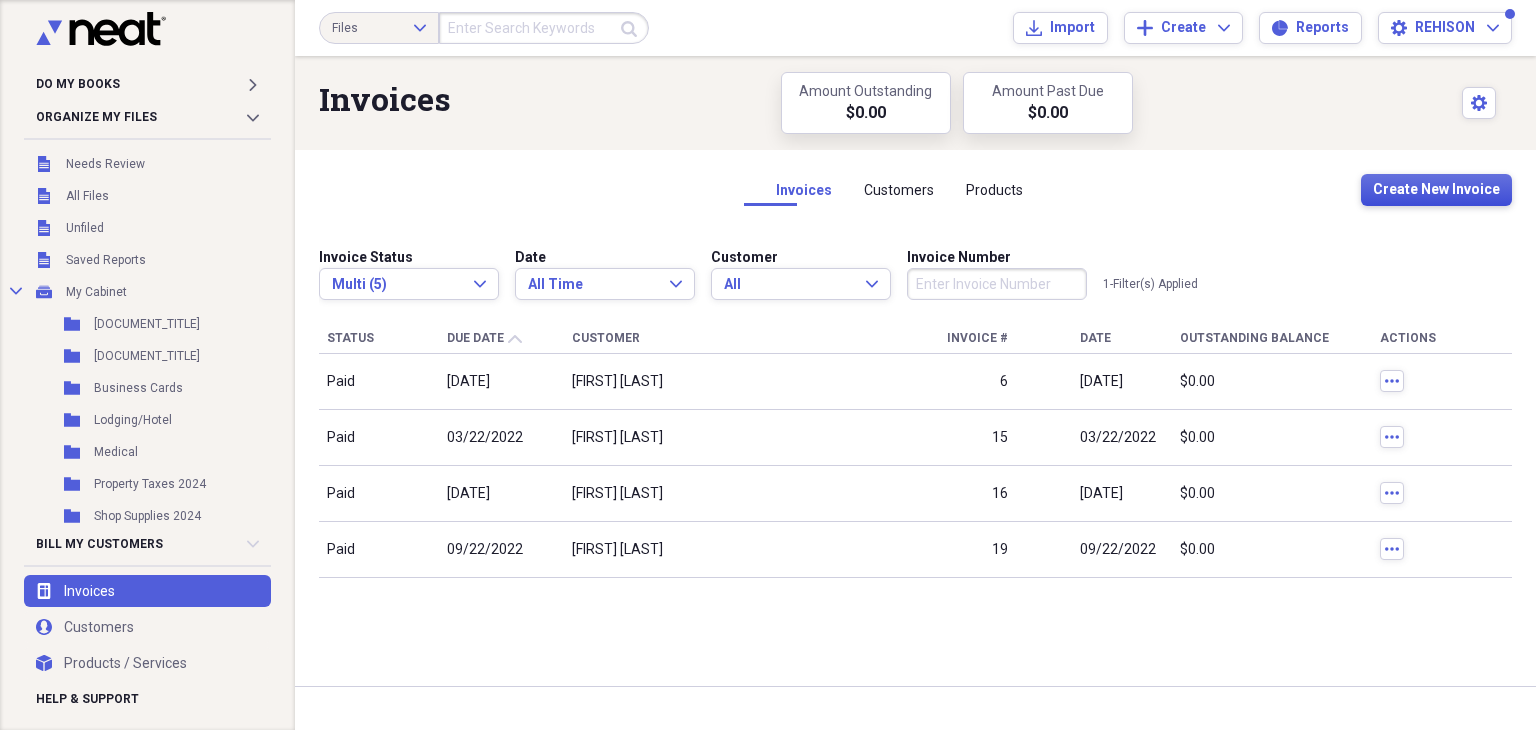 click on "Create New Invoice" at bounding box center [1436, 190] 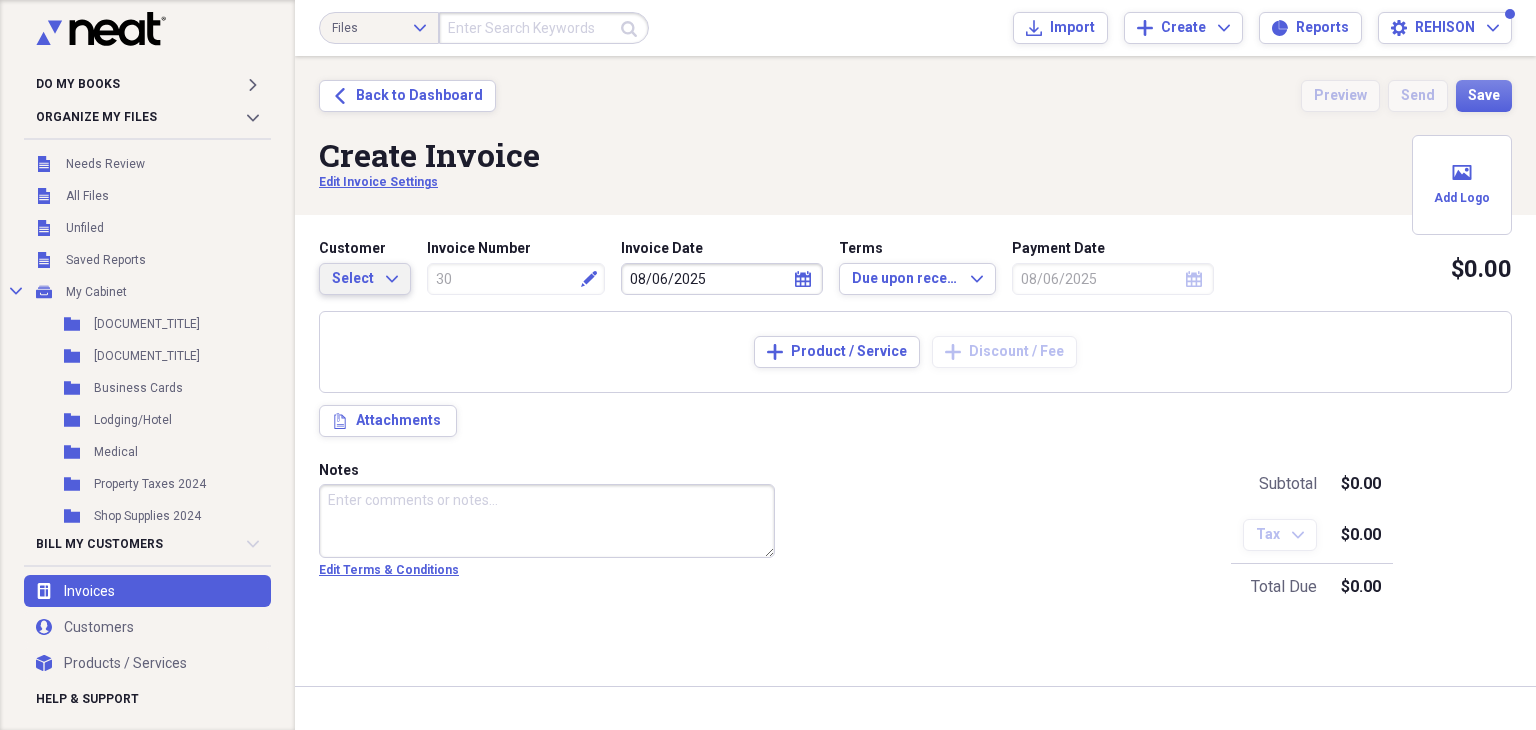 click on "Expand" 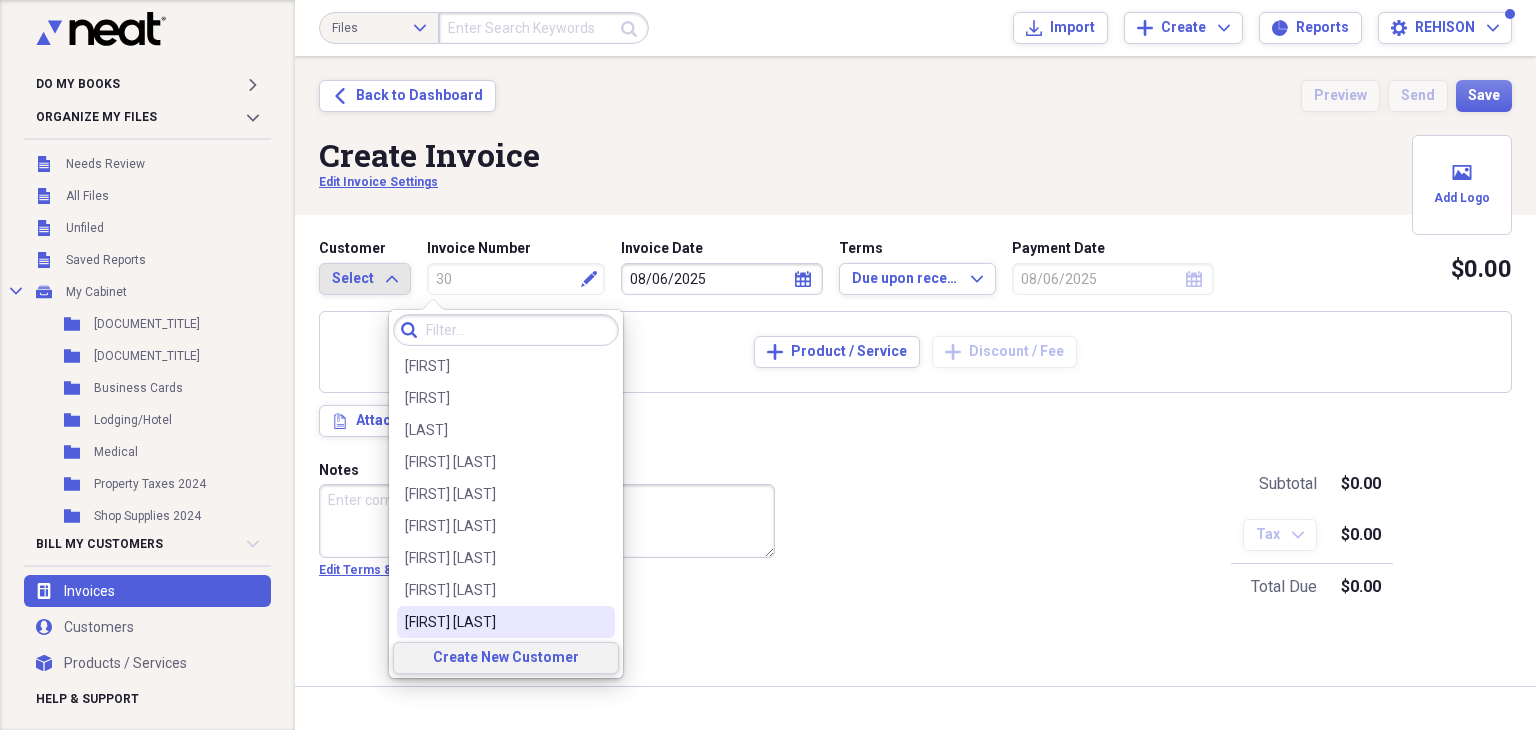click on "Create New Customer" at bounding box center (506, 658) 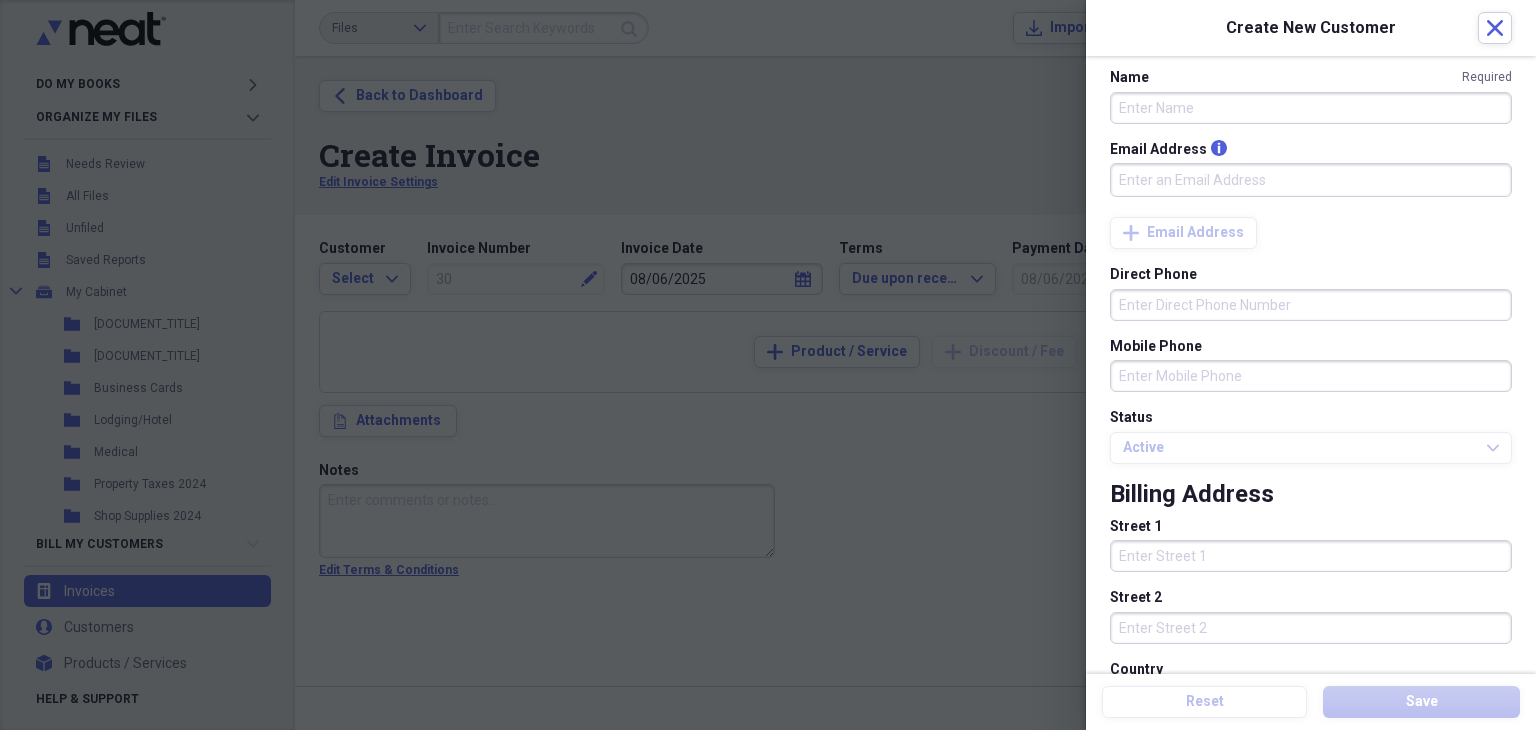 click on "Name Required" at bounding box center [1311, 108] 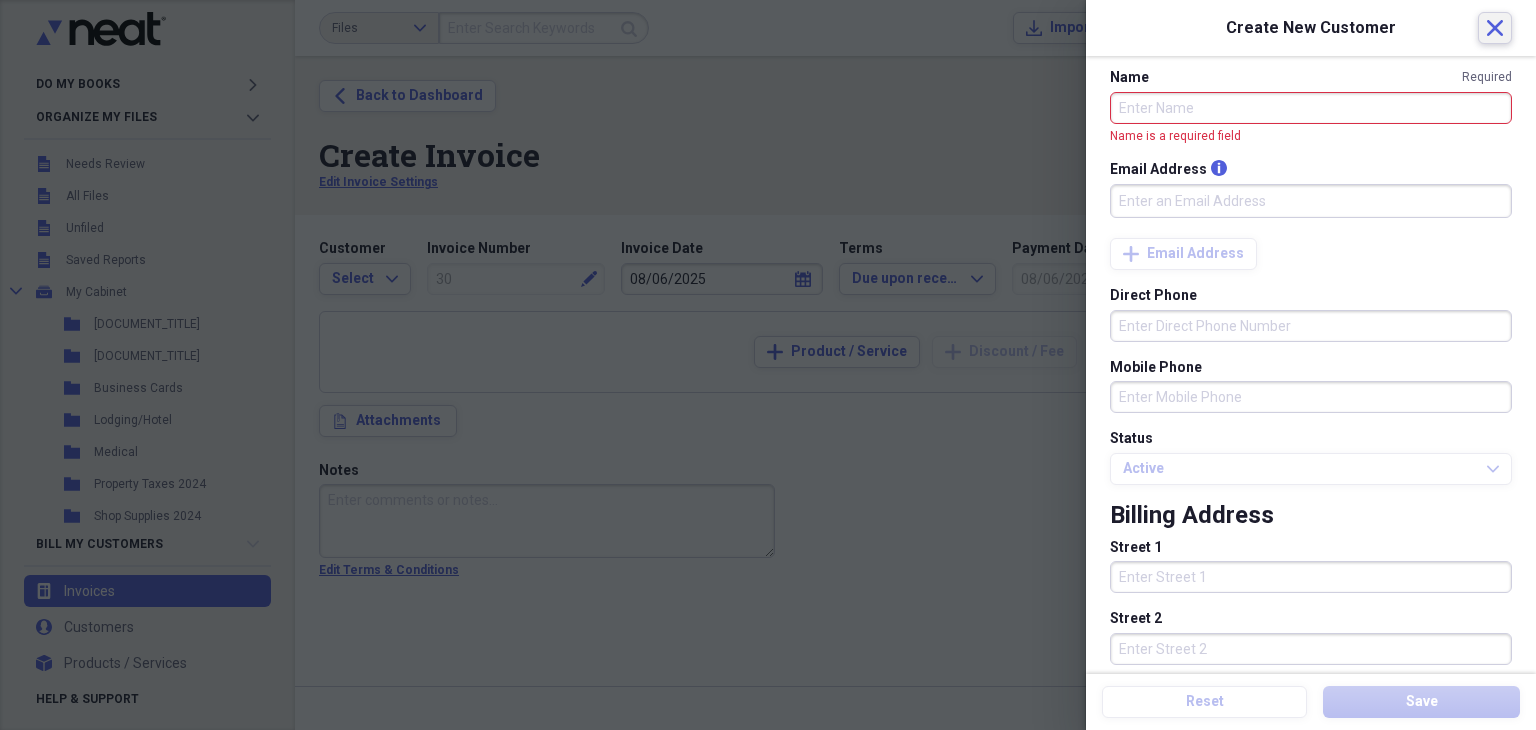 click on "Close" 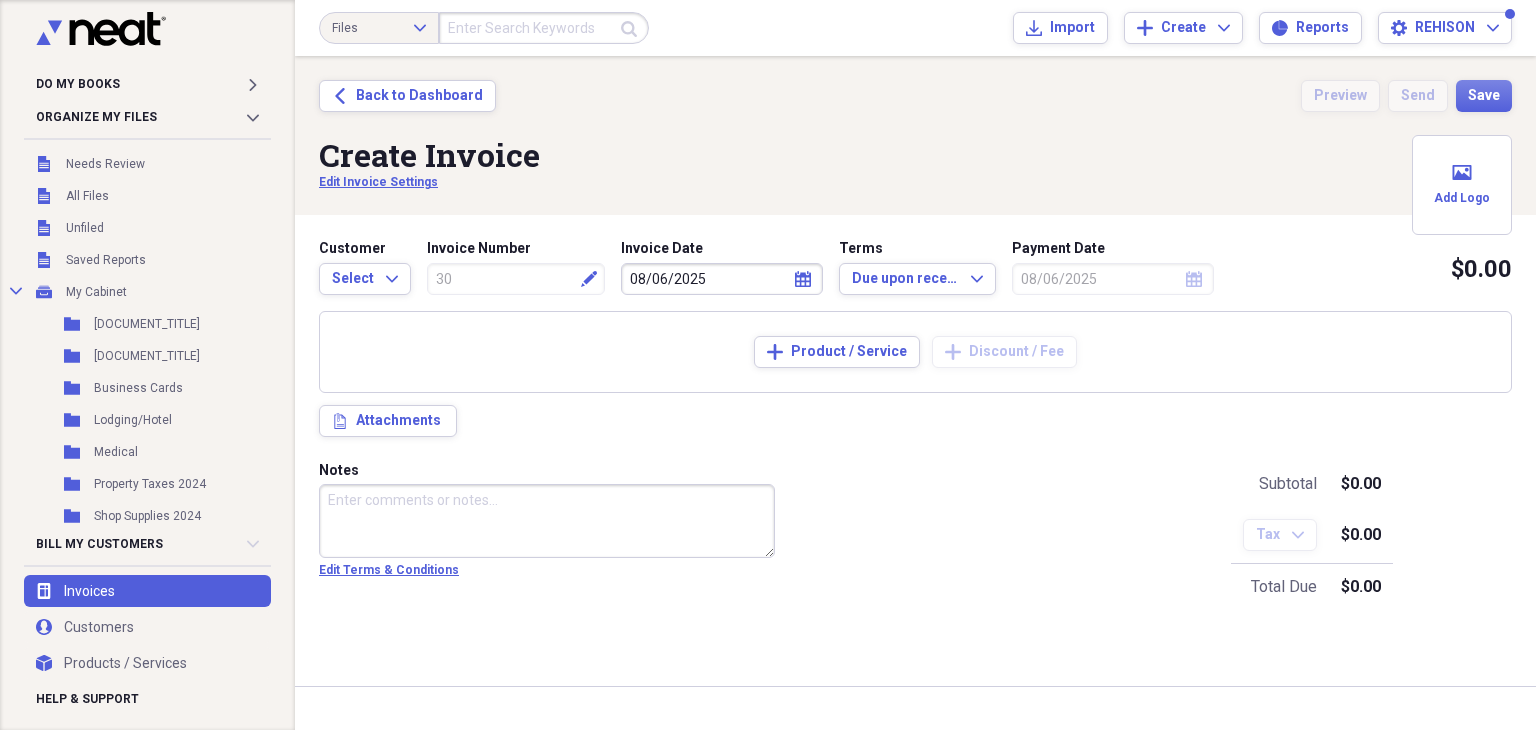 click on "Create Invoice Edit Invoice Settings" at bounding box center [915, 163] 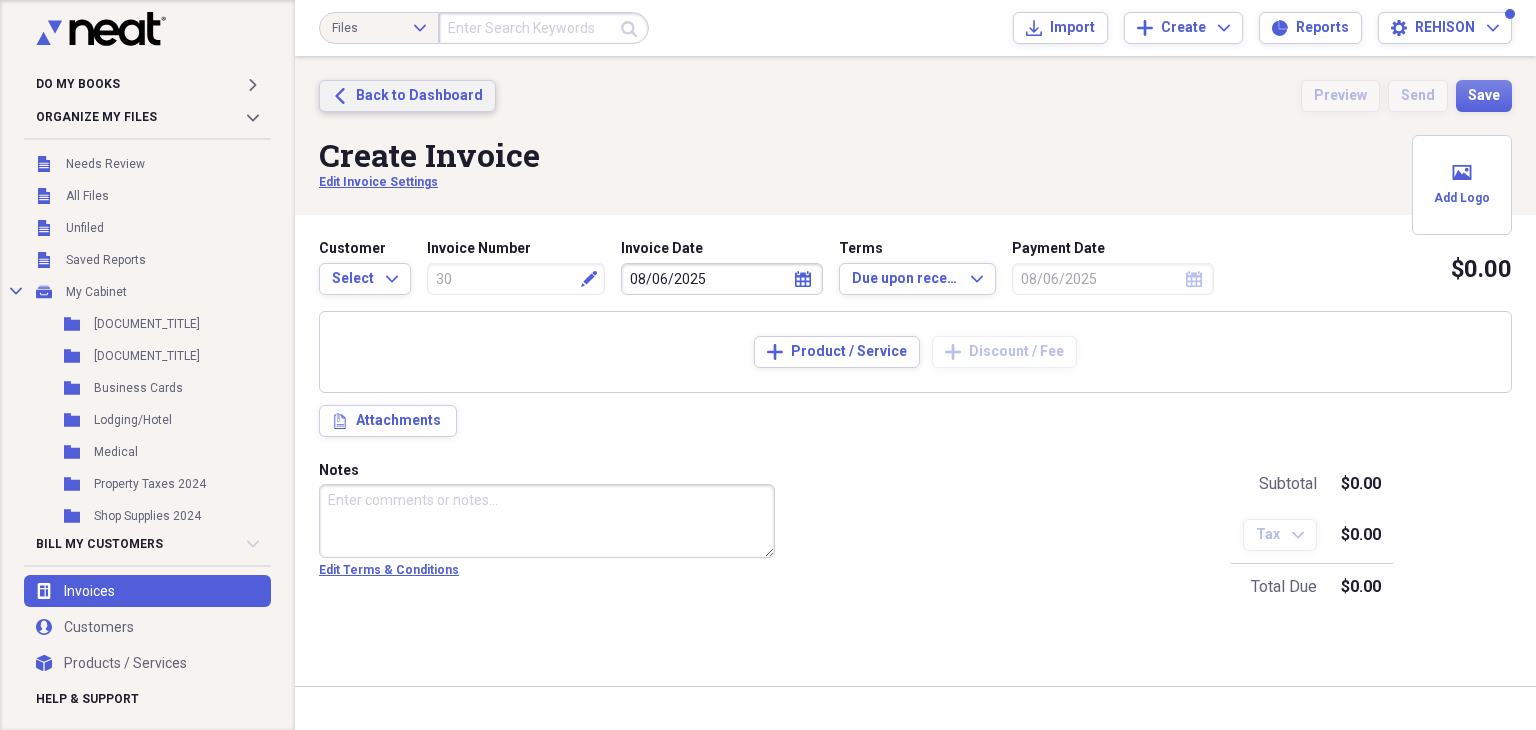 click on "Back" 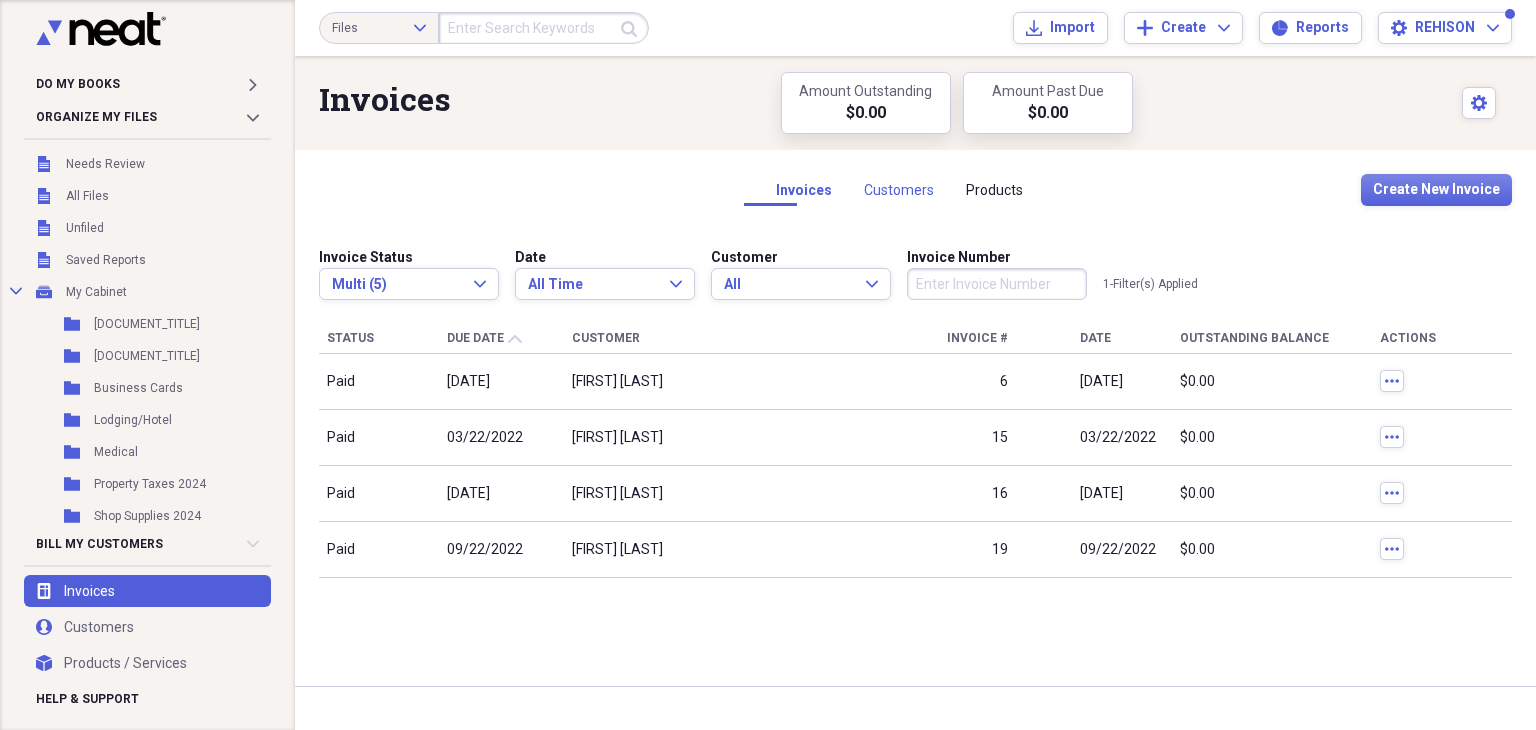 click on "Customers" at bounding box center (899, 190) 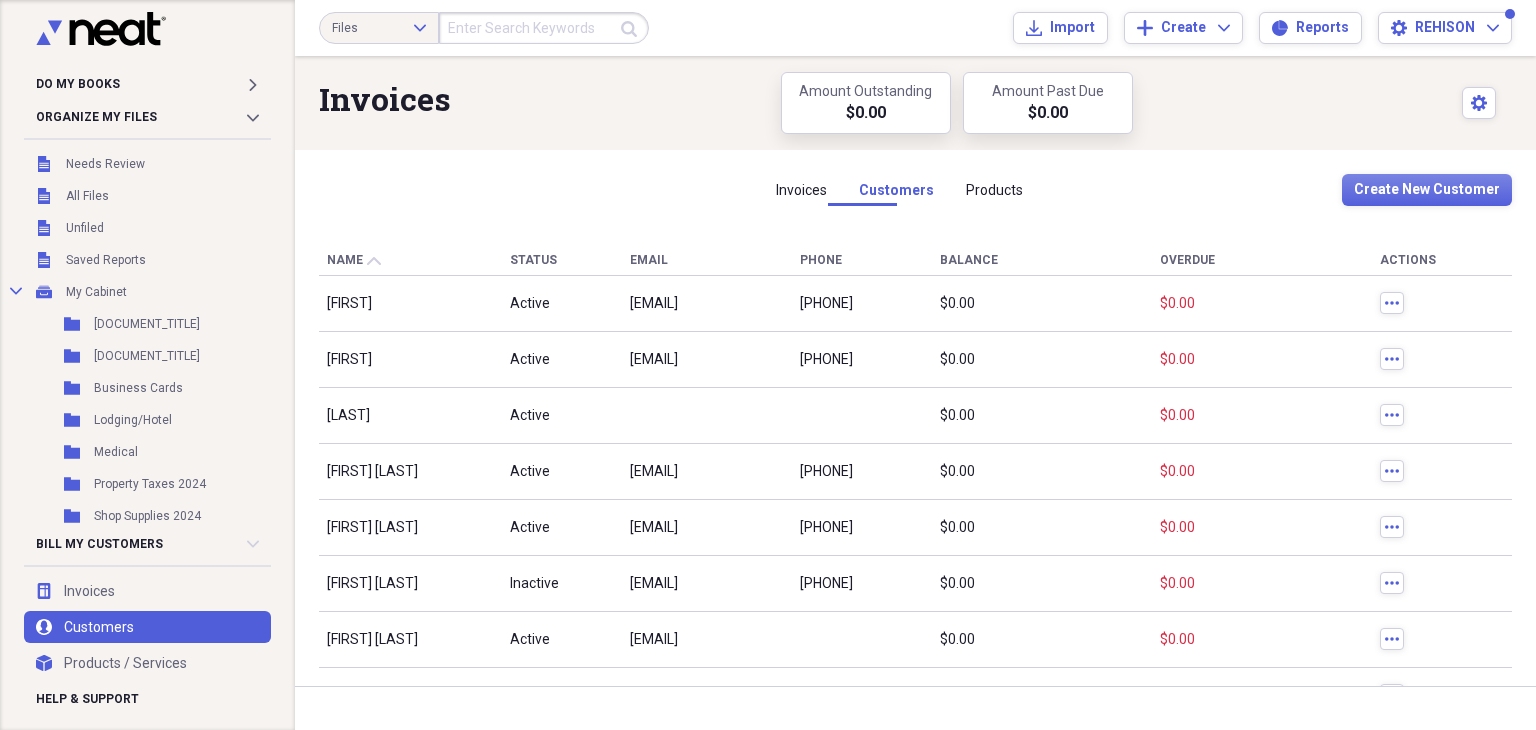 click on "[FIRST]" at bounding box center (410, 304) 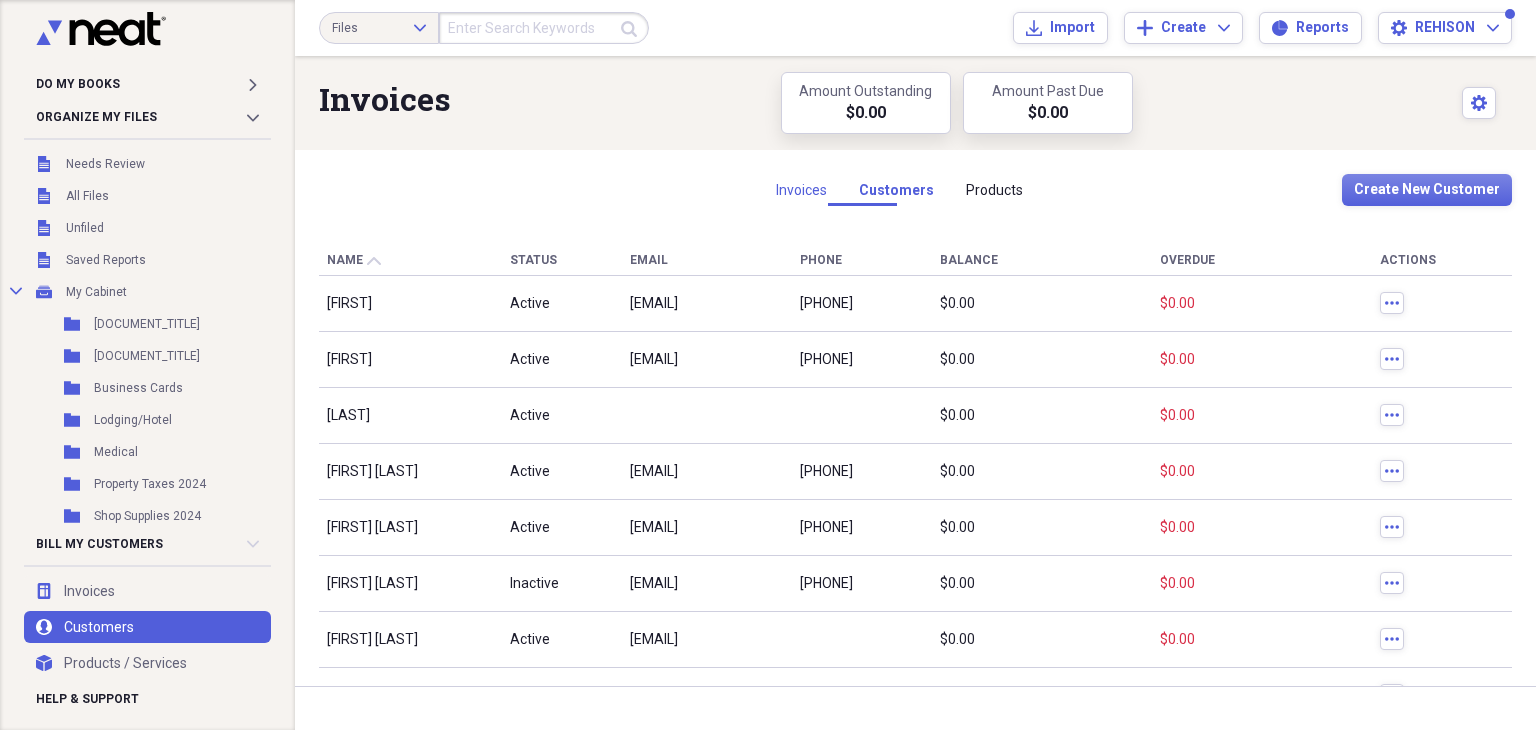 click on "Invoices" at bounding box center [801, 190] 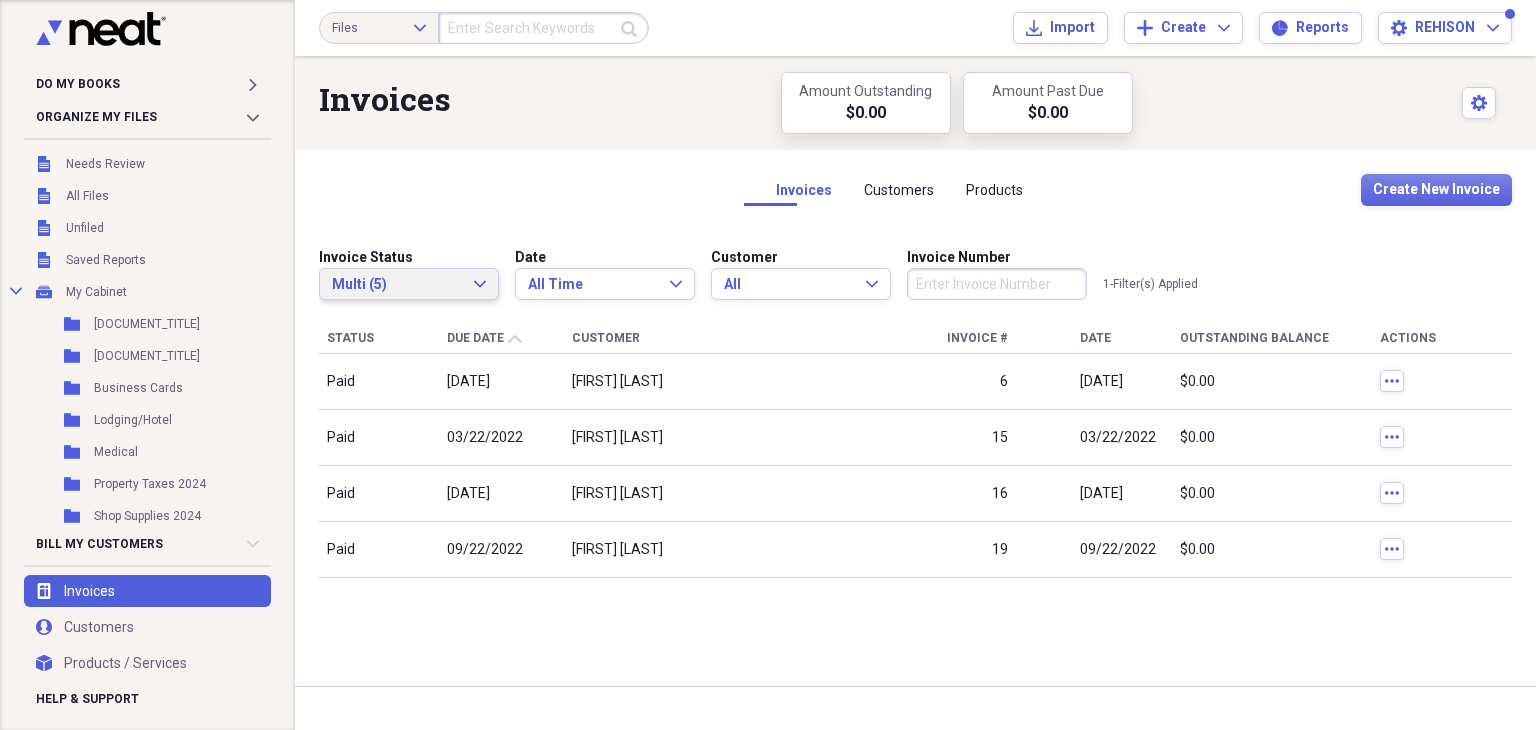 click on "Expand" 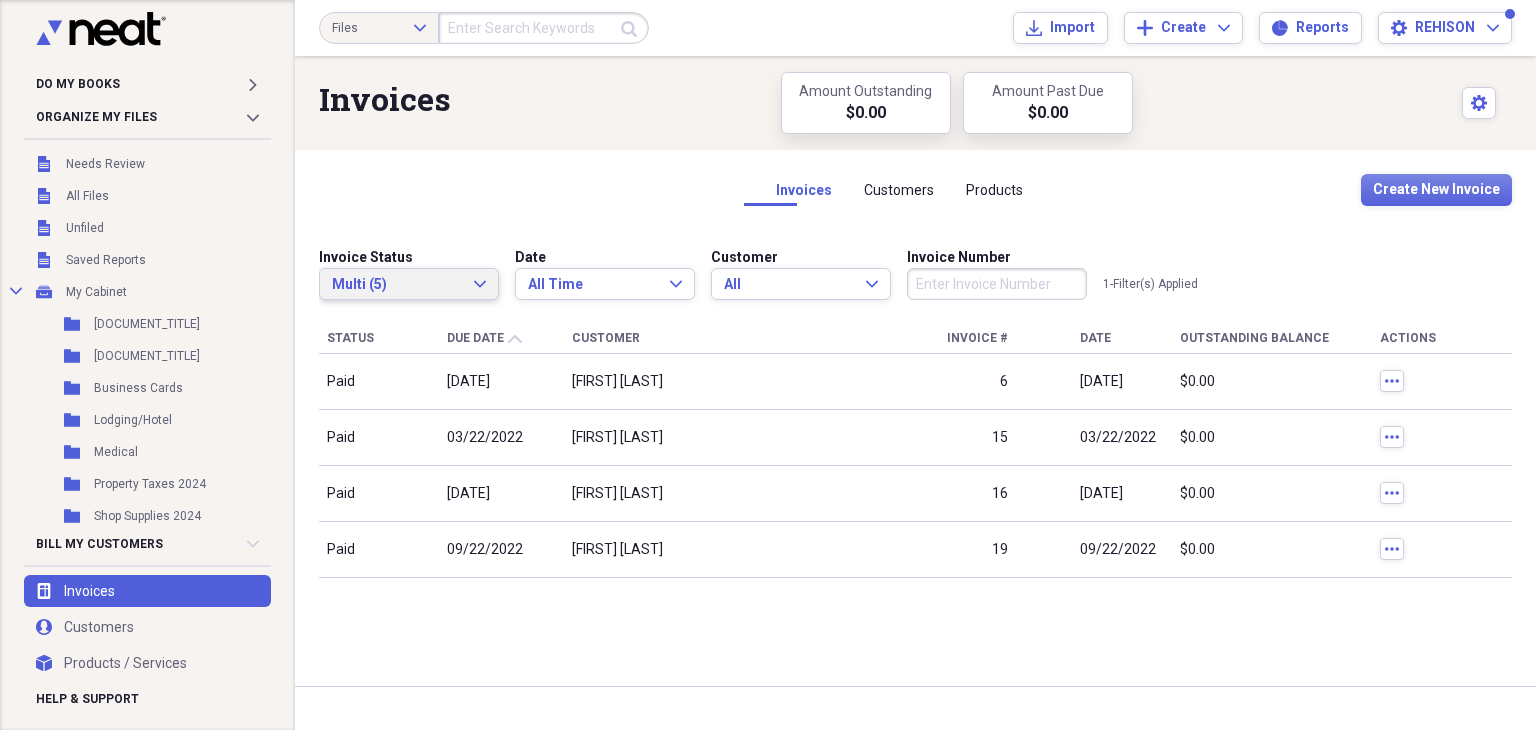 click on "Invoices Customers Products Create New Invoice Invoice Status Multi (5) Expand Date All Time Expand Customer All Expand Invoice Number 1 - Filter(s) Applied Status Due Date SortDir Customer Invoice # Date Outstanding Balance Actions Paid 03/02/2022 [FIRST] [LAST] 6 03/02/2022 $0.00 more Paid 03/22/2022 [FIRST] [LAST] 15 03/22/2022 $0.00 more Paid 03/26/2022 [FIRST] [LAST] 16 03/26/2022 $0.00 more Paid 09/22/2022 [FIRST] [LAST] 19 09/22/2022 $0.00 more" at bounding box center (915, 418) 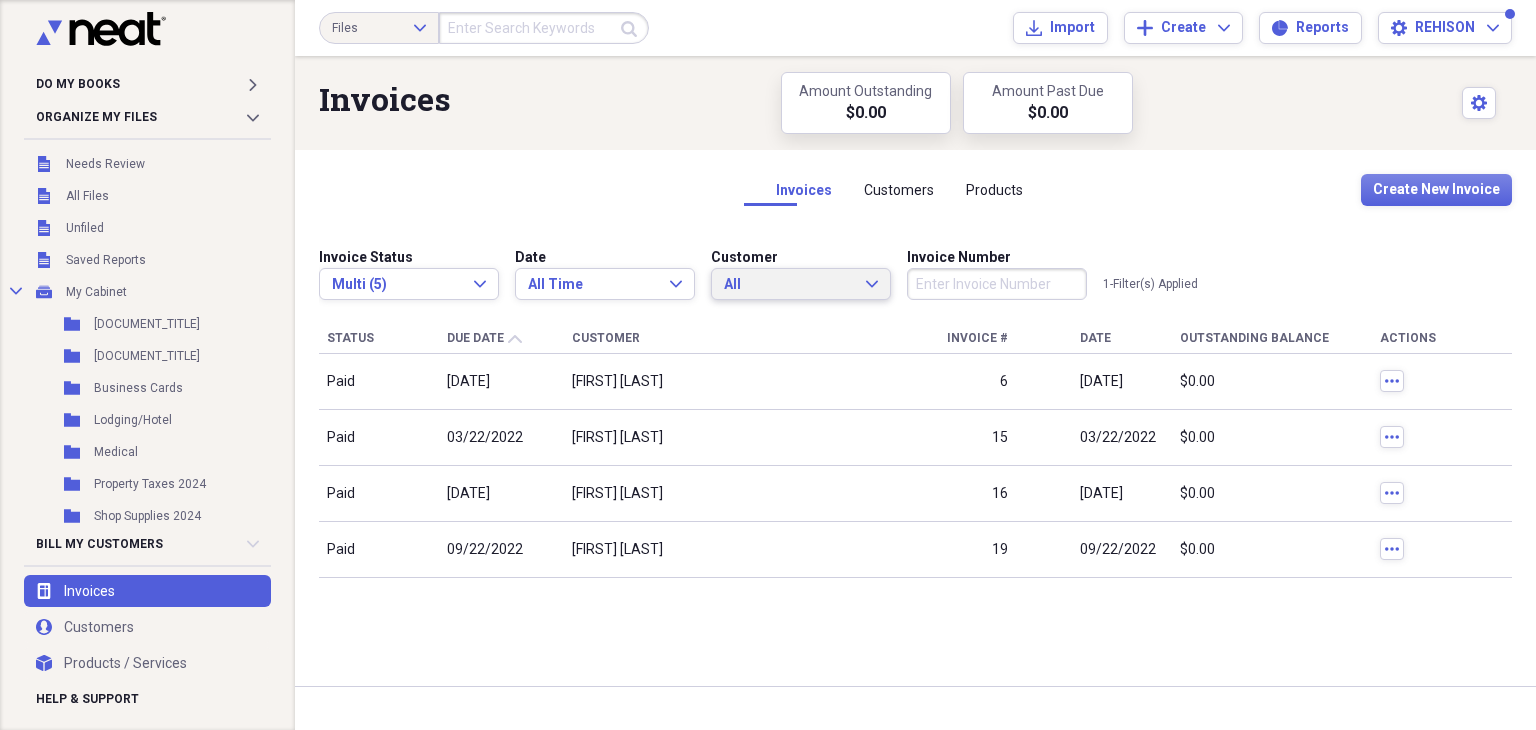 click on "Expand" 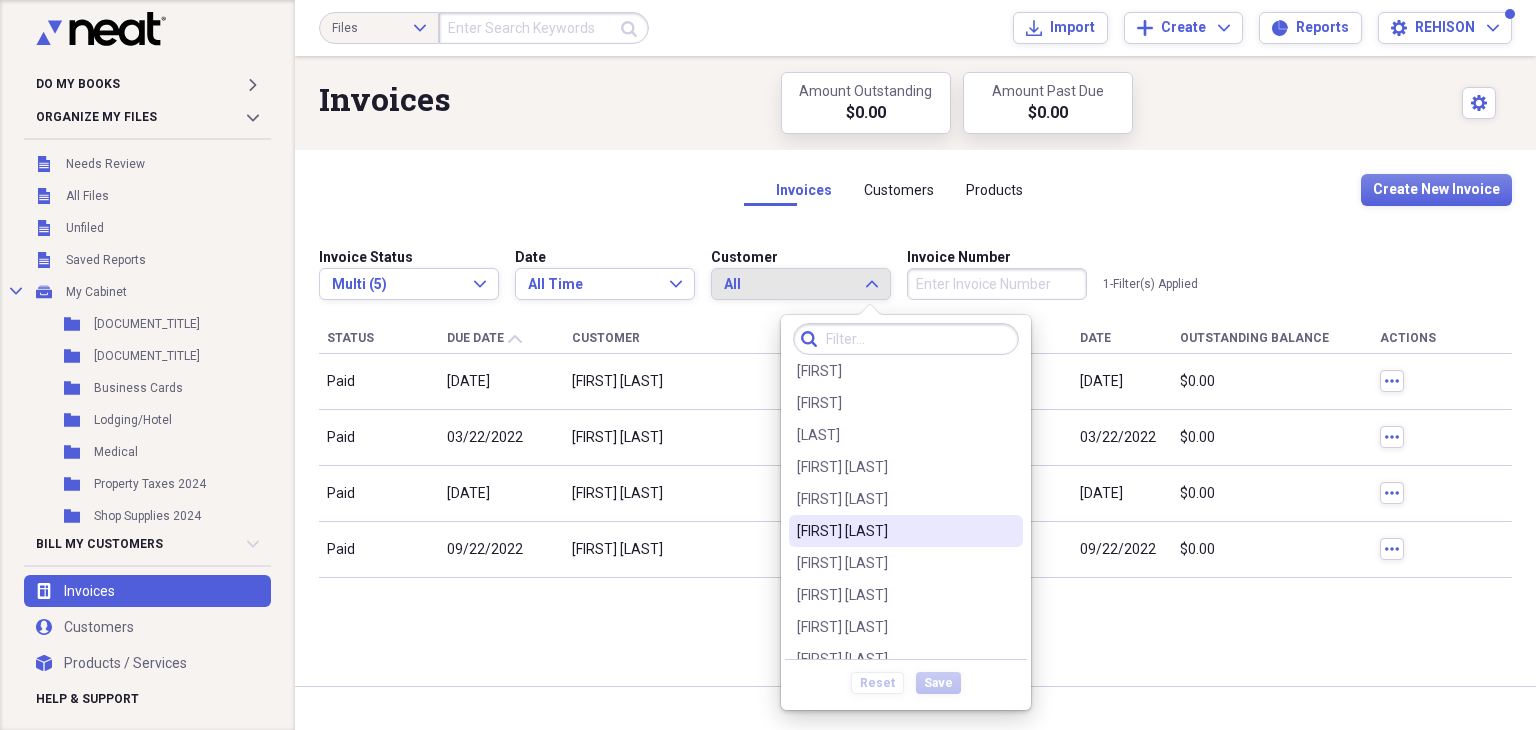scroll, scrollTop: 60, scrollLeft: 0, axis: vertical 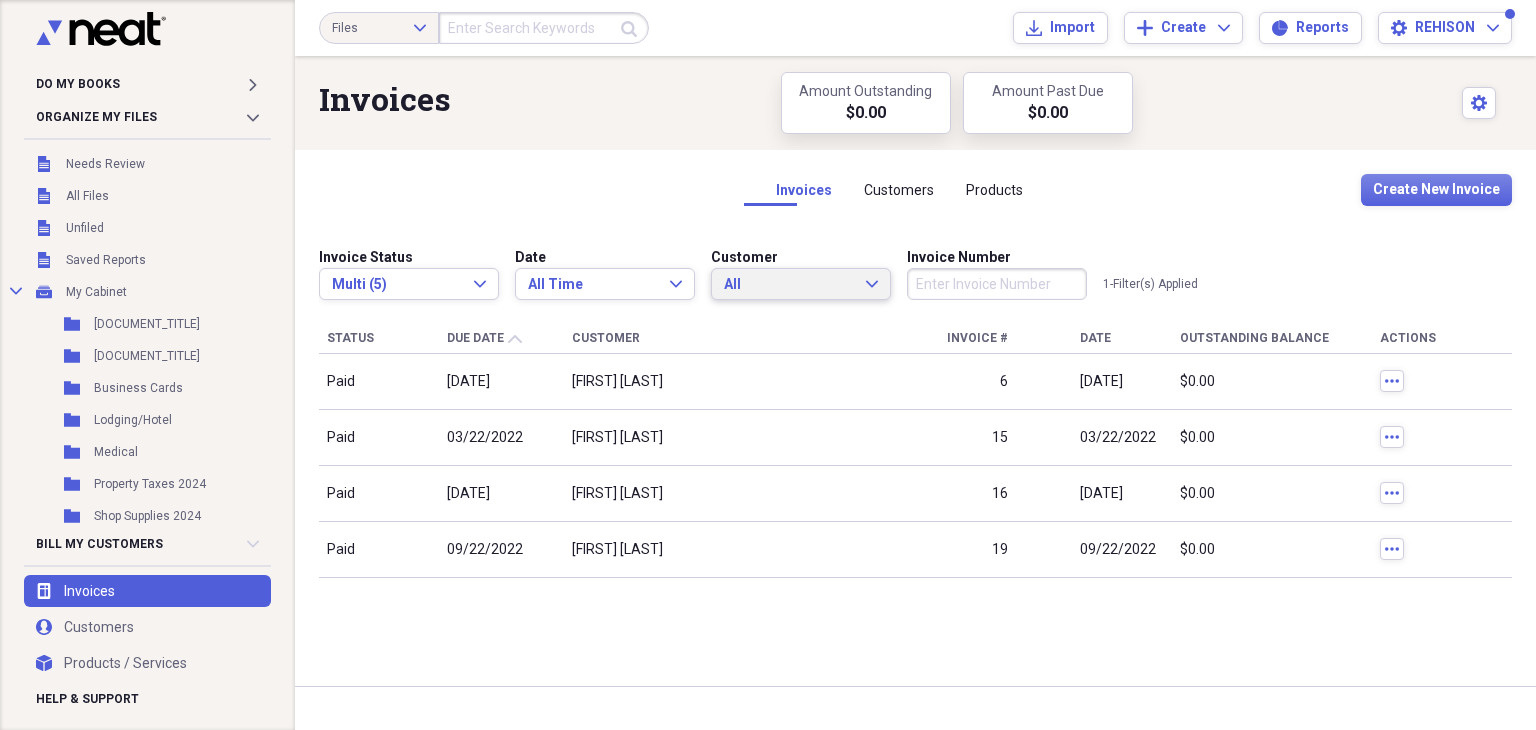 click on "Invoices Customers Products Create New Invoice Invoice Status Multi (5) Expand Date All Time Expand Customer All Expand Invoice Number 1 - Filter(s) Applied Status Due Date SortDir Customer Invoice # Date Outstanding Balance Actions Paid 03/02/2022 [FIRST] [LAST] 6 03/02/2022 $0.00 more Paid 03/22/2022 [FIRST] [LAST] 15 03/22/2022 $0.00 more Paid 03/26/2022 [FIRST] [LAST] 16 03/26/2022 $0.00 more Paid 09/22/2022 [FIRST] [LAST] 19 09/22/2022 $0.00 more" at bounding box center (915, 418) 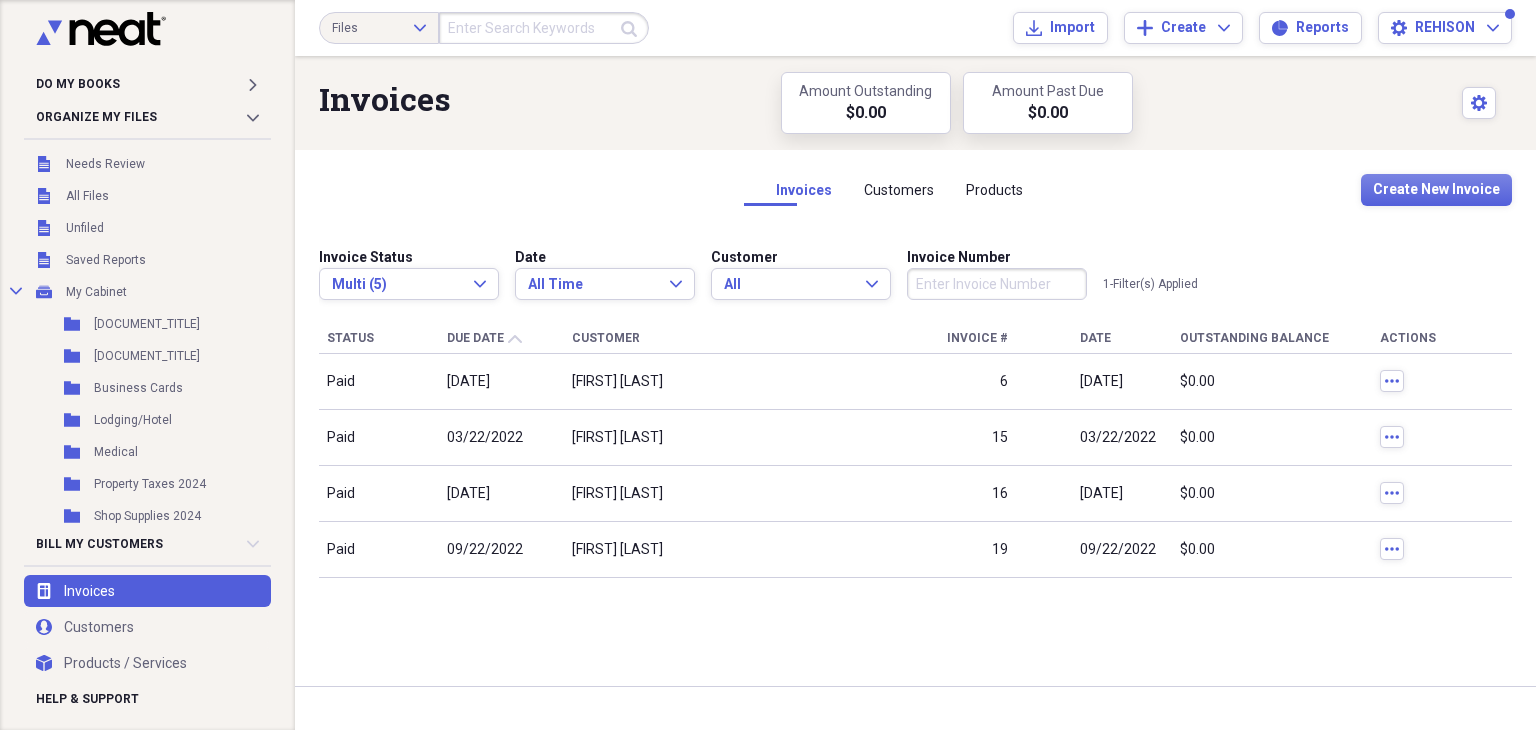 click on "Invoices Customers Products Create New Invoice Invoice Status Multi (5) Expand Date All Time Expand Customer All Expand Invoice Number 1 - Filter(s) Applied Status Due Date SortDir Customer Invoice # Date Outstanding Balance Actions Paid 03/02/2022 [FIRST] [LAST] 6 03/02/2022 $0.00 more Paid 03/22/2022 [FIRST] [LAST] 15 03/22/2022 $0.00 more Paid 03/26/2022 [FIRST] [LAST] 16 03/26/2022 $0.00 more Paid 09/22/2022 [FIRST] [LAST] 19 09/22/2022 $0.00 more" at bounding box center [915, 418] 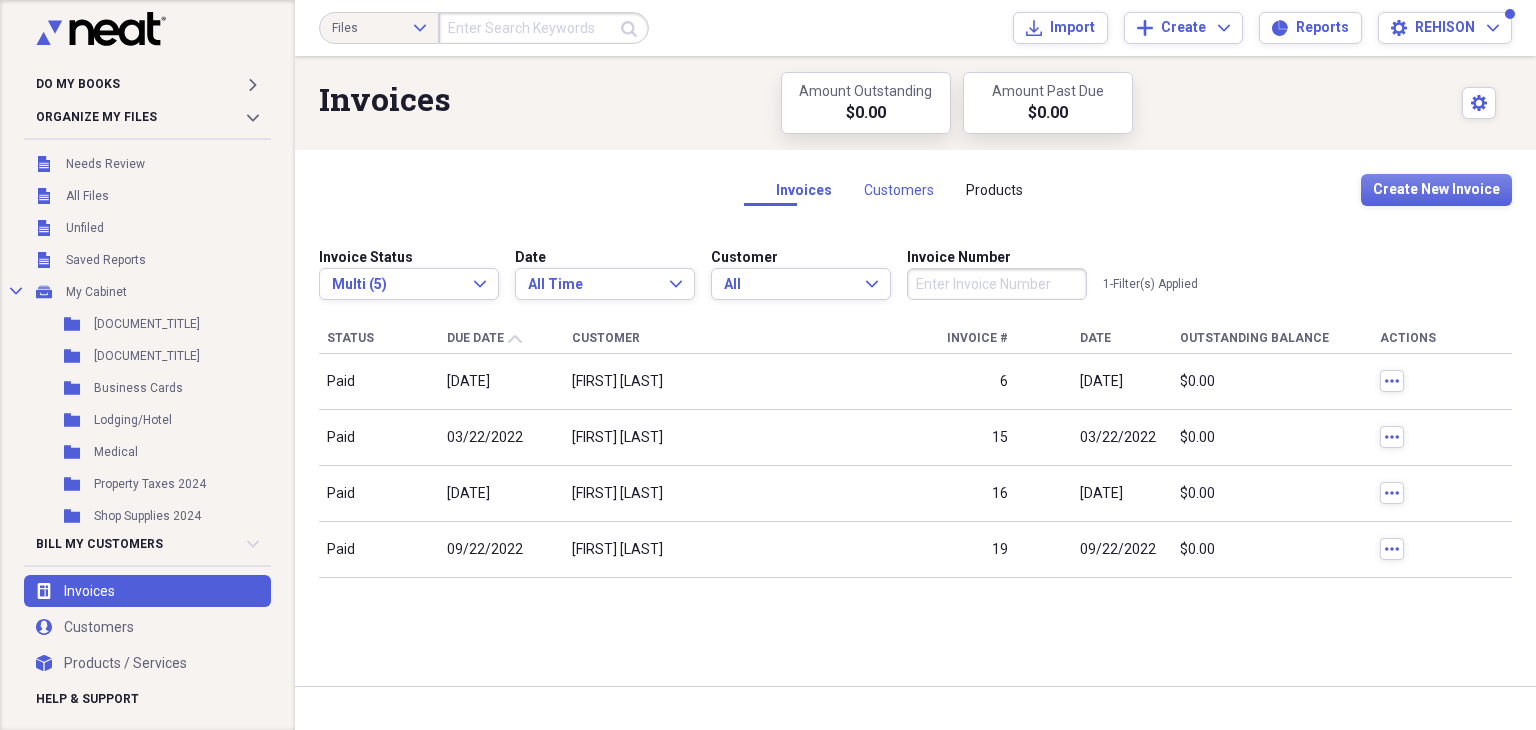 click on "Customers" at bounding box center (899, 190) 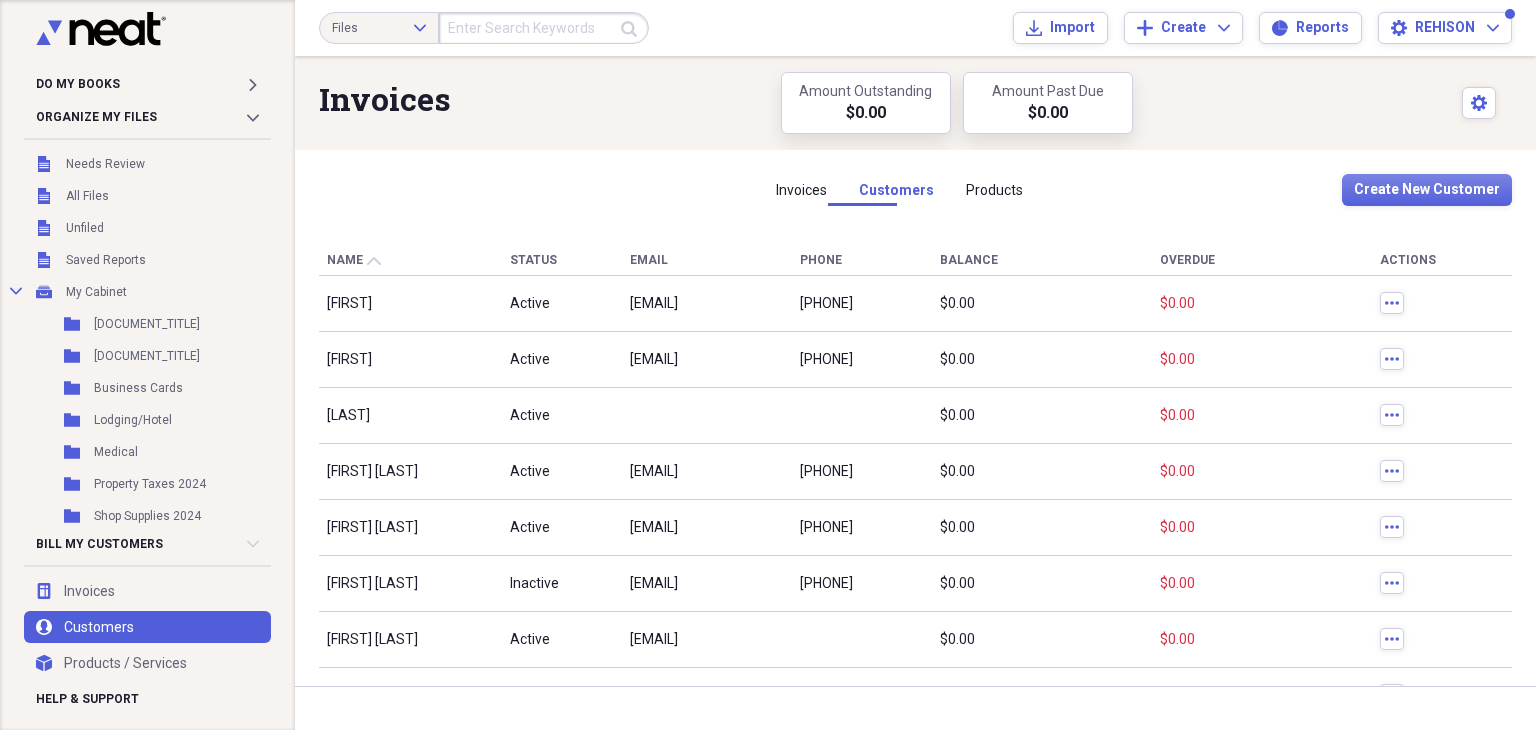click on "Invoices Amount Outstanding $0.00 Amount Past Due $0.00 Settings" at bounding box center [915, 103] 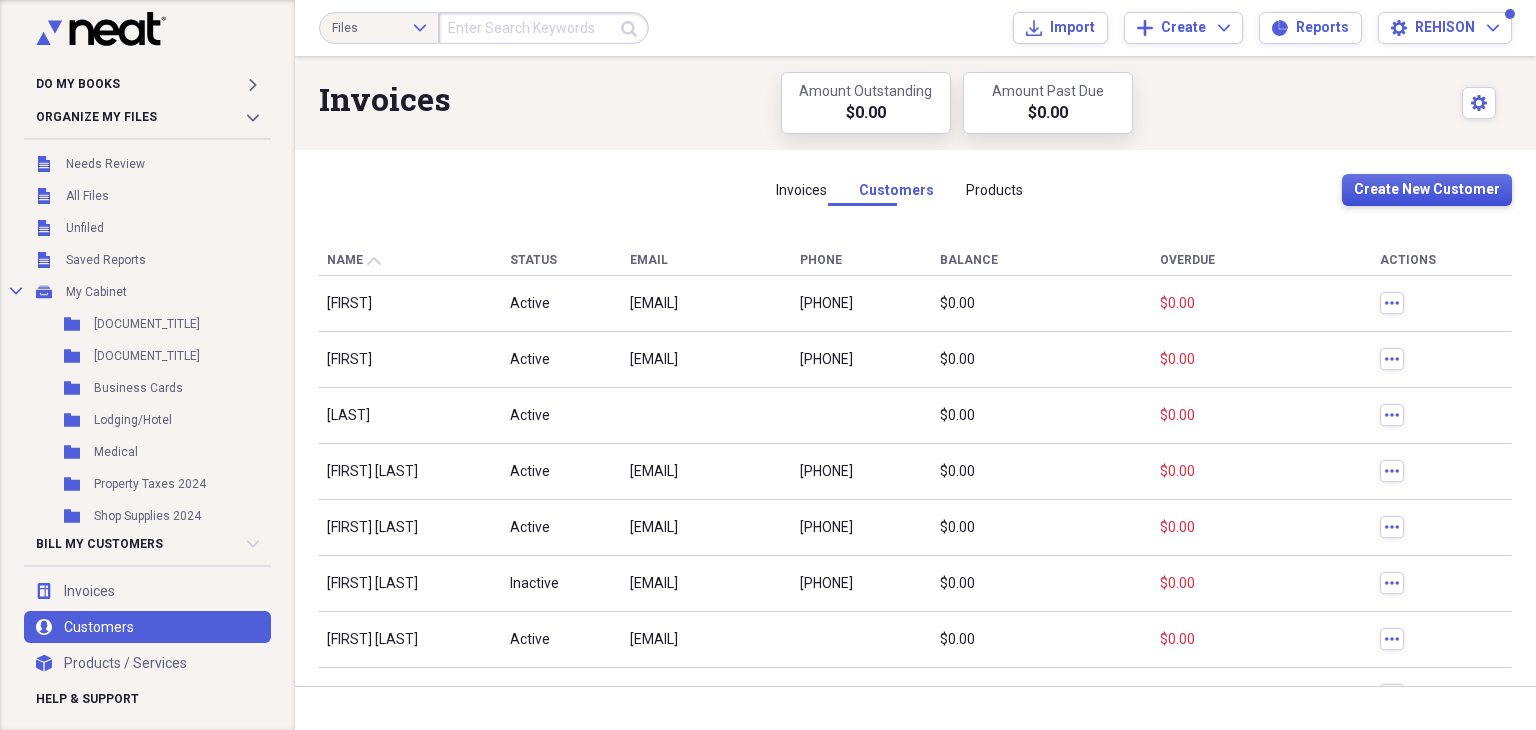 click on "Create New Customer" at bounding box center [1427, 190] 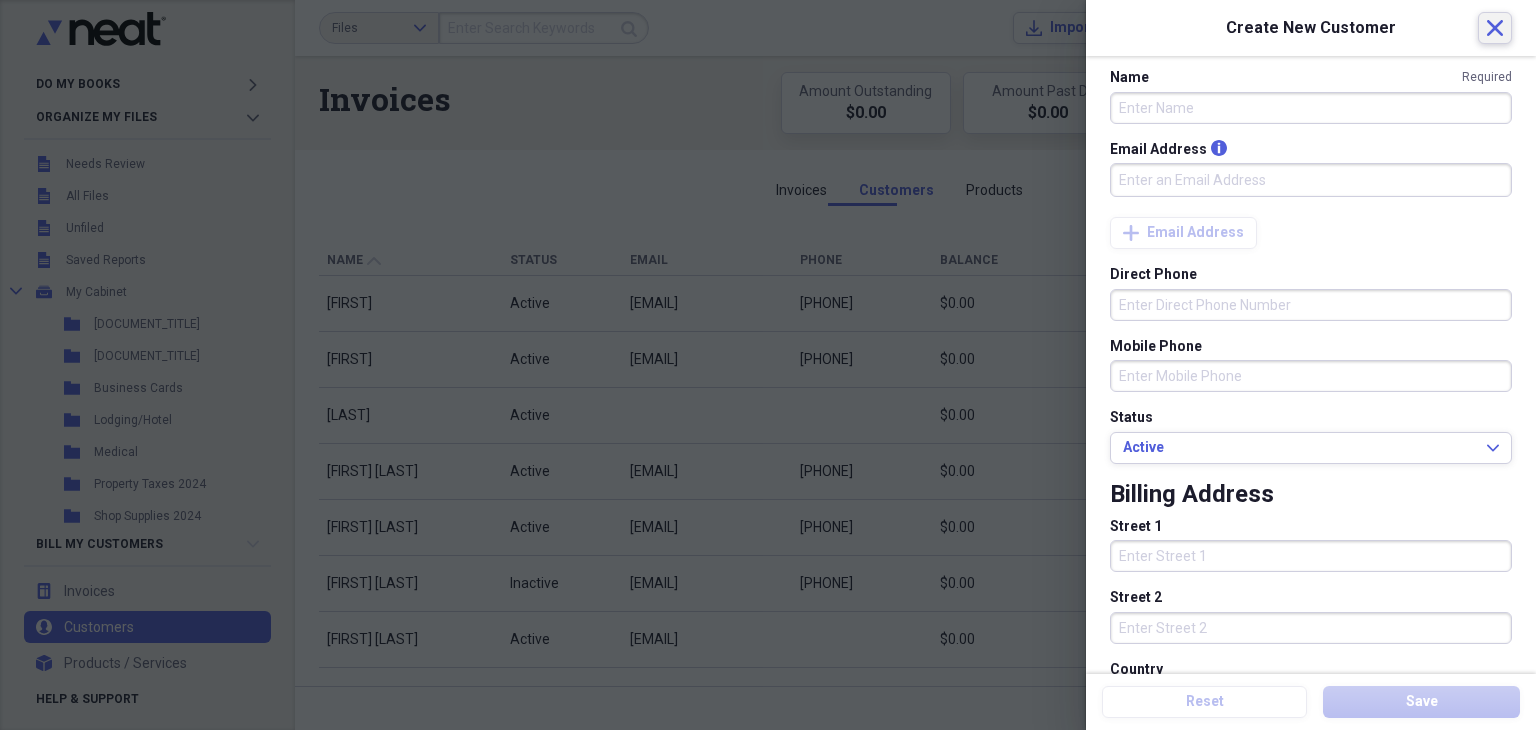 click on "Close" at bounding box center [1495, 28] 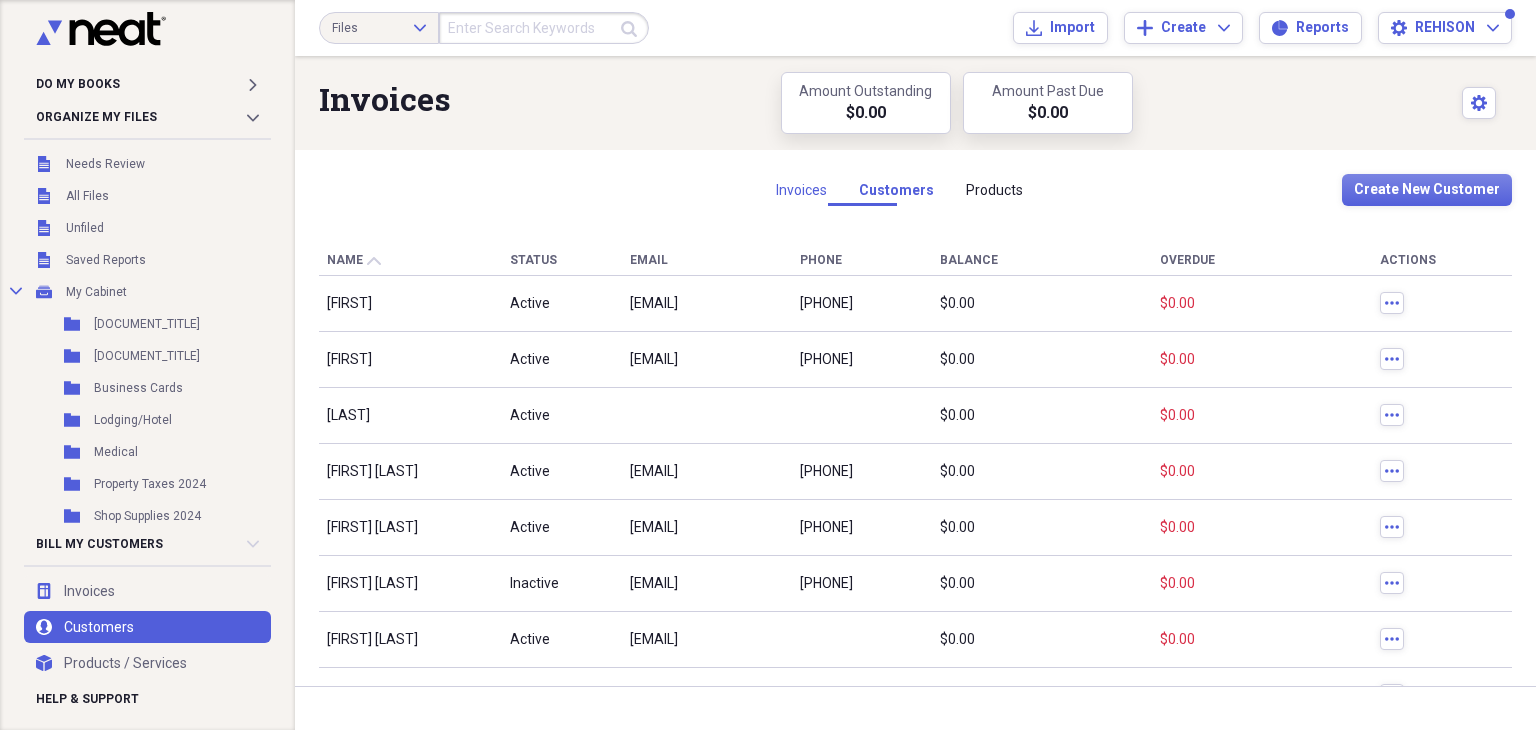click on "Invoices" at bounding box center [801, 190] 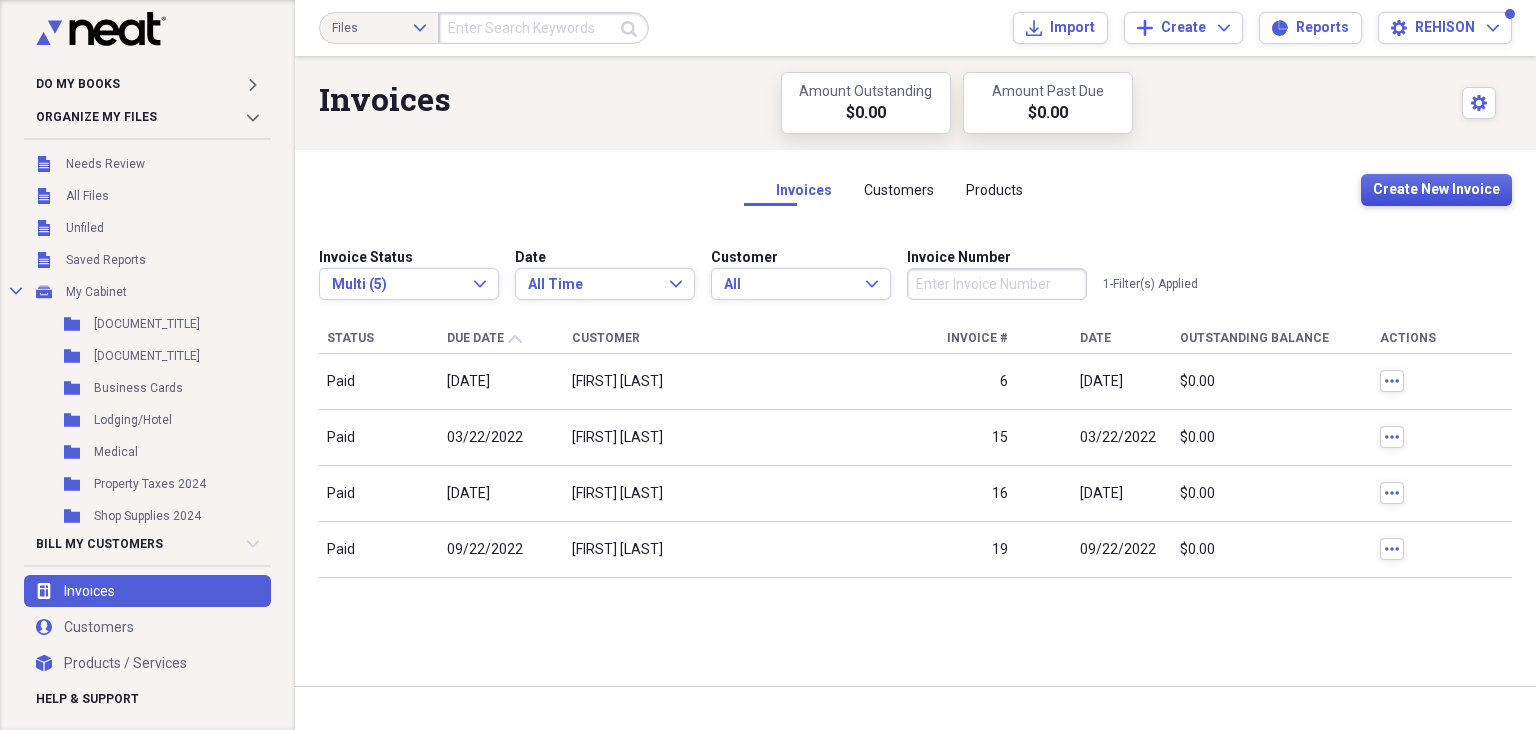 click on "Create New Invoice" at bounding box center (1436, 190) 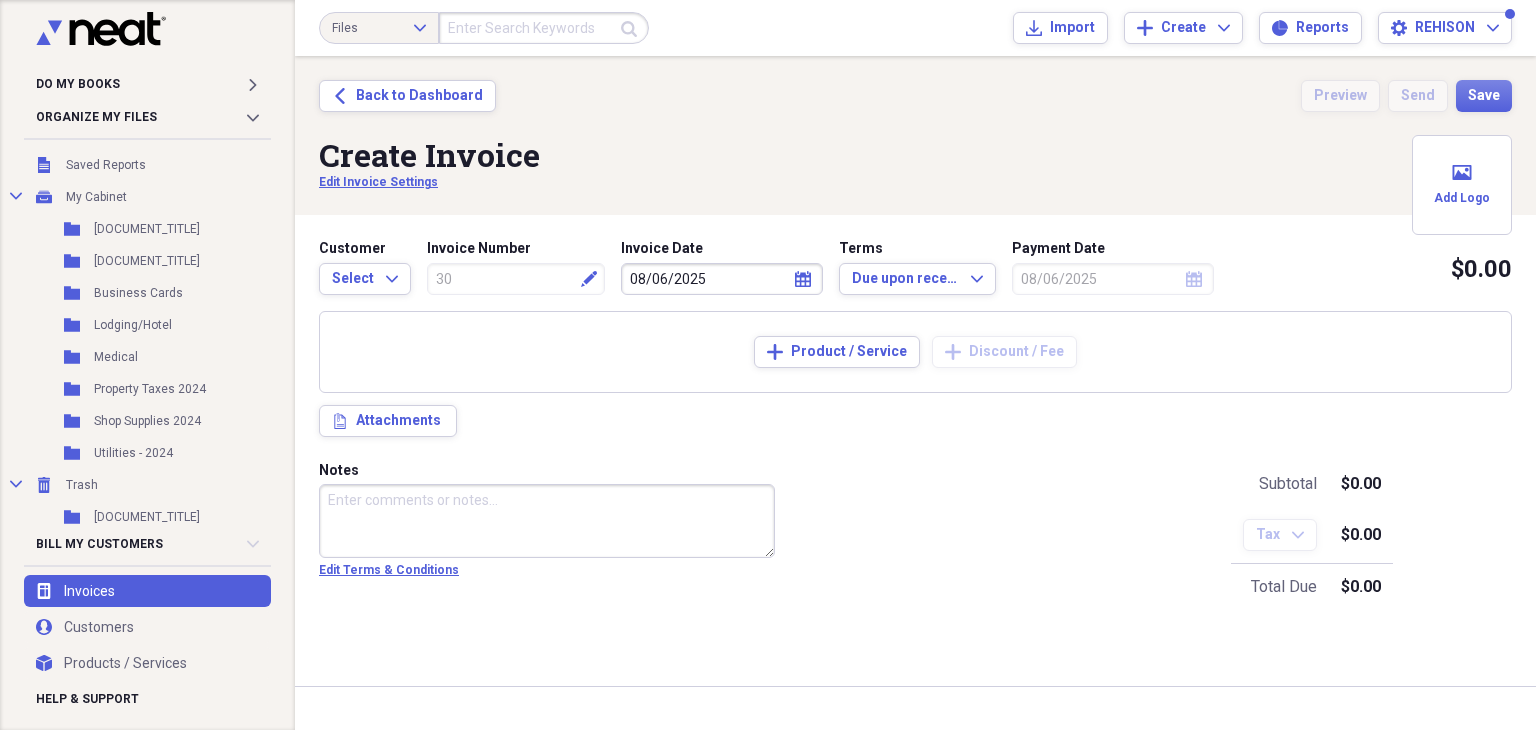 scroll, scrollTop: 97, scrollLeft: 0, axis: vertical 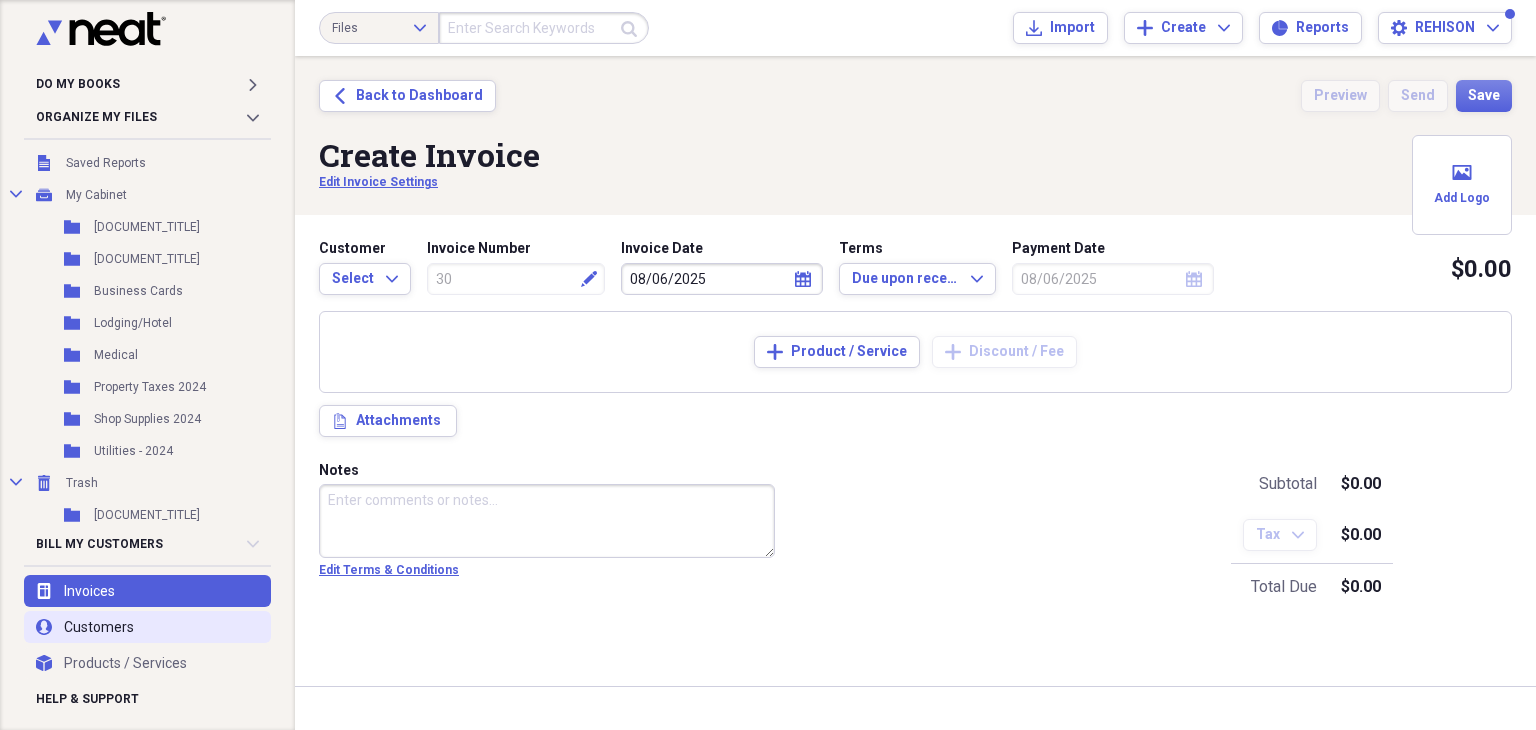 click on "user Customers" at bounding box center [147, 627] 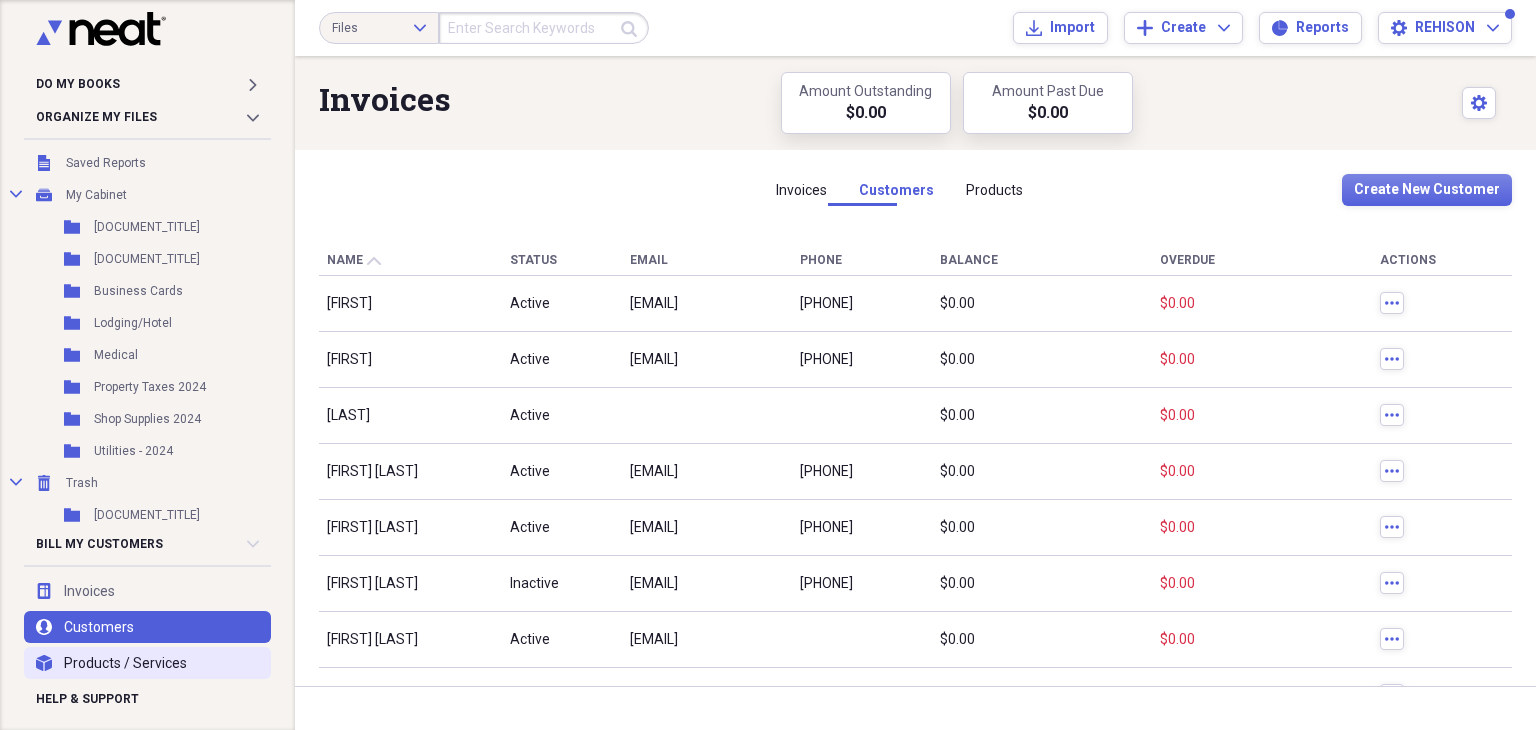 click on "products Products / Services" at bounding box center (147, 663) 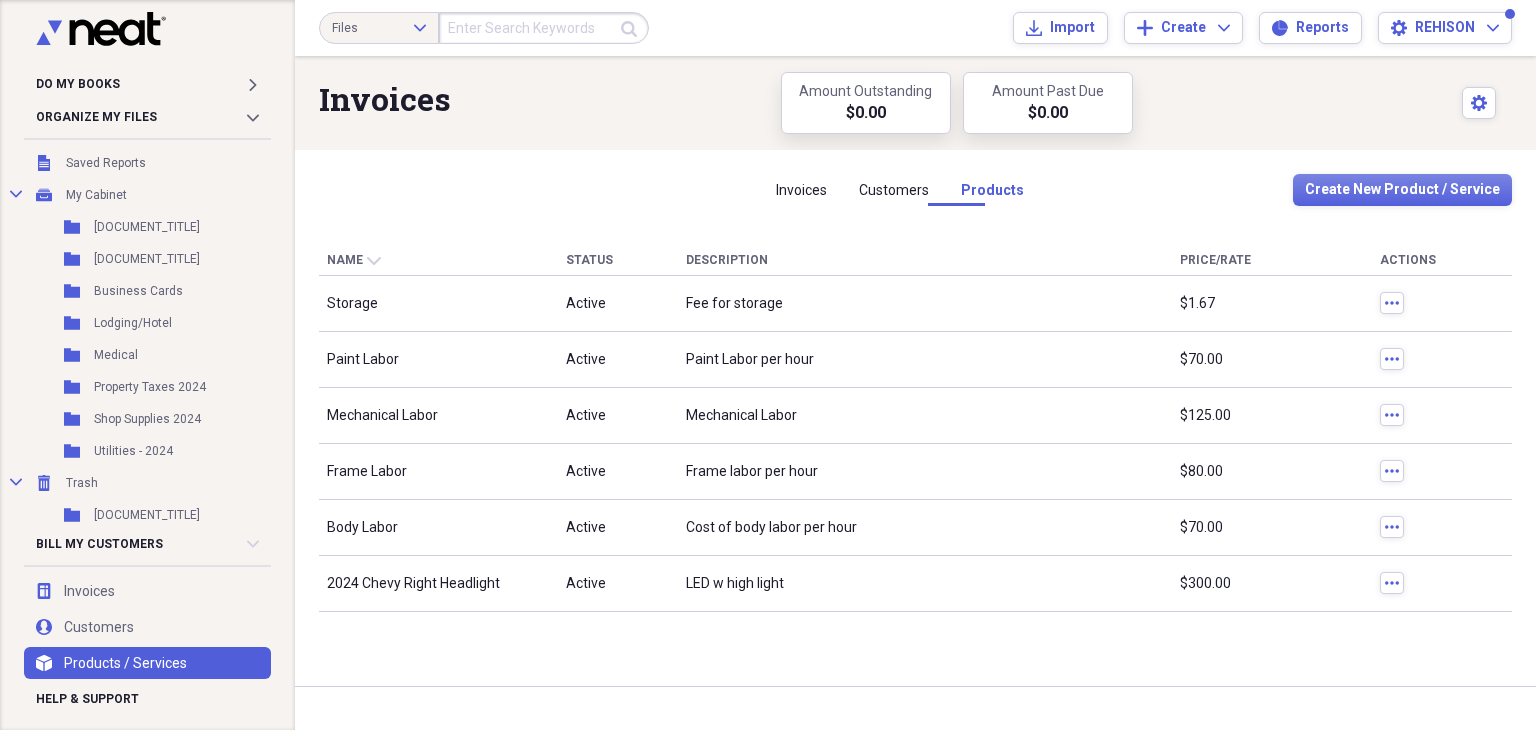 click on "Bill My Customers Collapse" at bounding box center [147, 544] 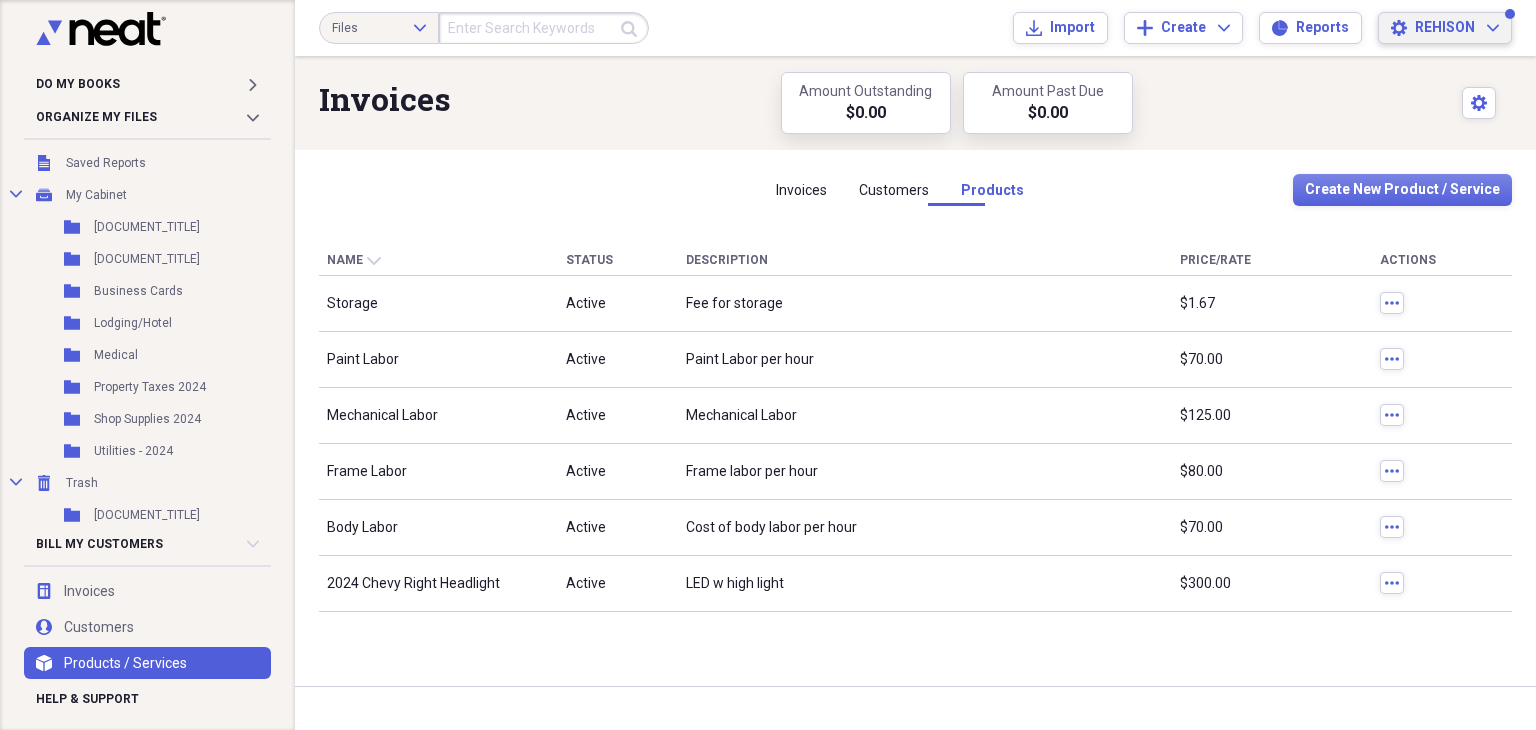 click on "Settings [COMPANY_NAME] Expand" at bounding box center [1445, 28] 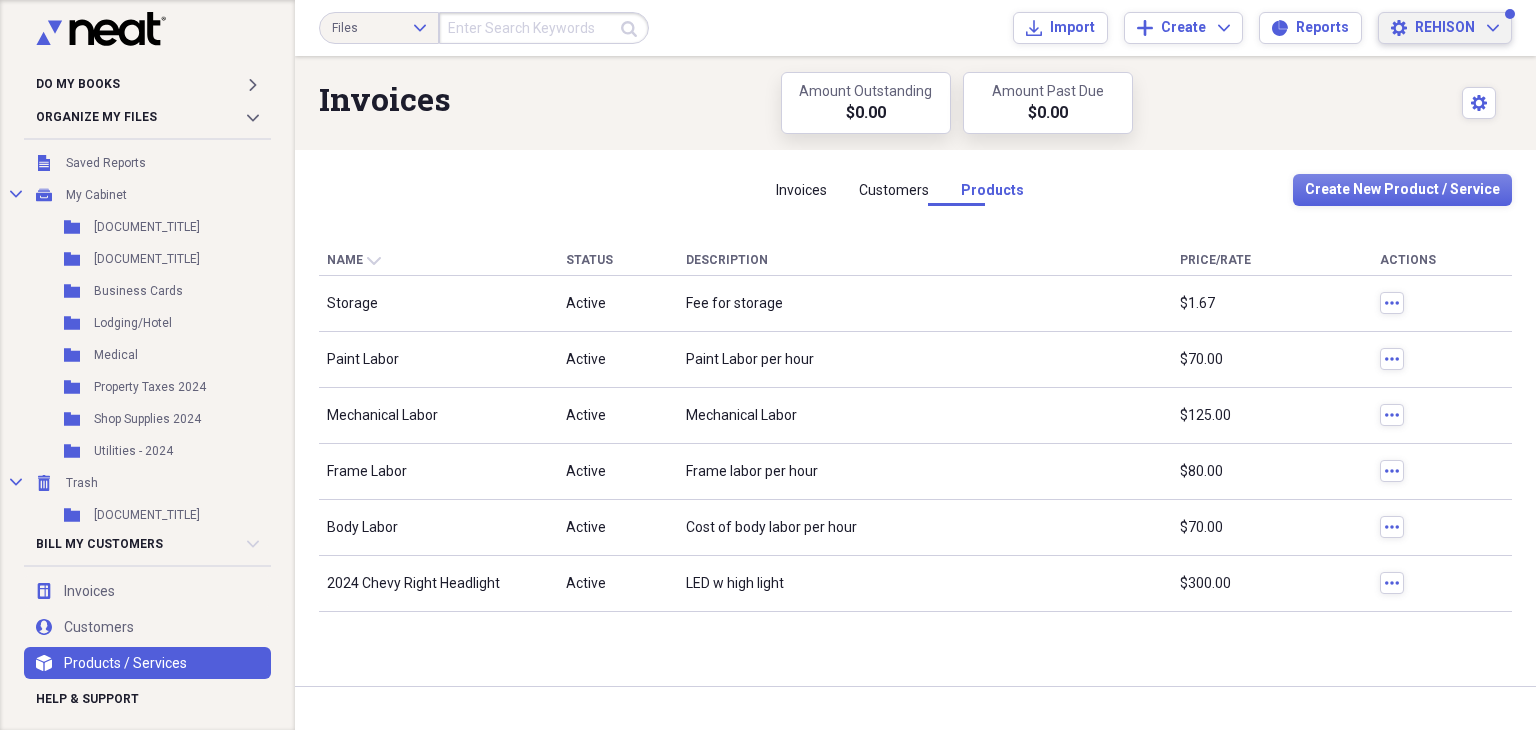 click on "Invoices Amount Outstanding $0.00 Amount Past Due $0.00 Settings" at bounding box center (915, 103) 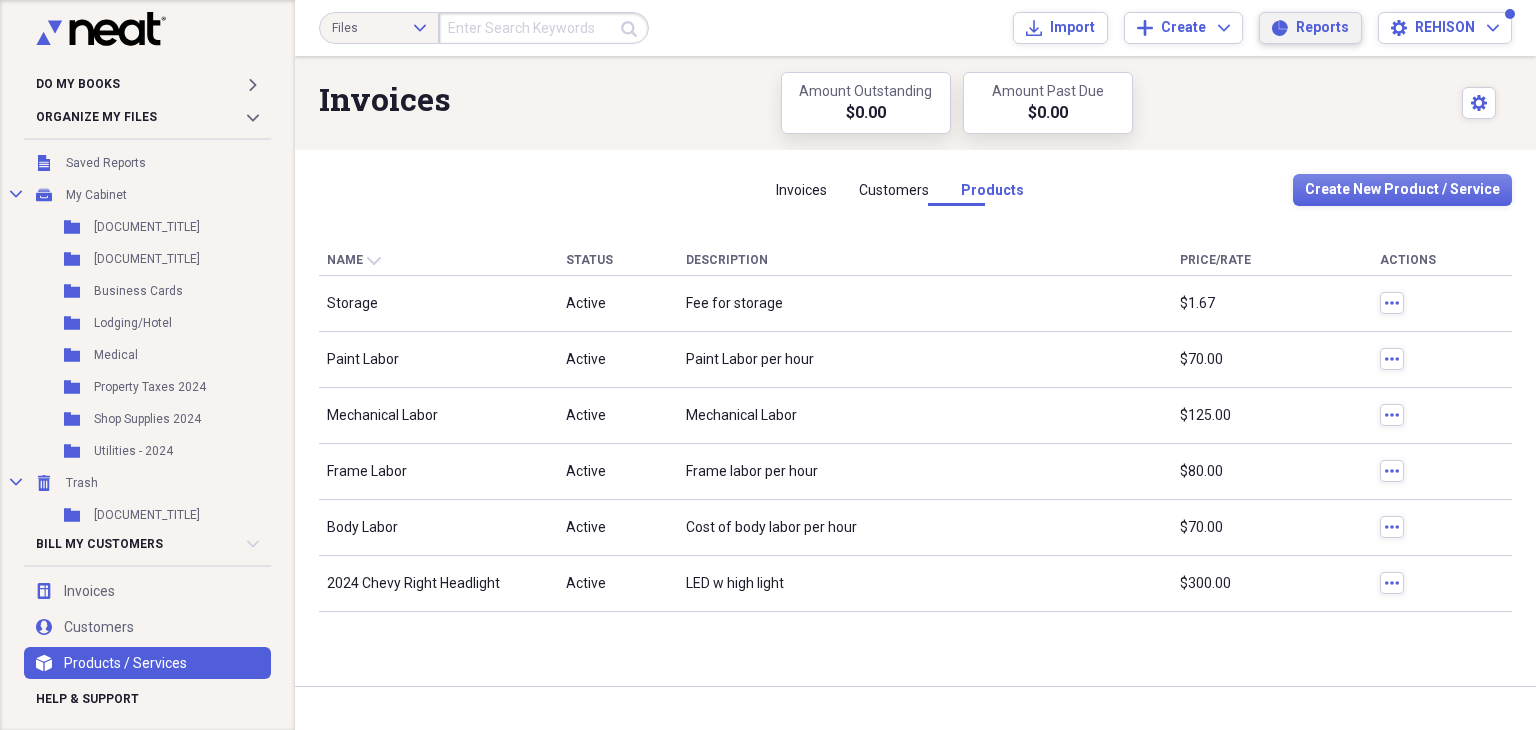 click on "Reports" at bounding box center [1322, 28] 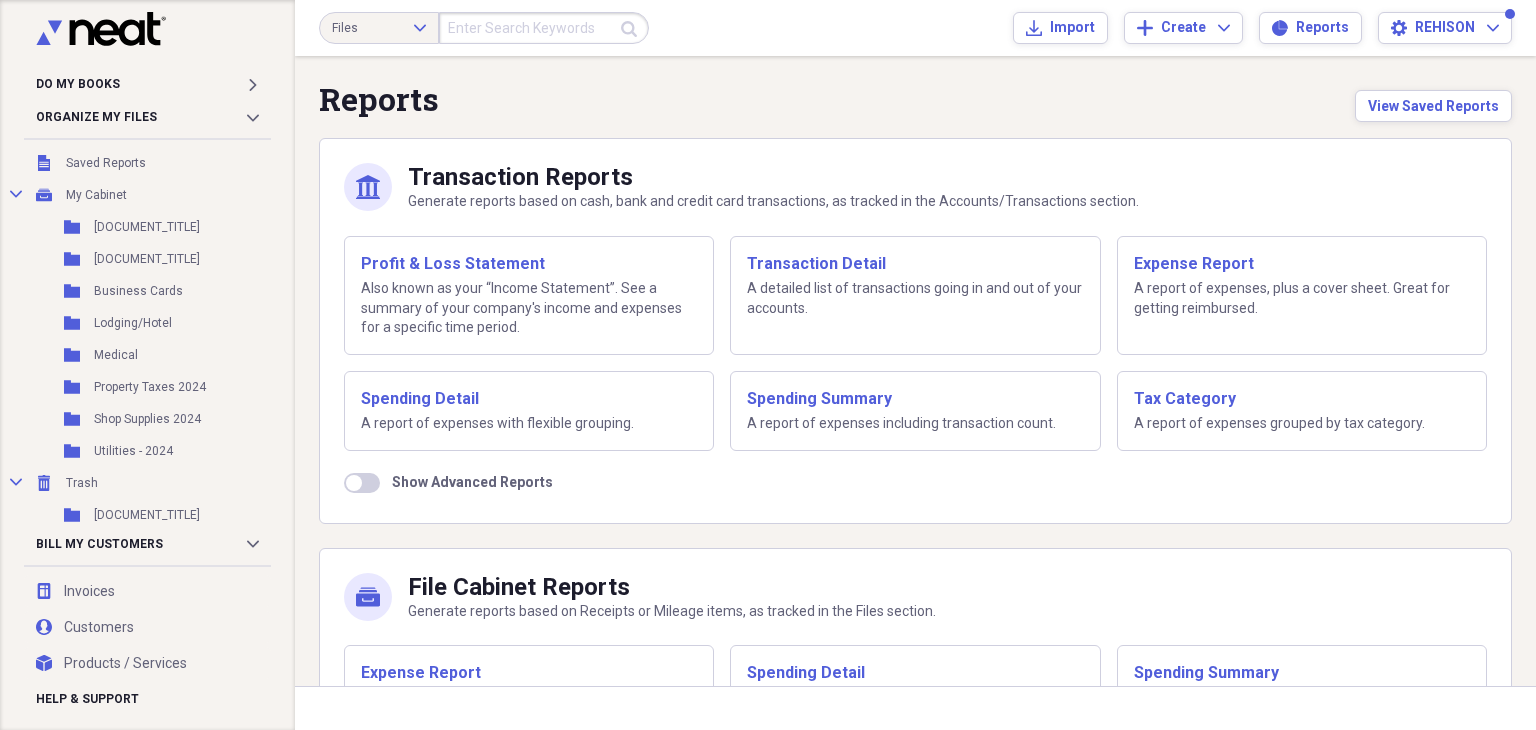 click on "Reports View Saved Reports bank Transaction Reports Generate reports based on cash, bank and credit card transactions, as tracked in the Accounts/Transactions section. Profit & Loss Statement Also known as your “Income Statement”. See a summary of your company's income and expenses for a specific time period. Transaction Detail A detailed list of transactions going in and out of your accounts. Expense Report A report of expenses, plus a cover sheet. Great for getting reimbursed. Spending Detail A report of expenses with flexible grouping. Spending Summary A report of expenses including transaction count. Tax Category A report of expenses grouped by tax category. Show Advanced Reports mycabinet File Cabinet Reports Generate reports based on Receipts or Mileage items, as tracked in the Files section. Expense Report A report of receipts or mileage, plus a cover sheet. Great for getting reimbursed. Spending Detail A report of receipts with flexible grouping. Spending Summary Tax Category Sales Tax" at bounding box center [915, 473] 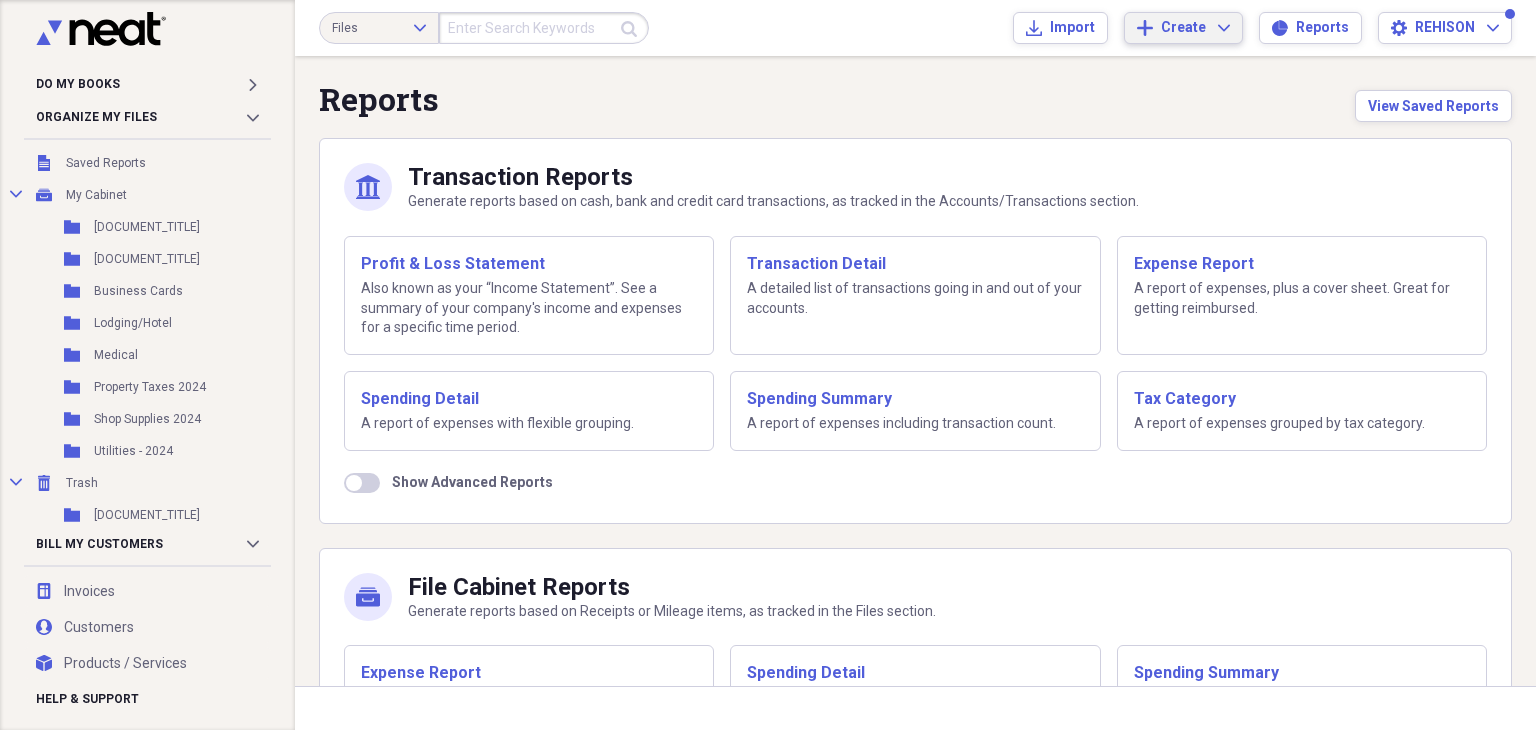 click on "Create Expand" at bounding box center [1195, 28] 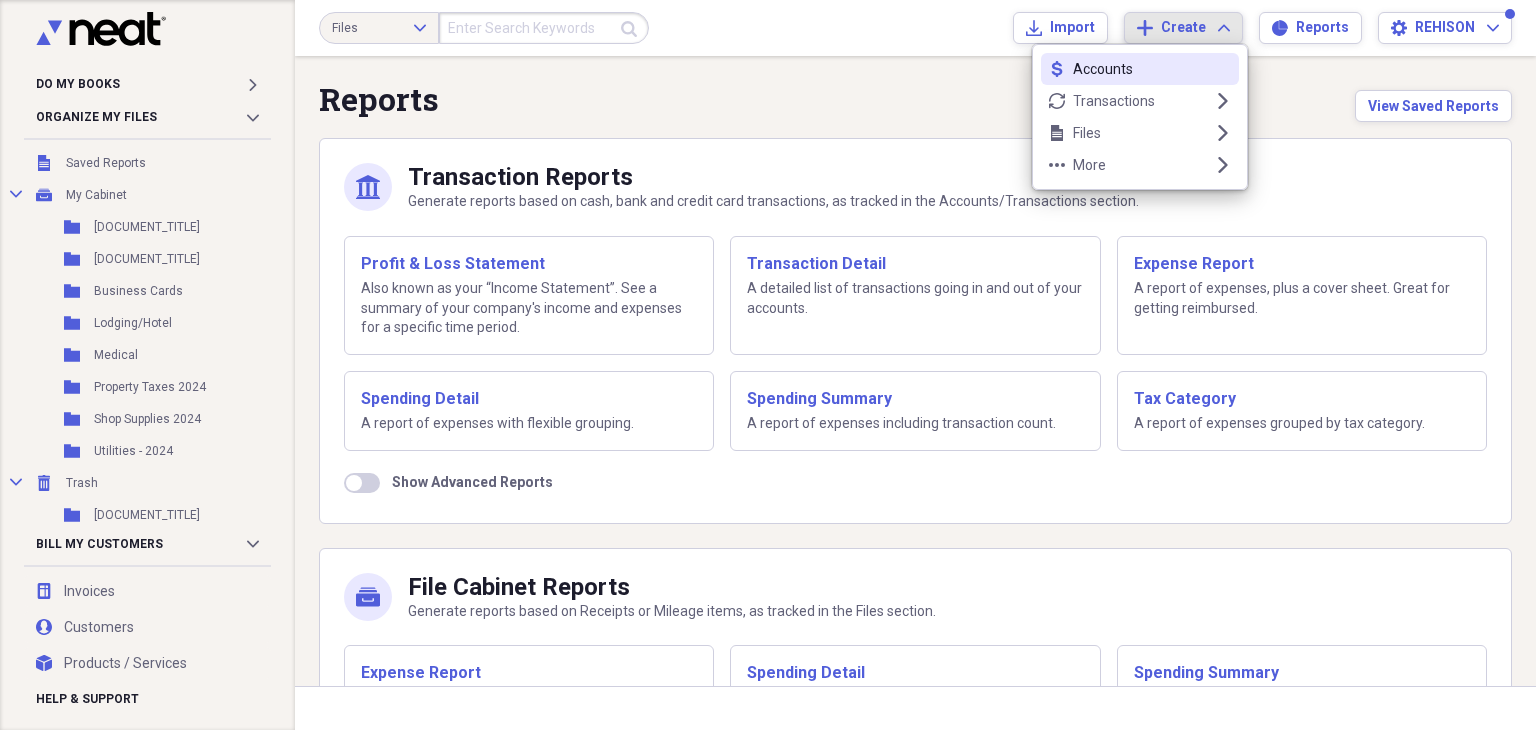 click on "Create Expand" at bounding box center [1195, 28] 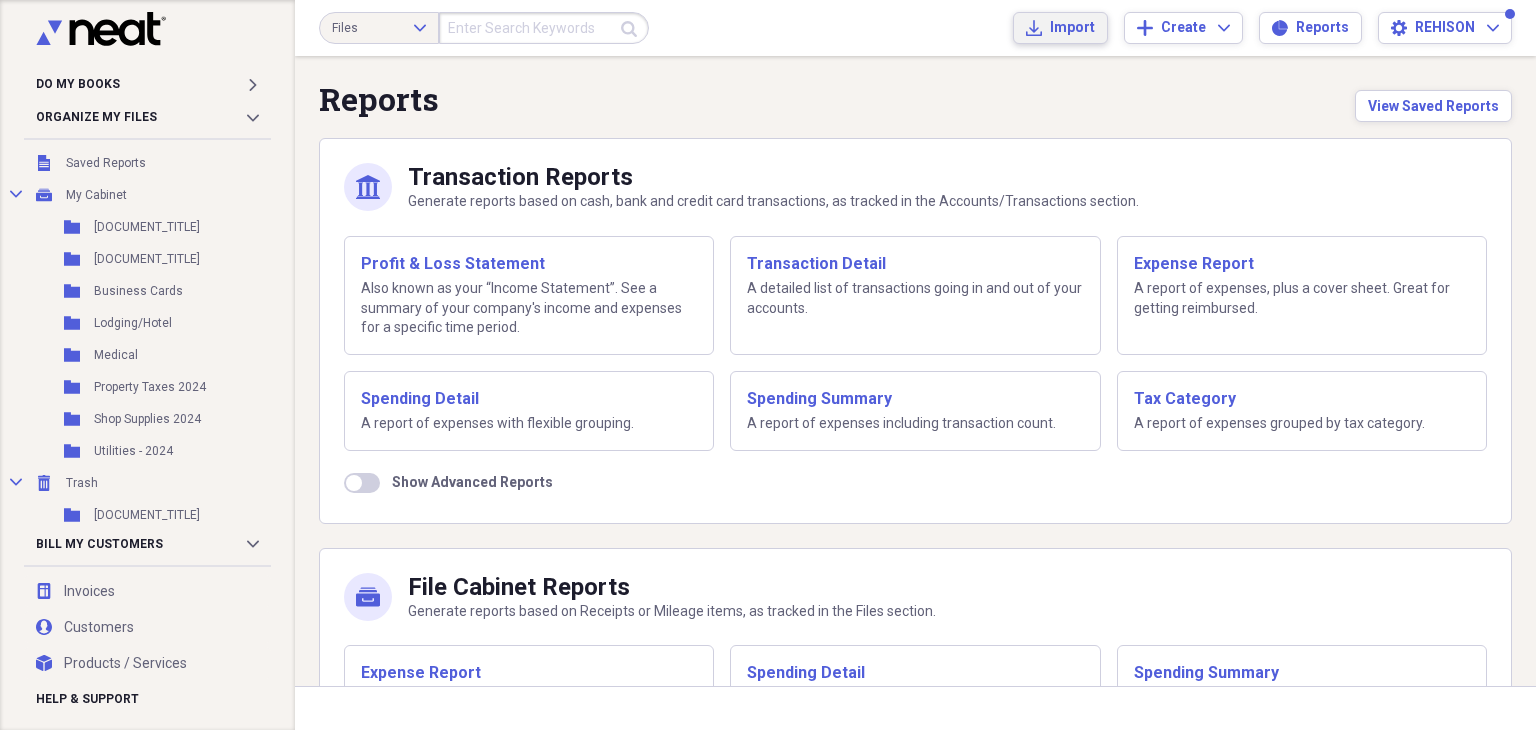 click on "Import" at bounding box center [1072, 28] 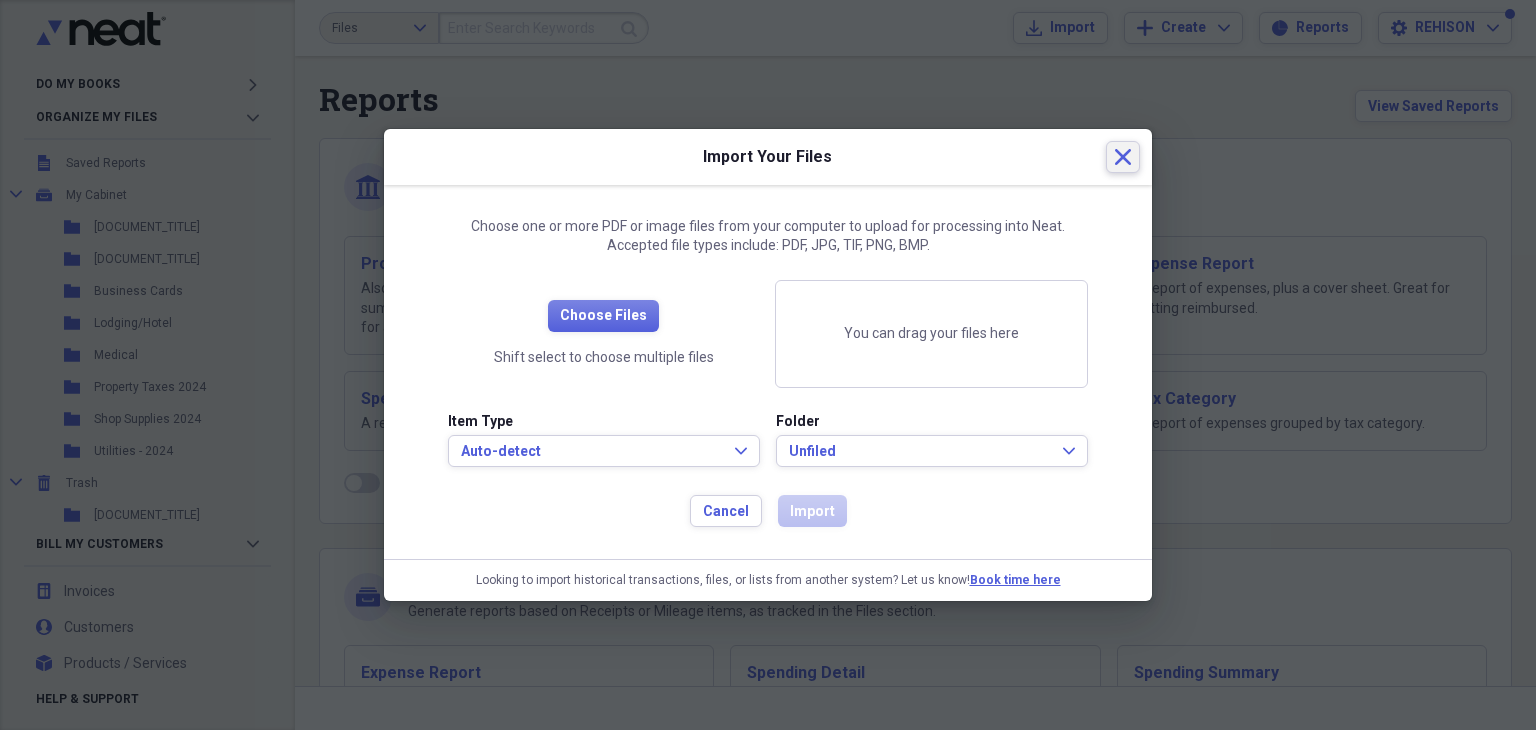 click 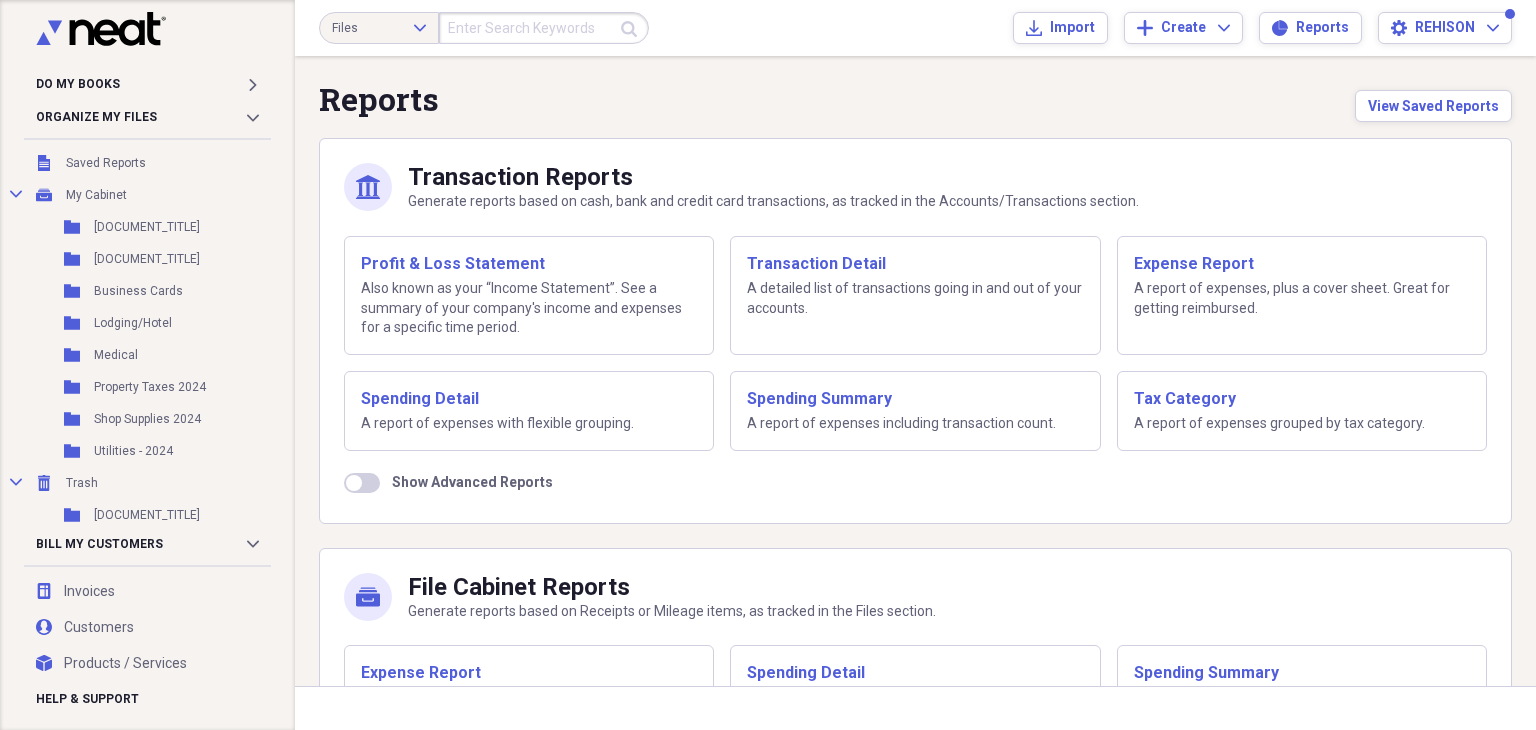click on "Reports View Saved Reports" at bounding box center [915, 101] 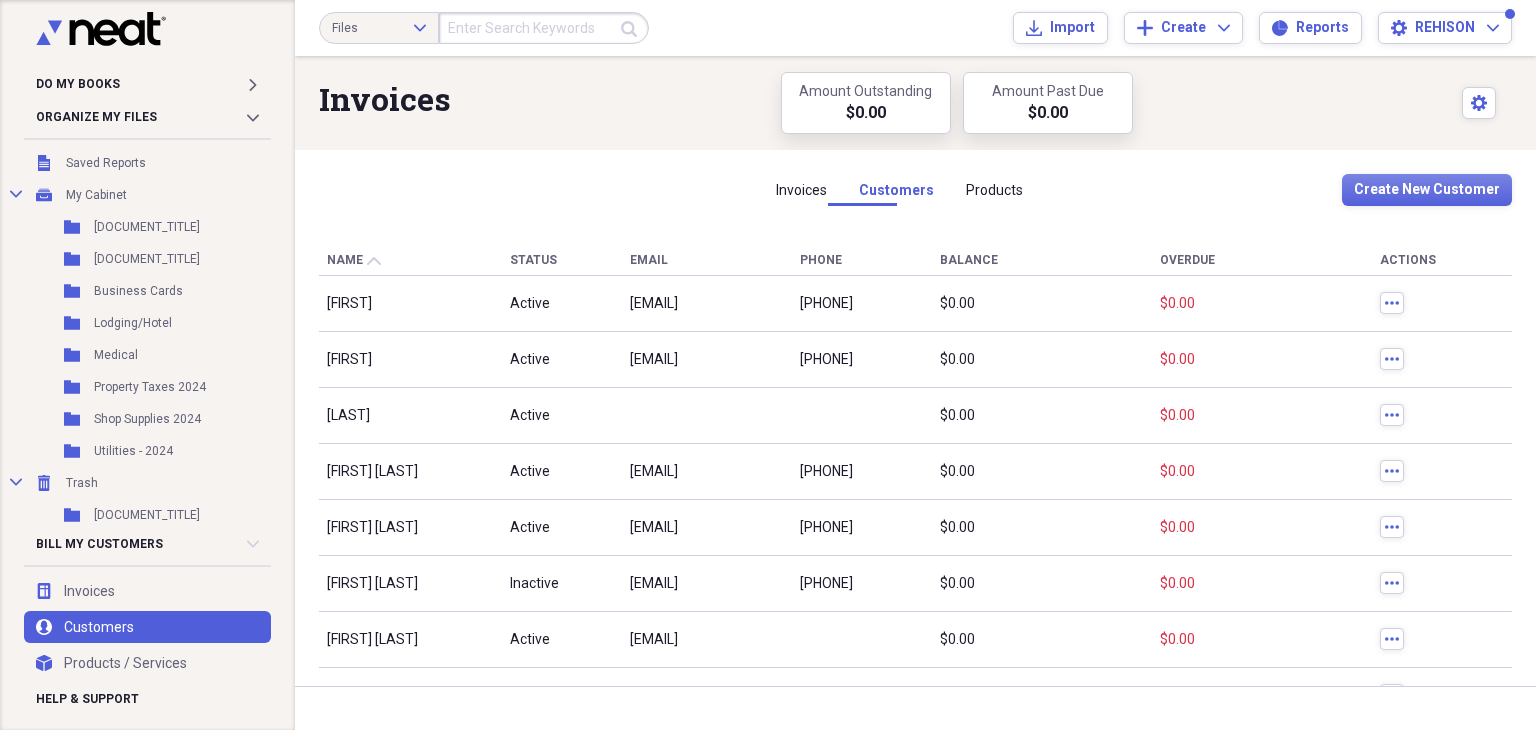 click at bounding box center [707, 416] 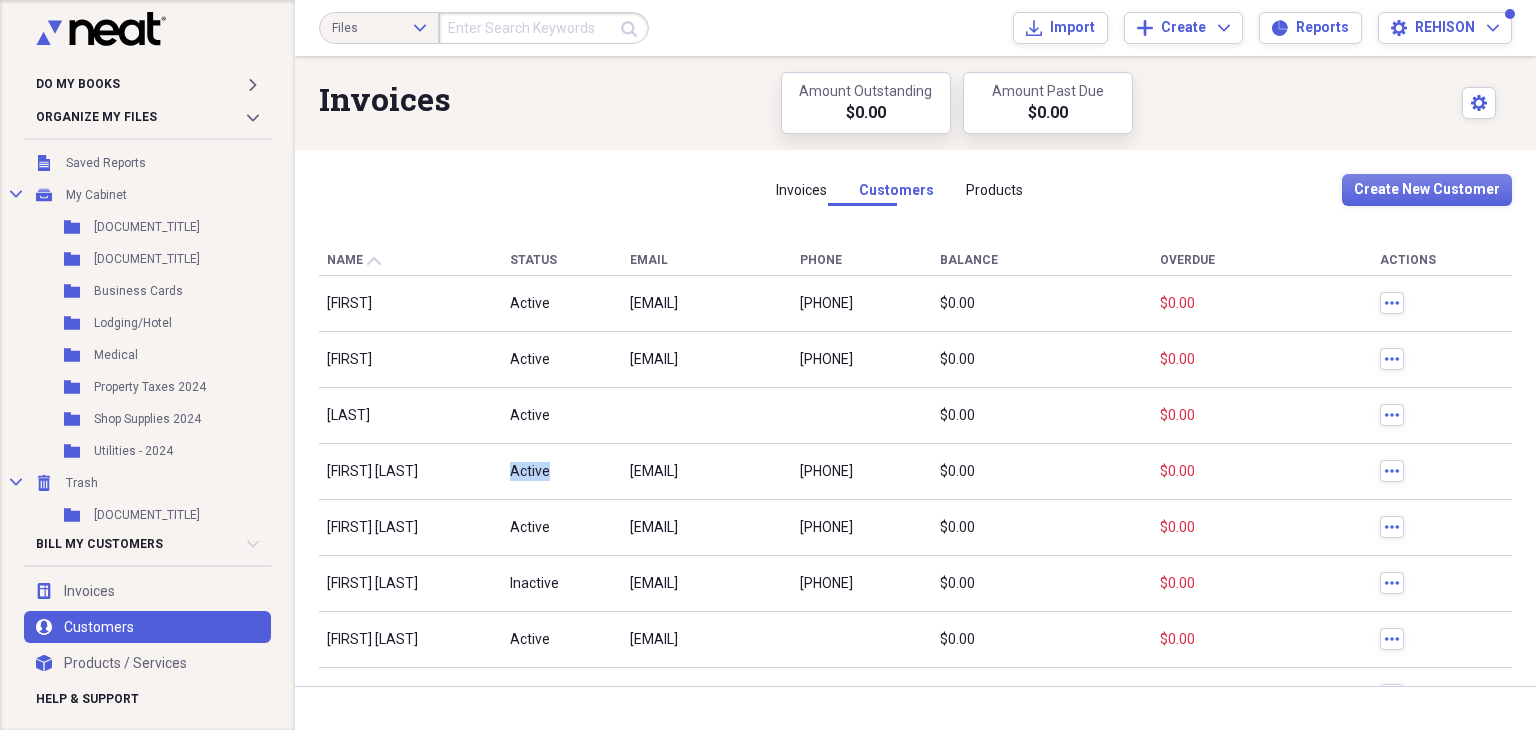 click on "Active" at bounding box center (530, 472) 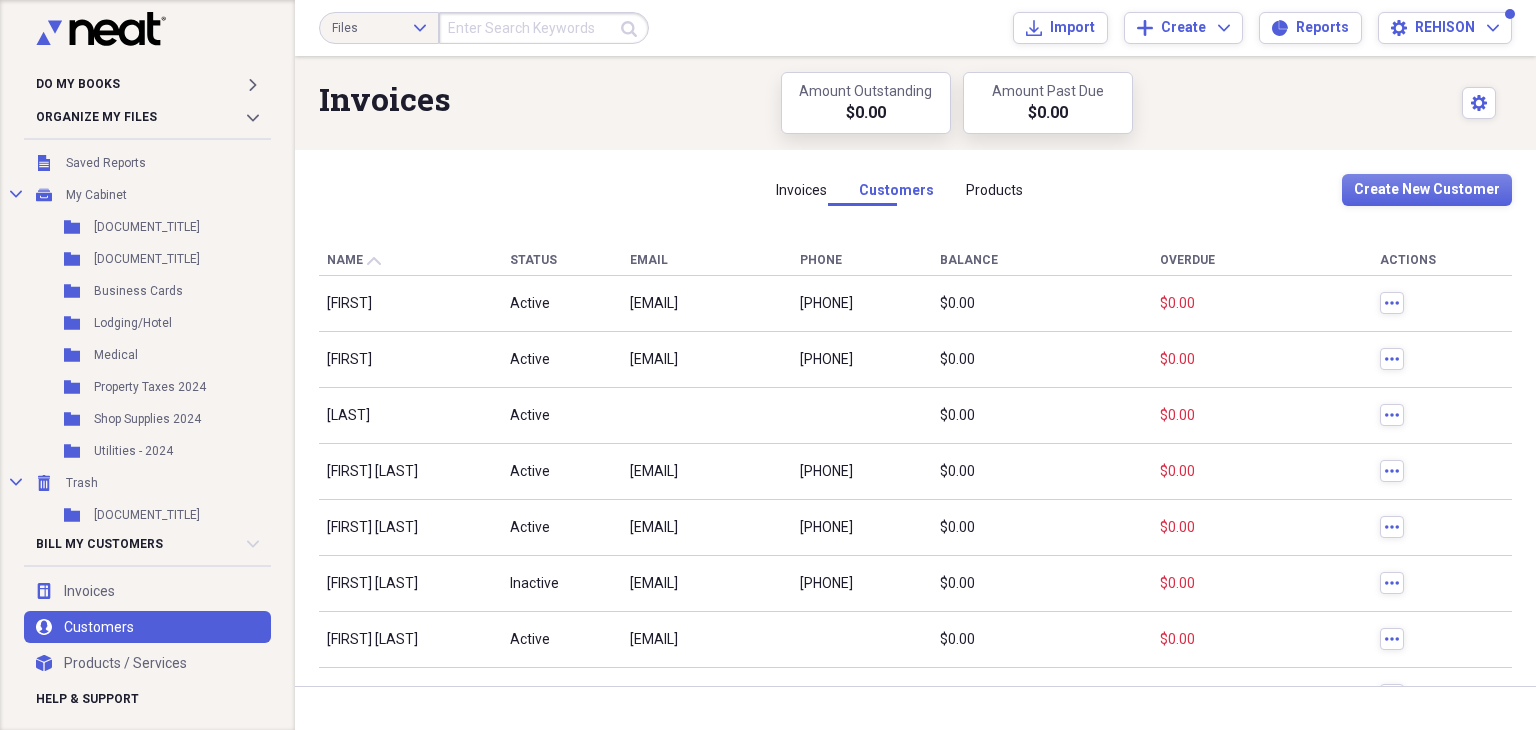 click on "[EMAIL]" at bounding box center [654, 472] 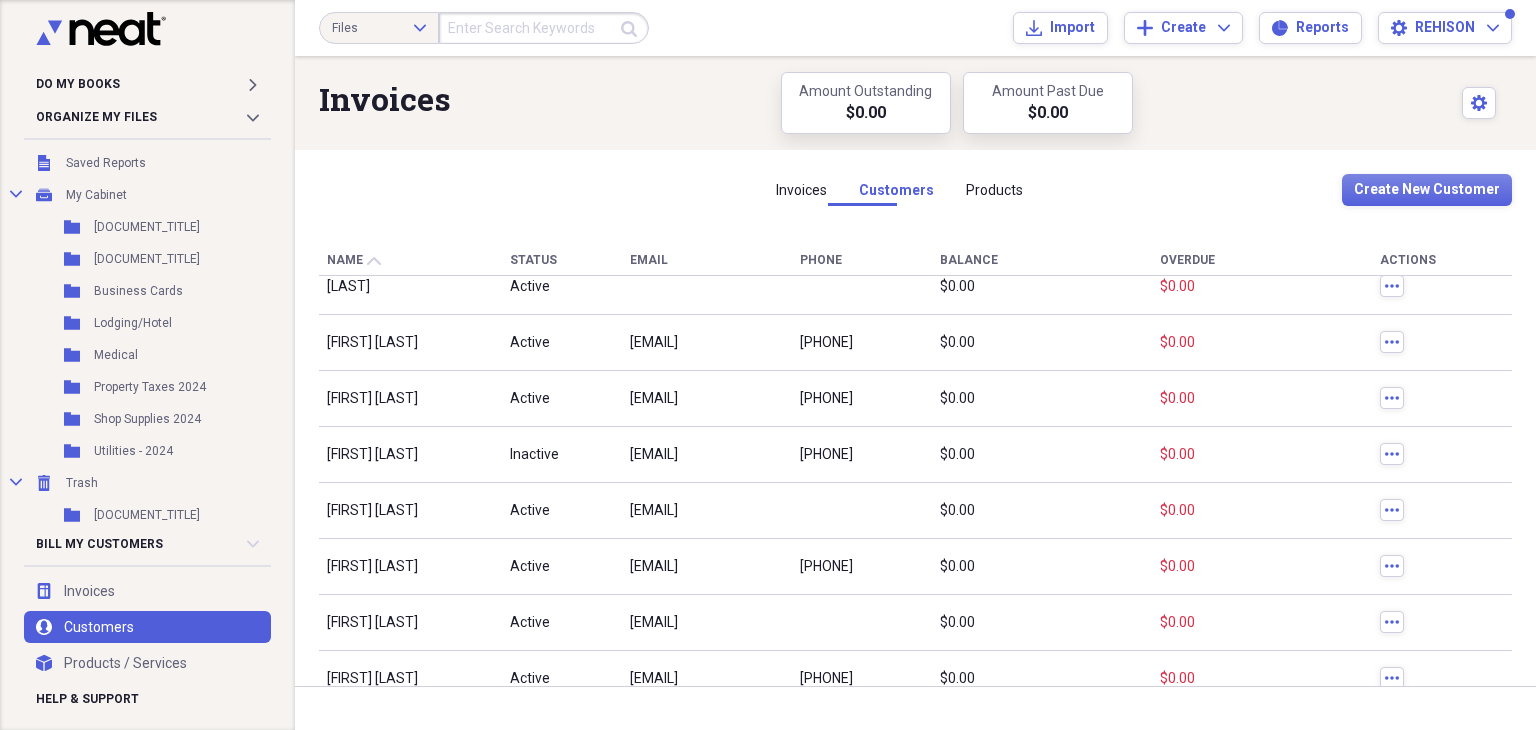 scroll, scrollTop: 150, scrollLeft: 0, axis: vertical 